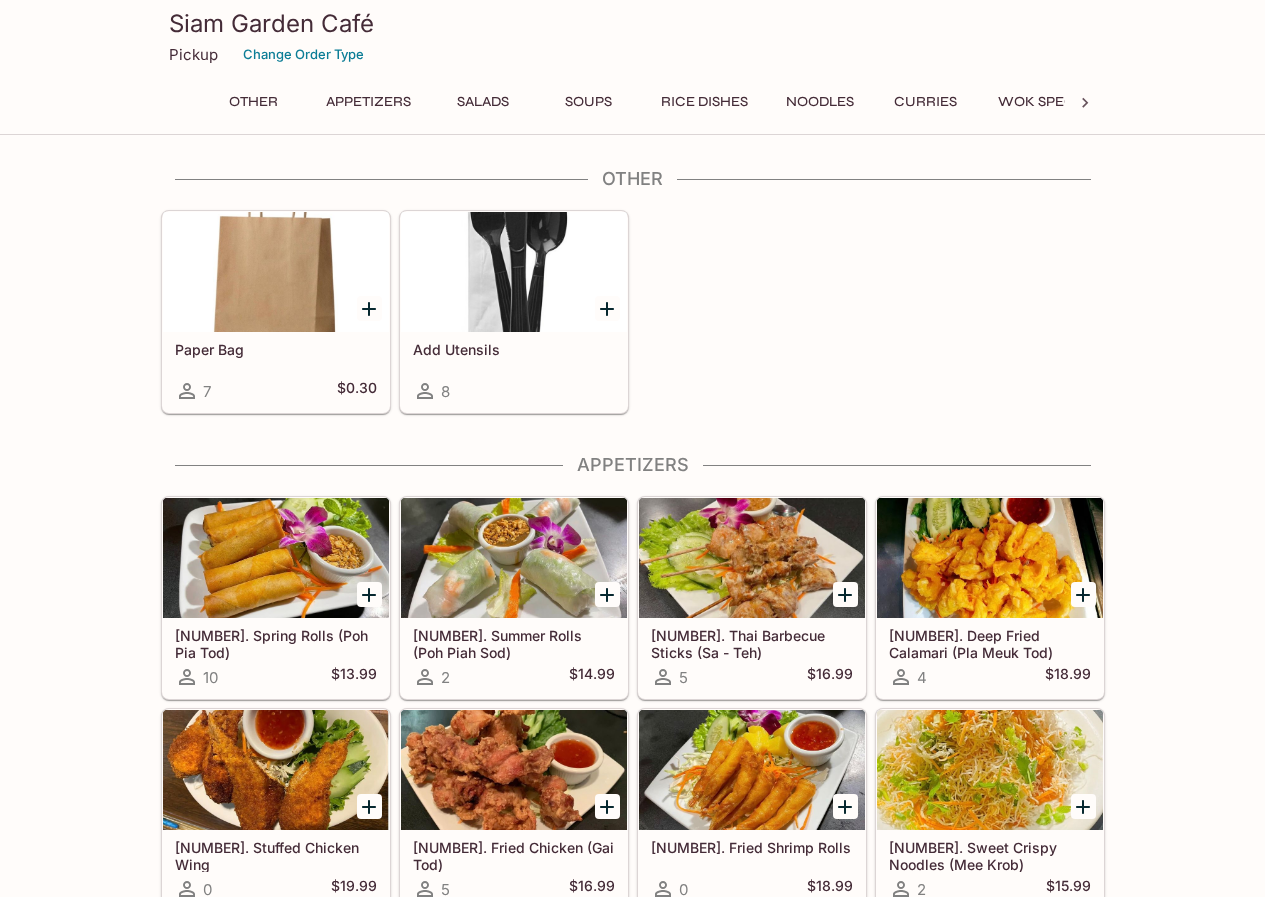 scroll, scrollTop: 0, scrollLeft: 0, axis: both 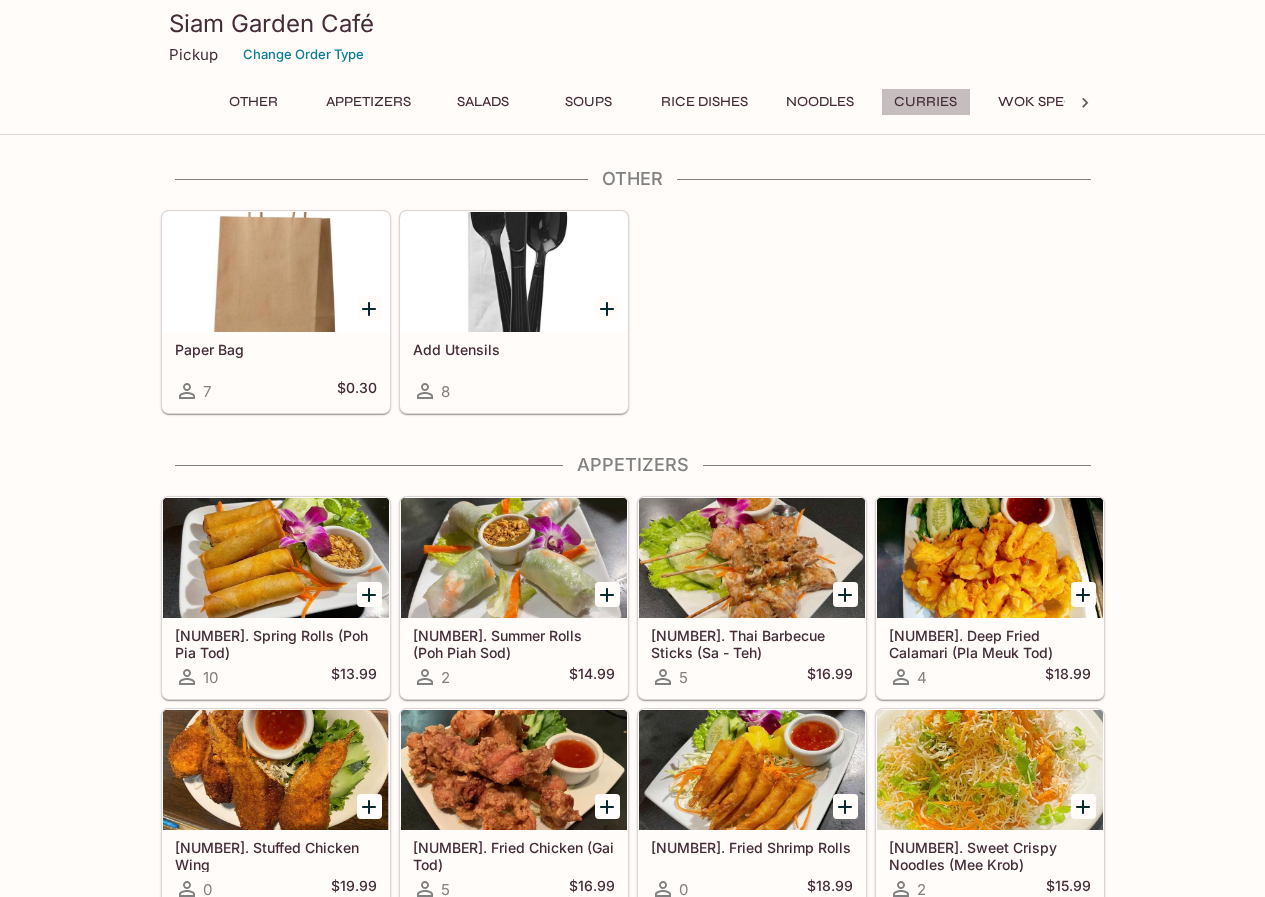 click on "Curries" at bounding box center (926, 102) 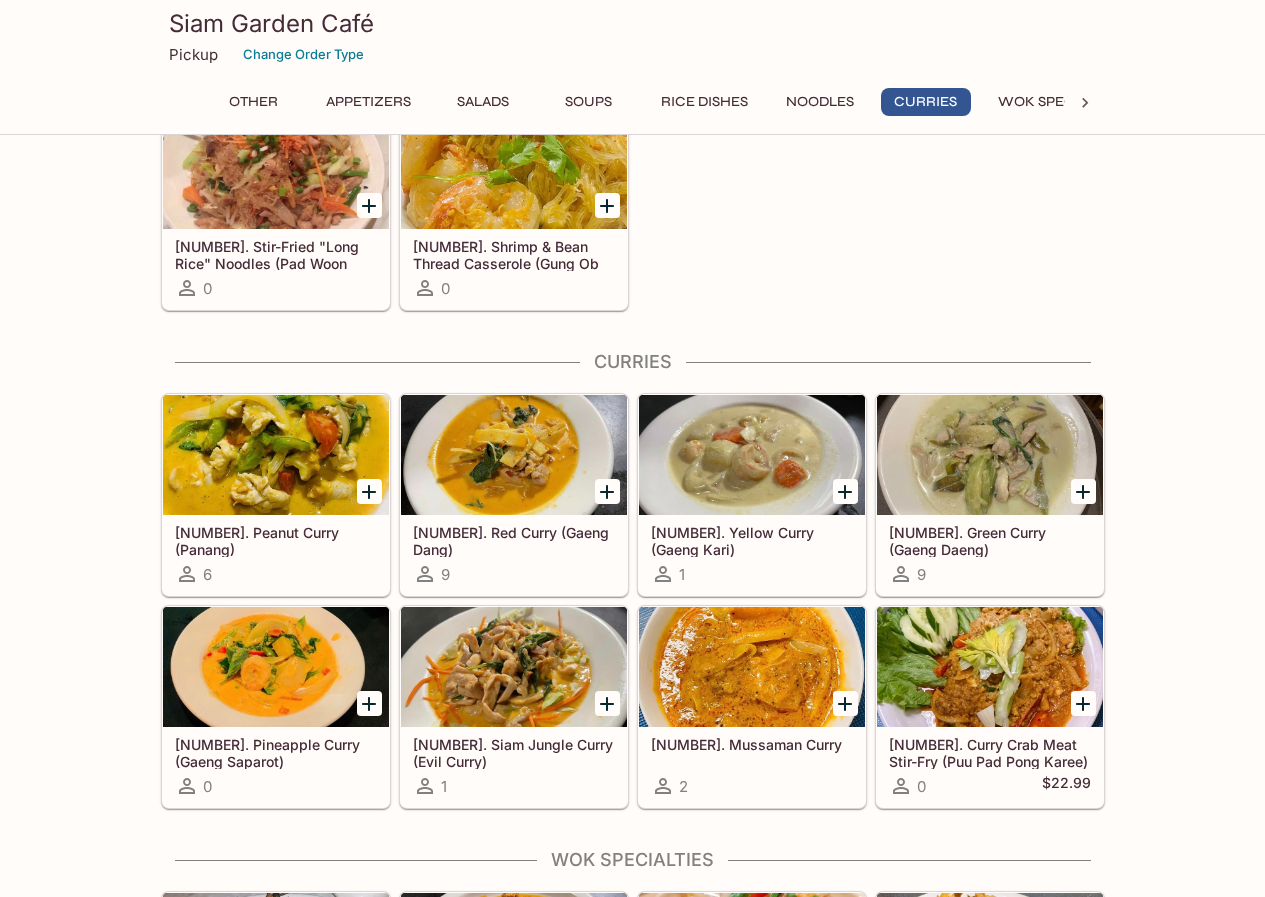 scroll, scrollTop: 3198, scrollLeft: 0, axis: vertical 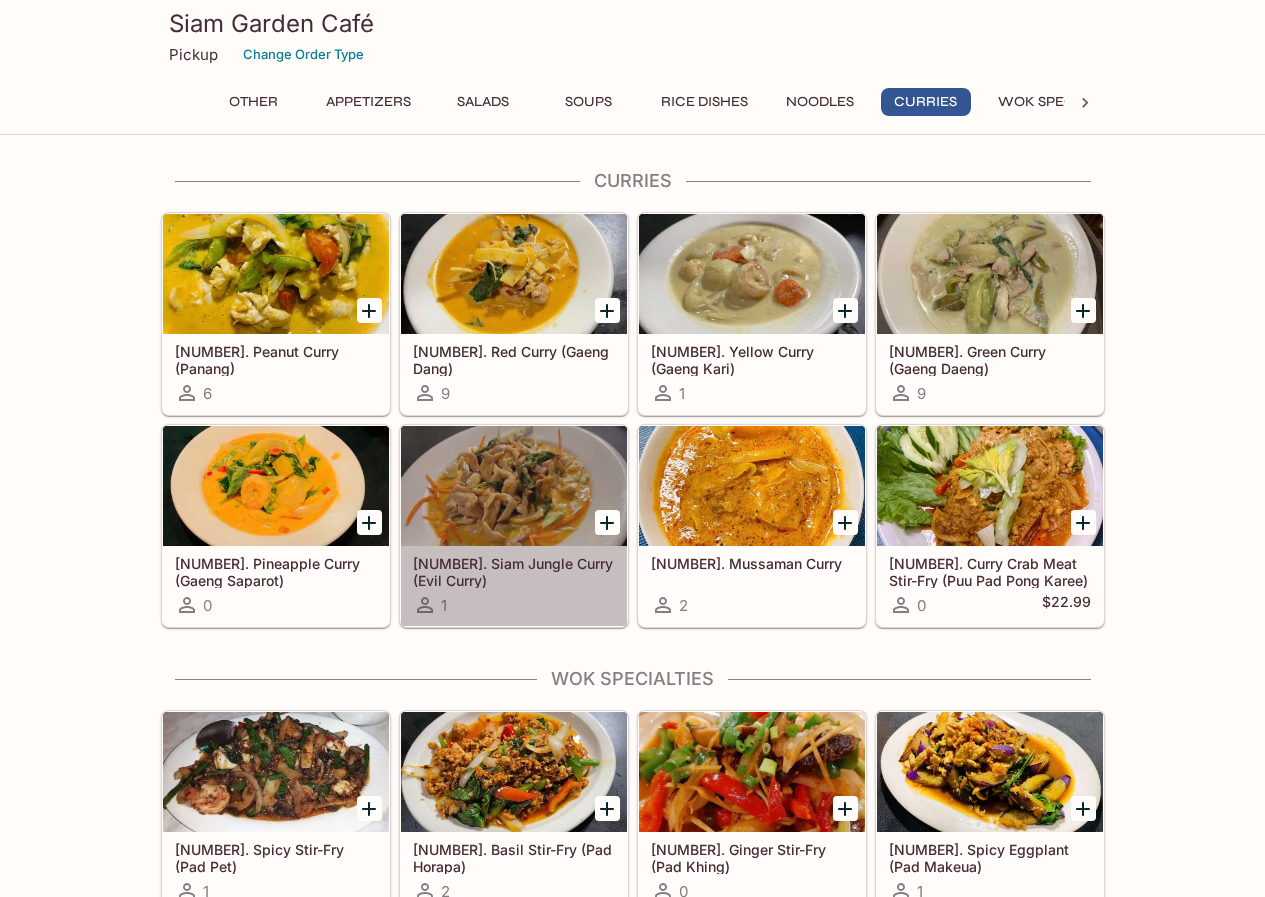 click at bounding box center [514, 486] 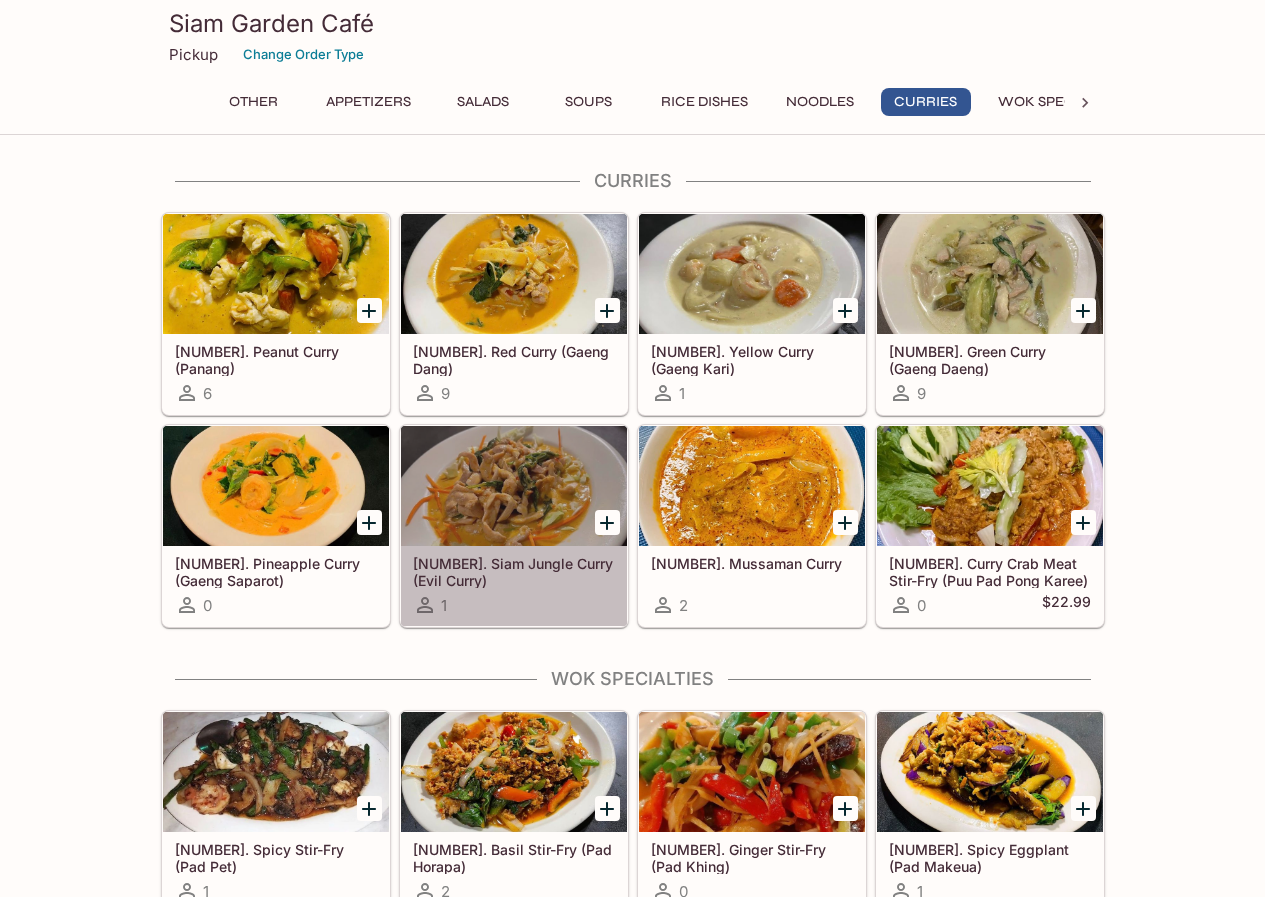 scroll, scrollTop: 0, scrollLeft: 0, axis: both 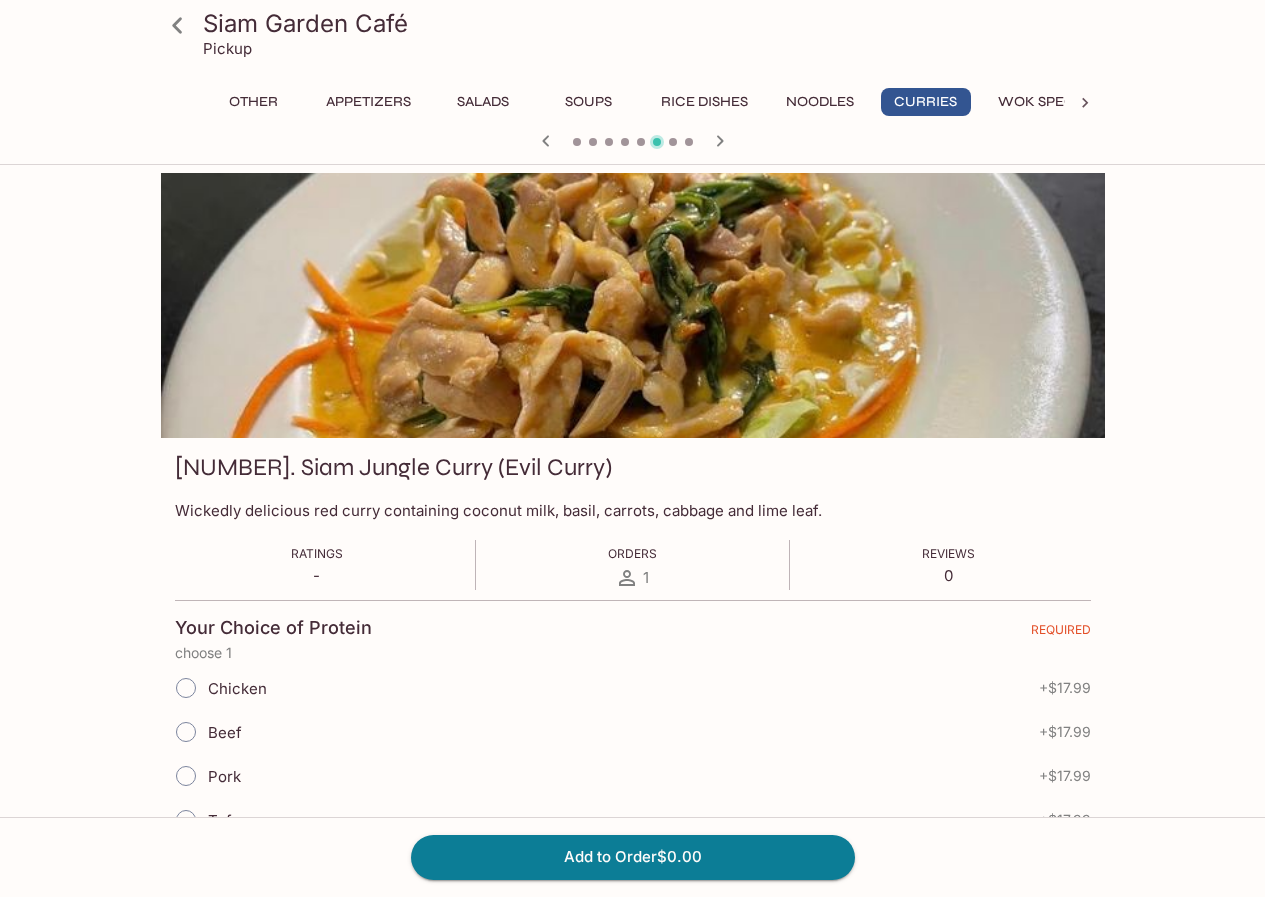 click on "Noodles" at bounding box center [820, 102] 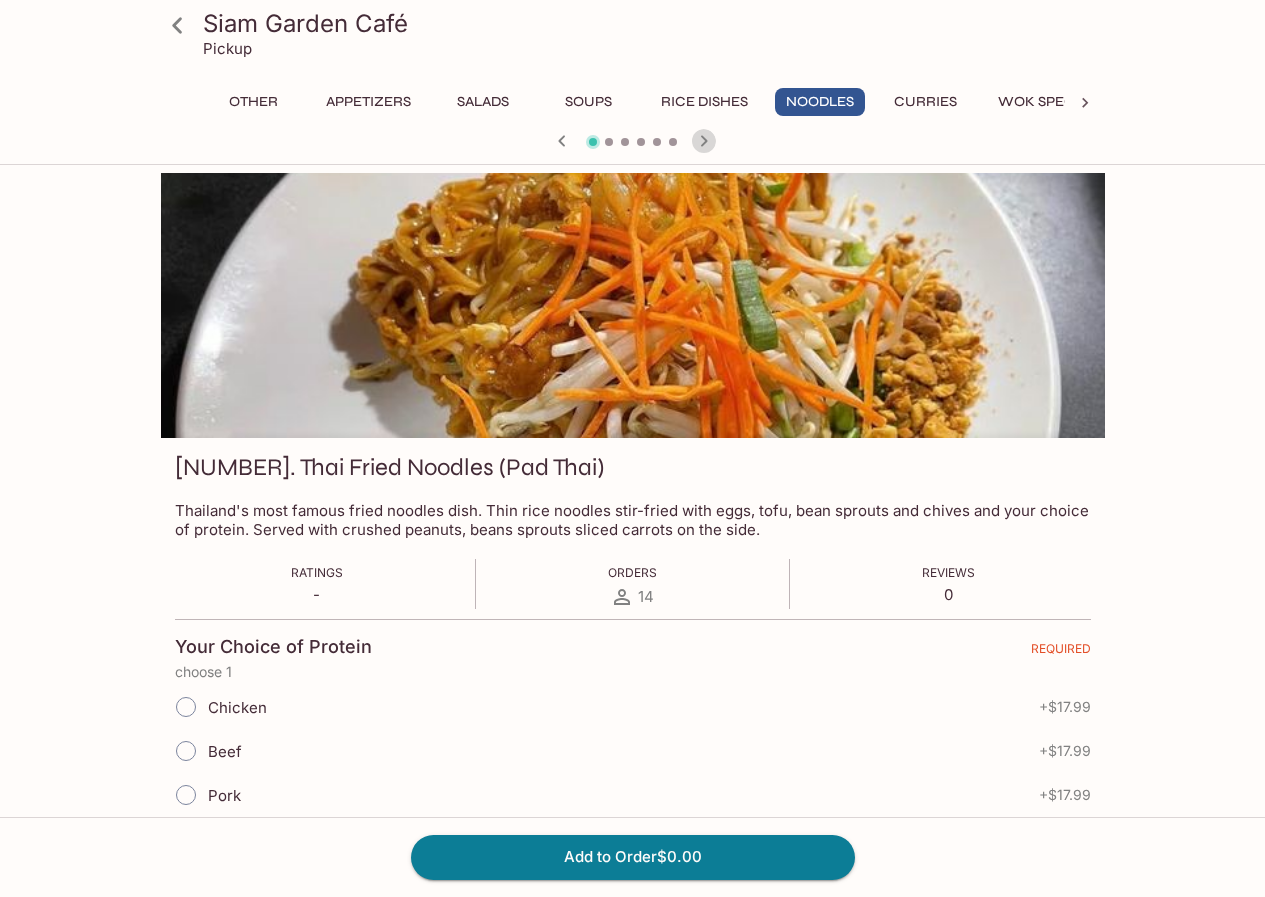 click 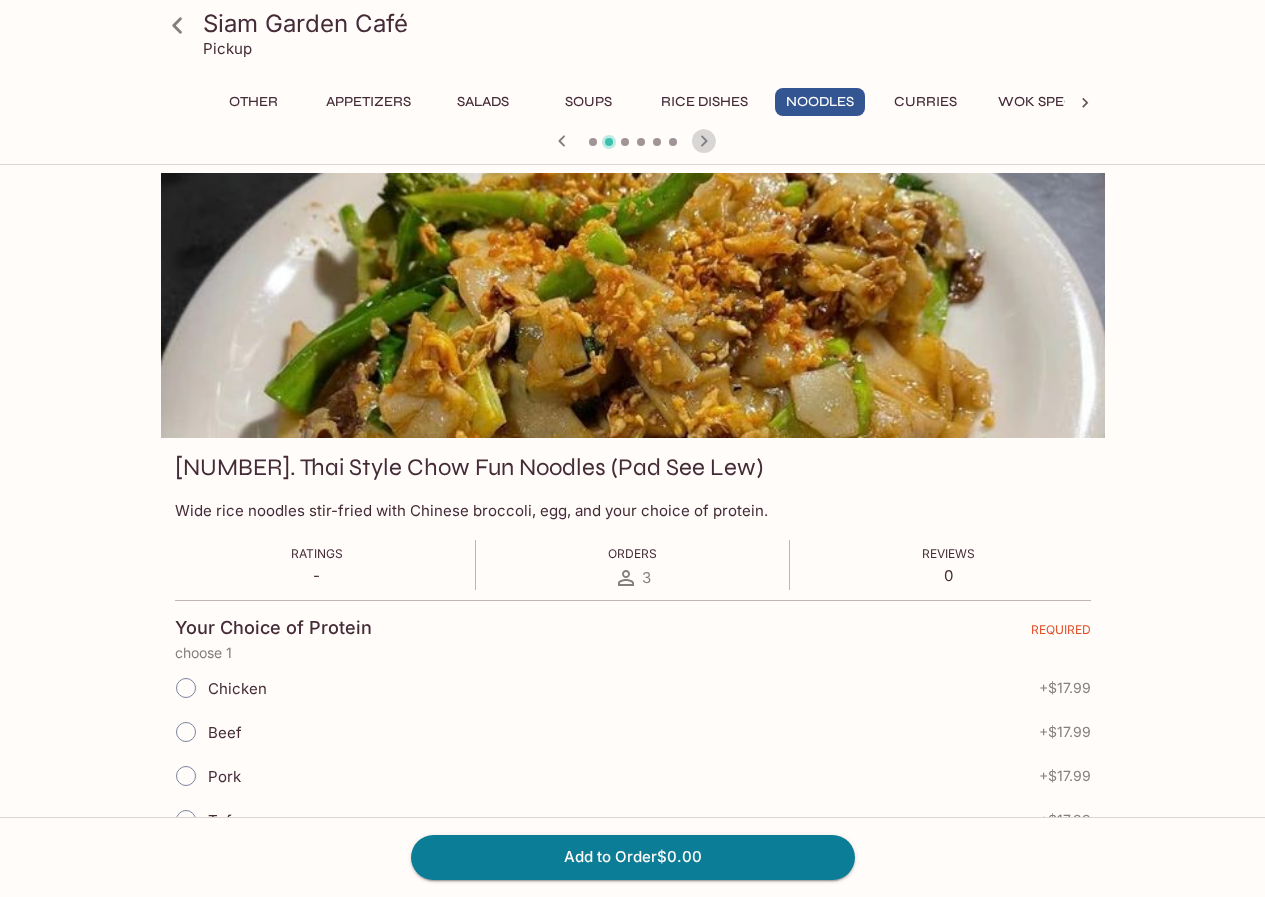 click 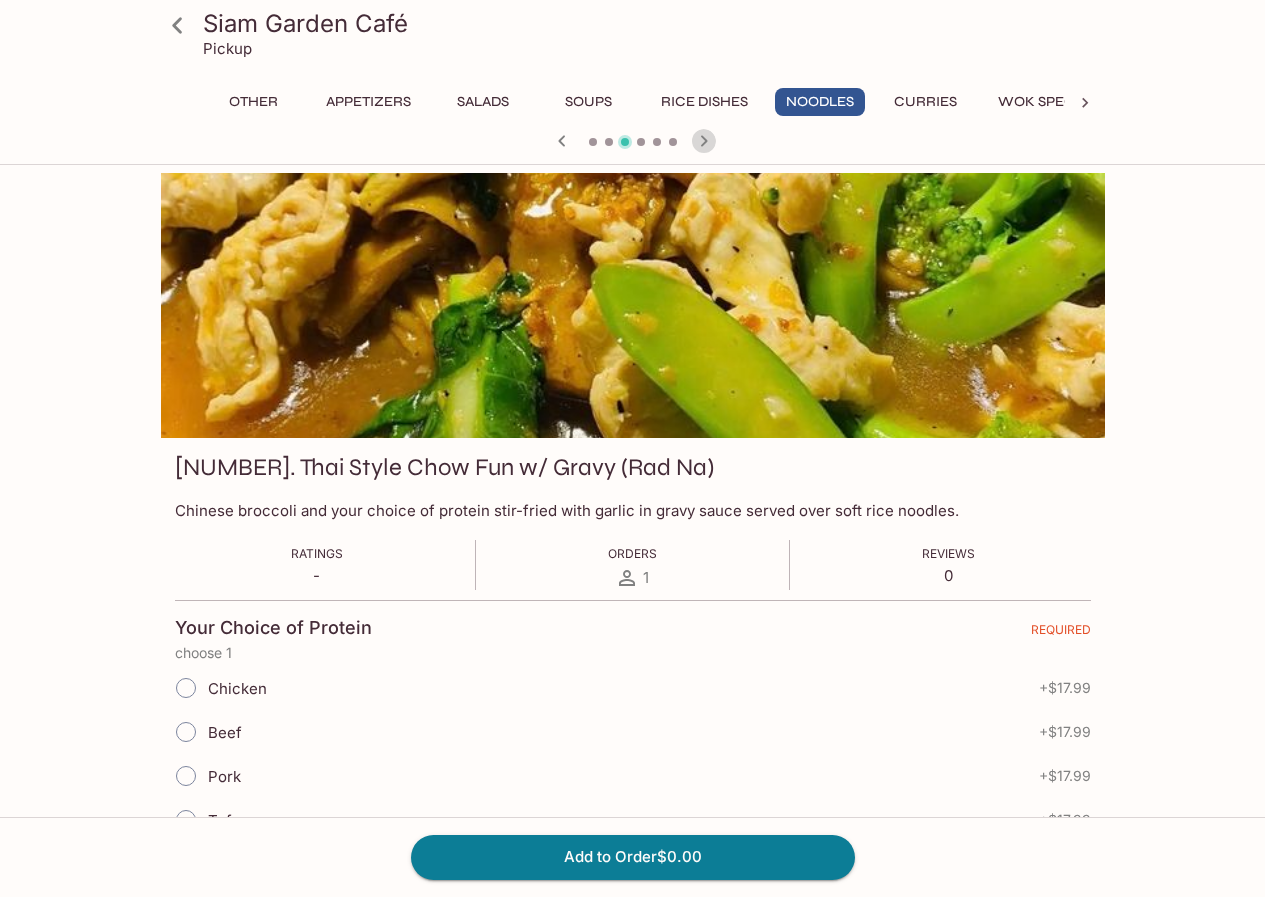 click 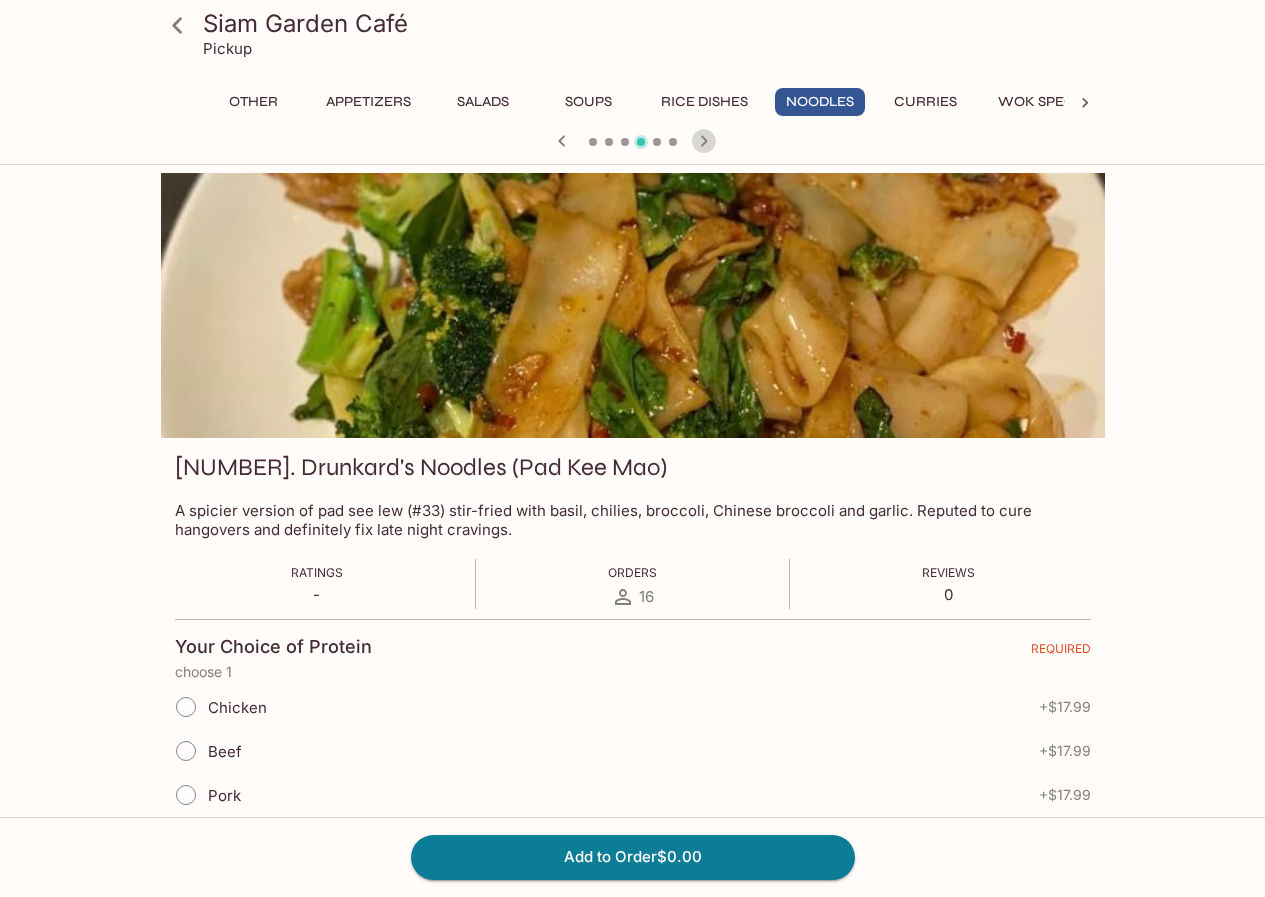 click 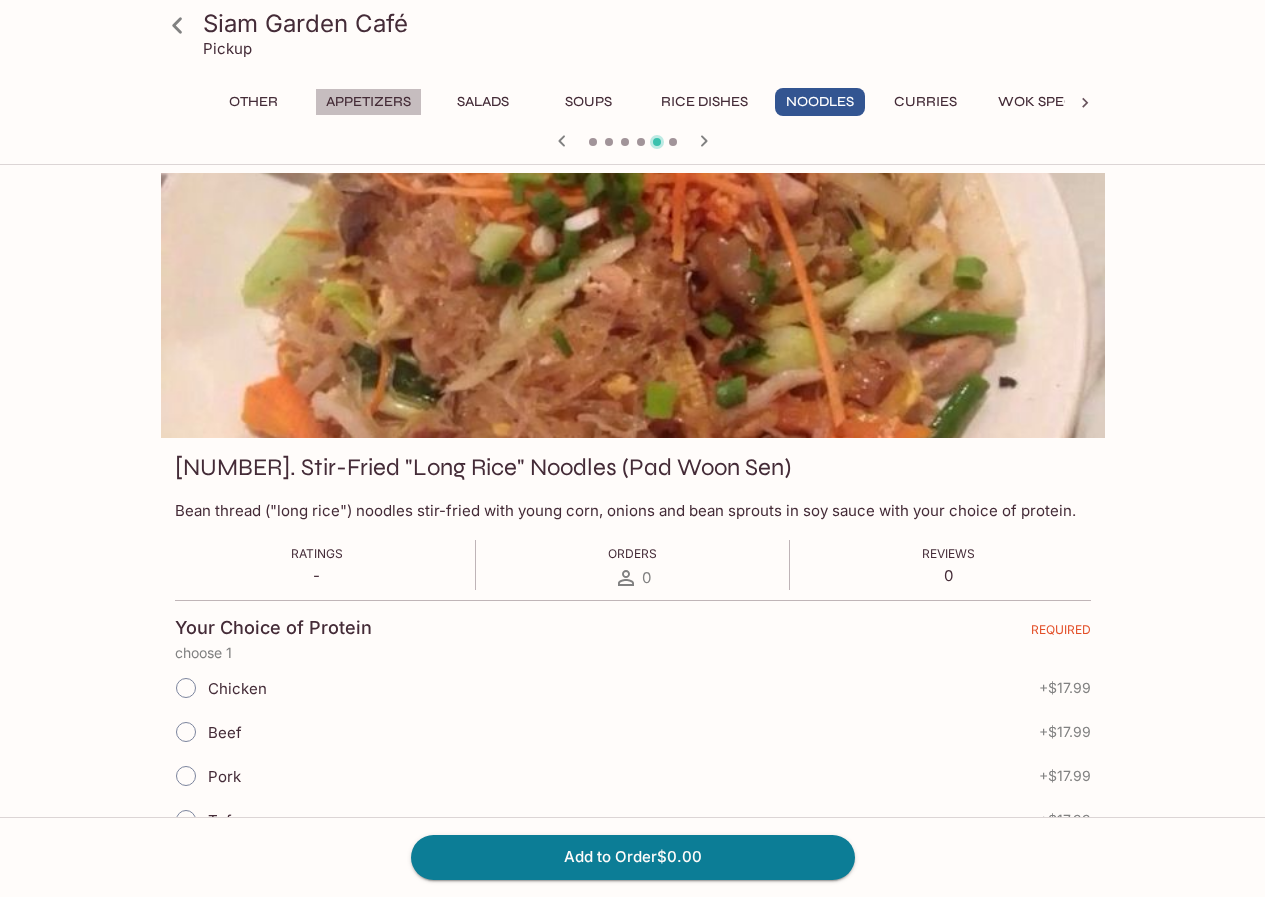 click on "Appetizers" at bounding box center (368, 102) 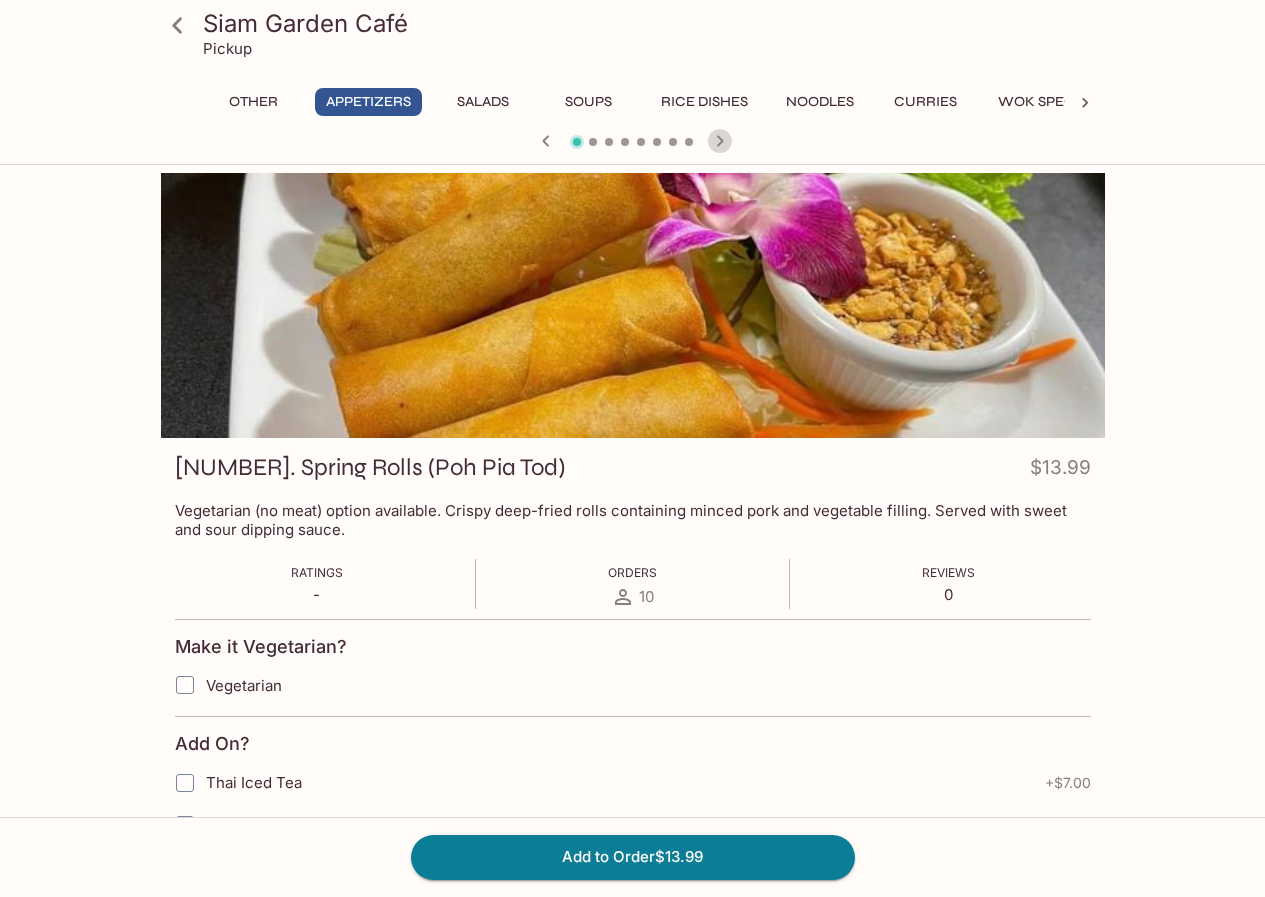 click 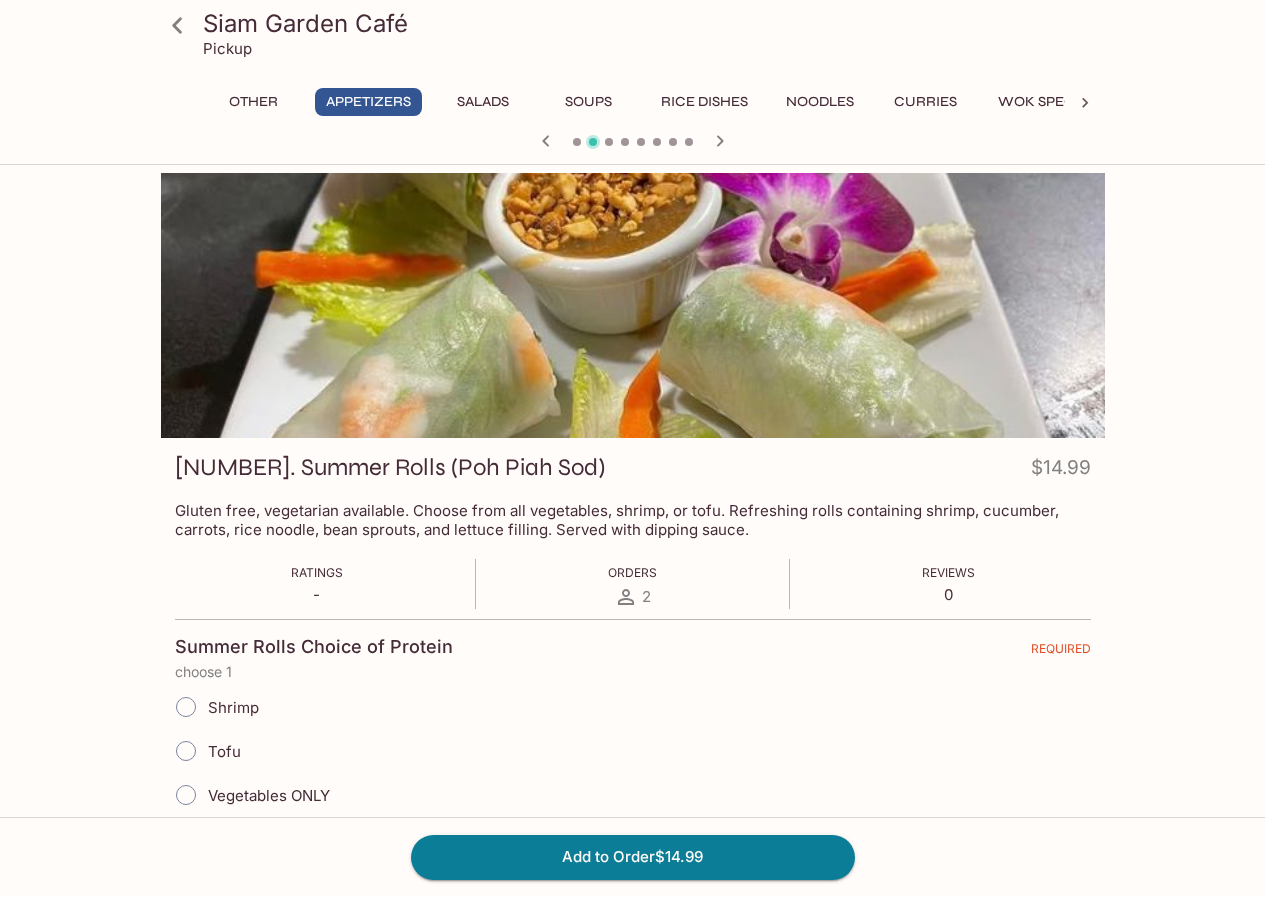 click 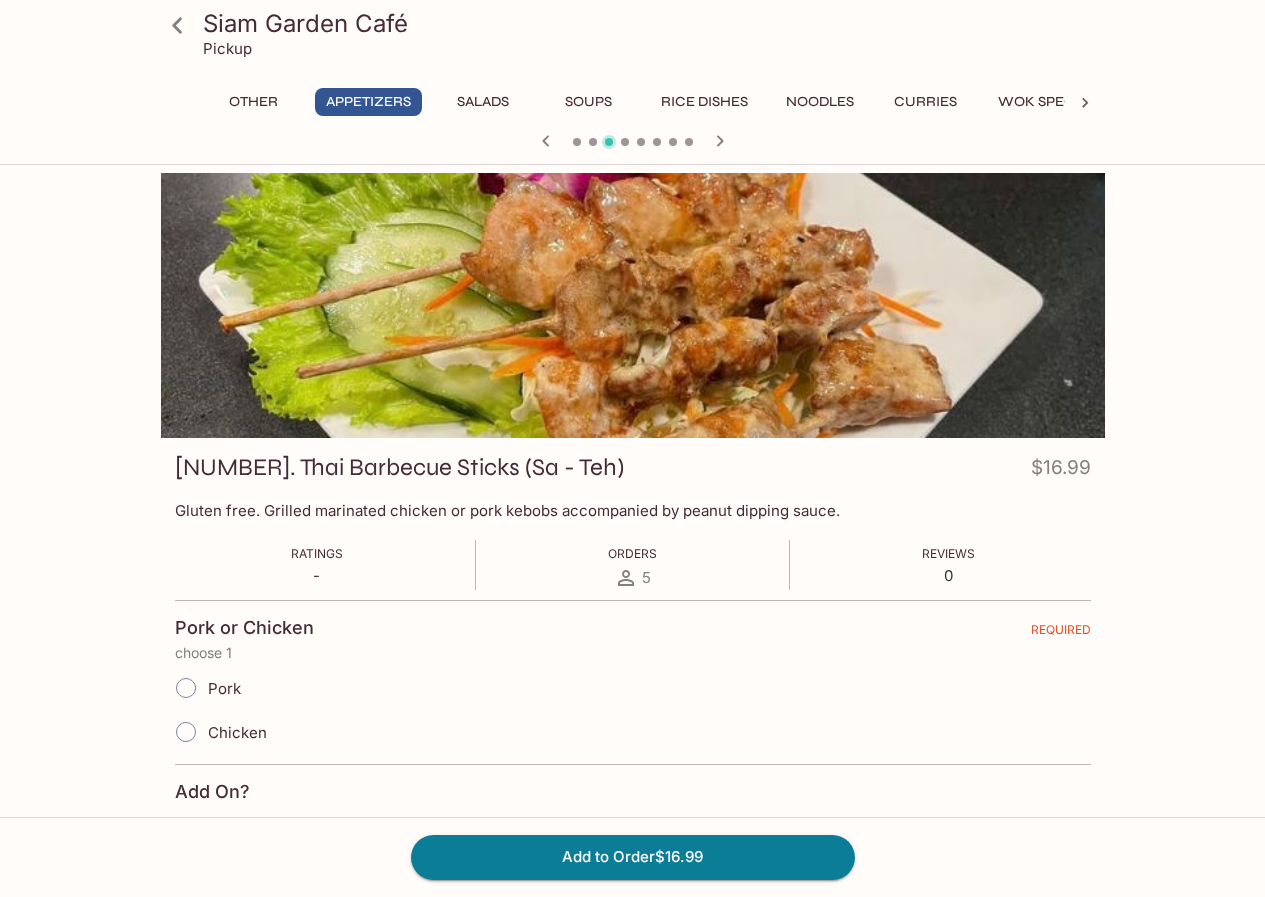 click 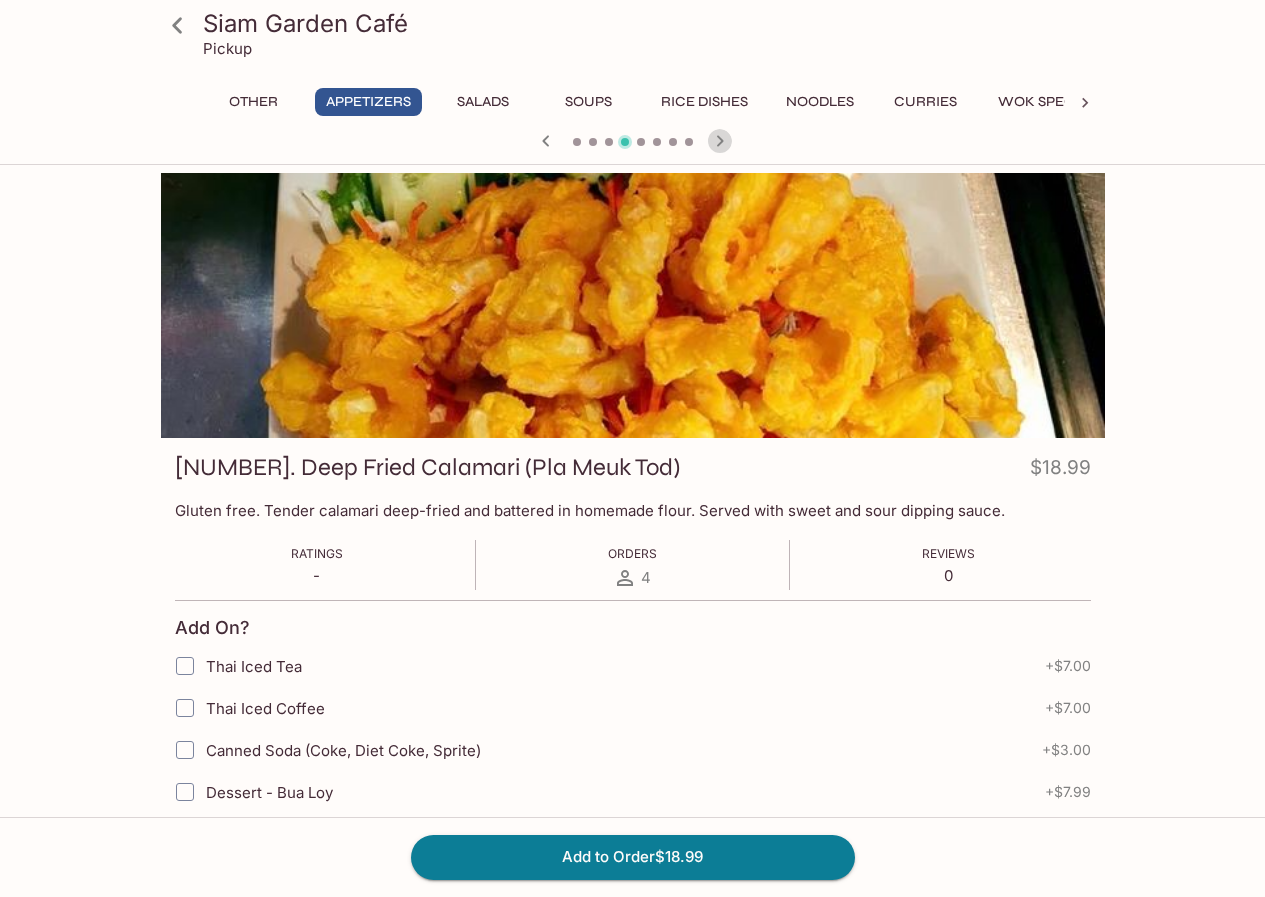 click 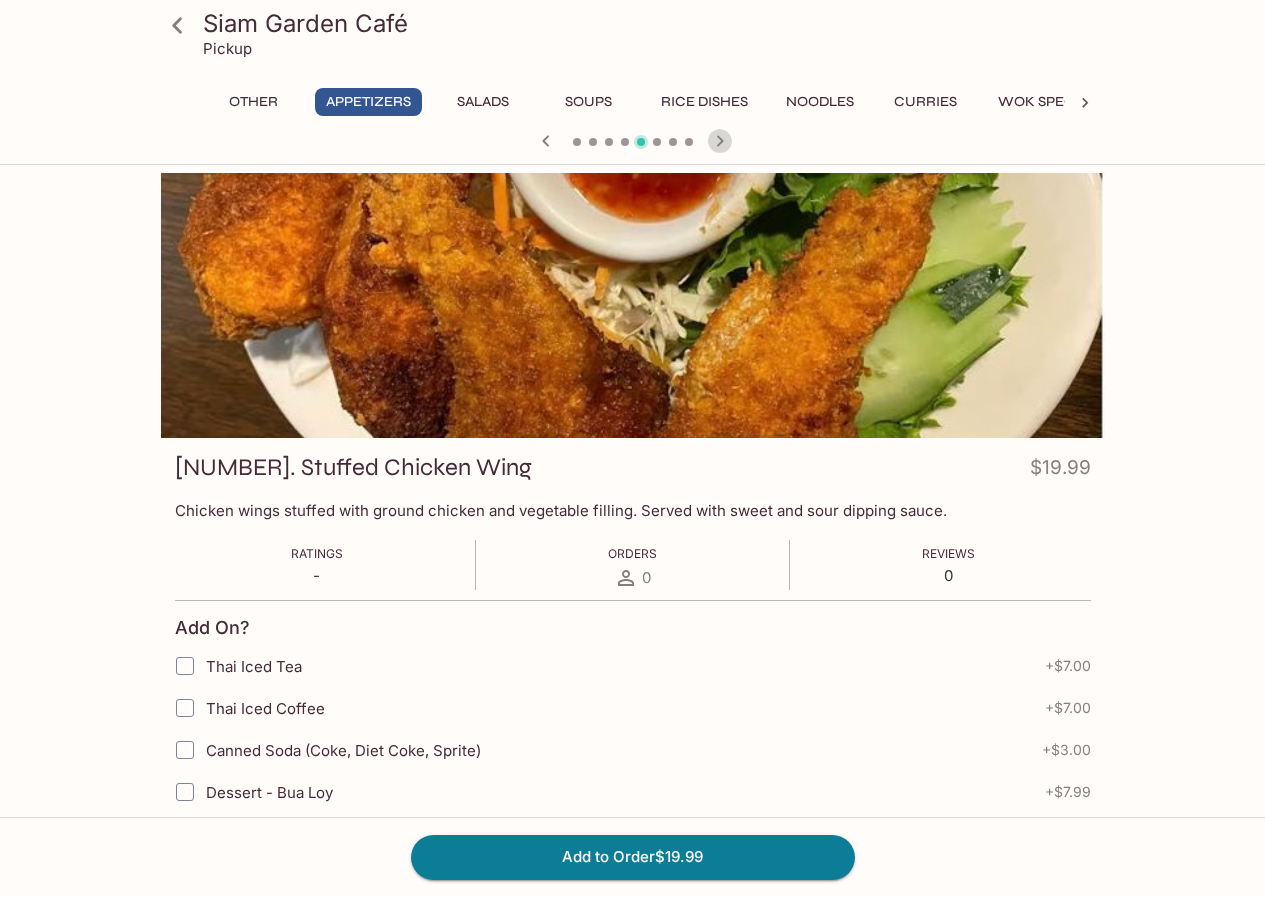 click 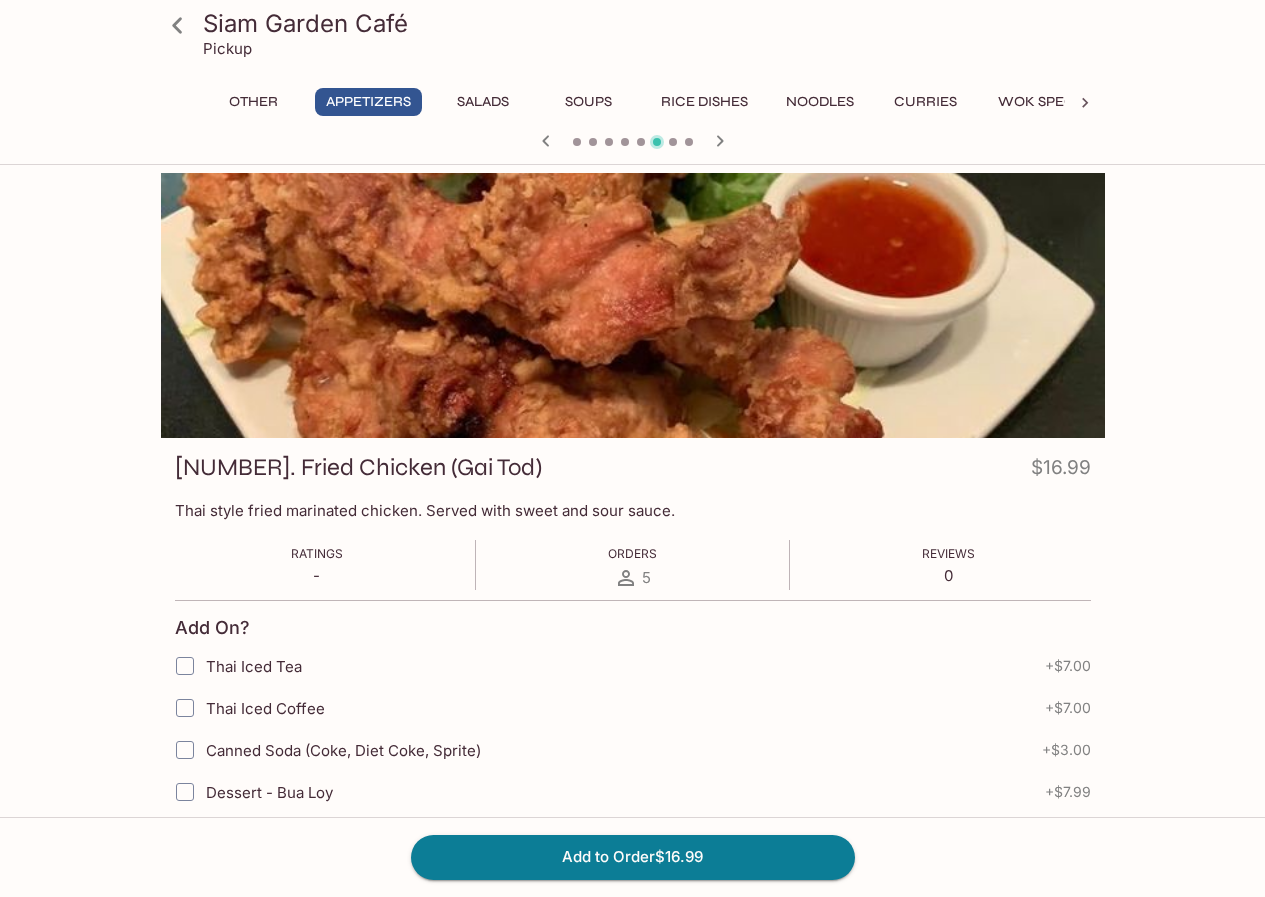 click on "Curries" at bounding box center (926, 102) 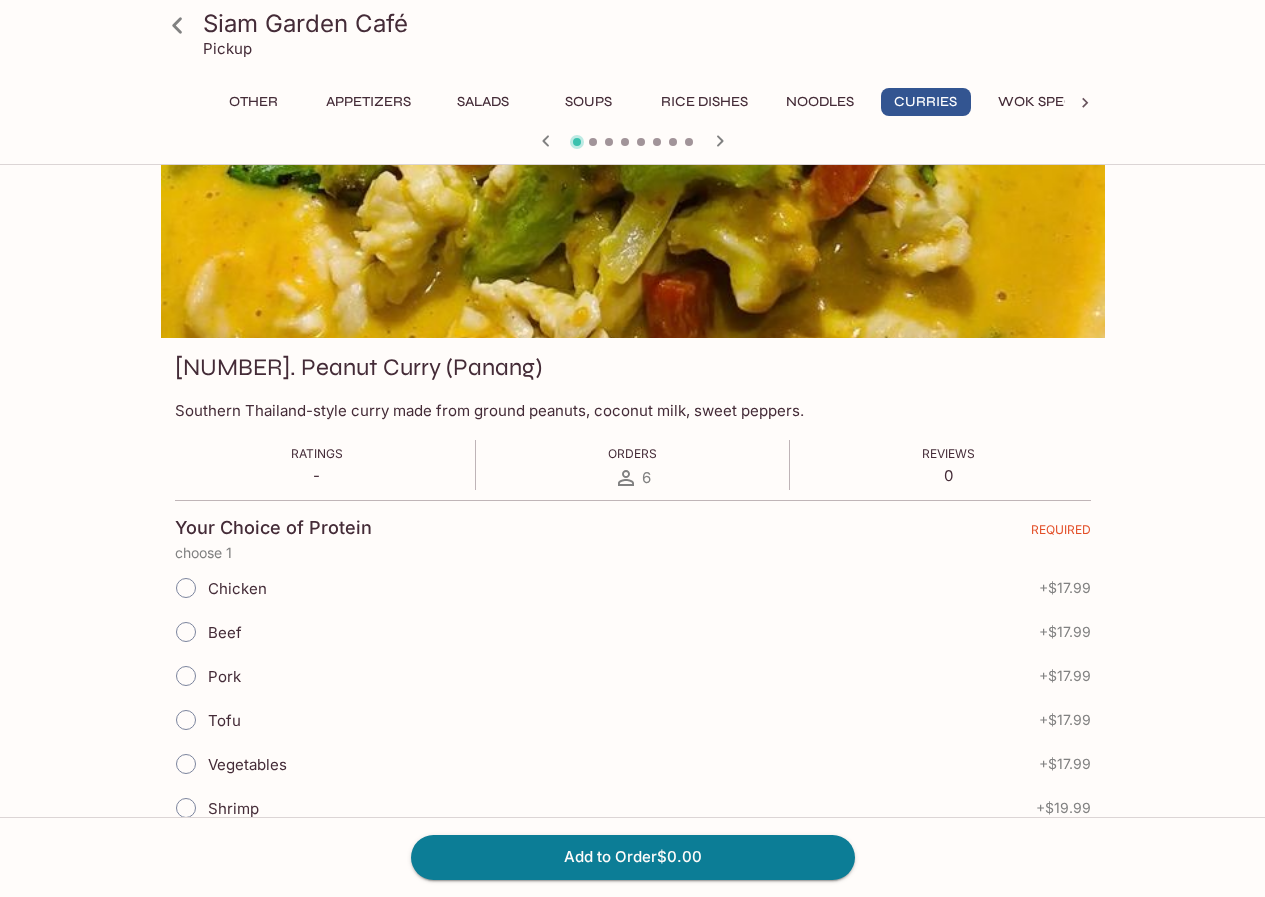 scroll, scrollTop: 0, scrollLeft: 0, axis: both 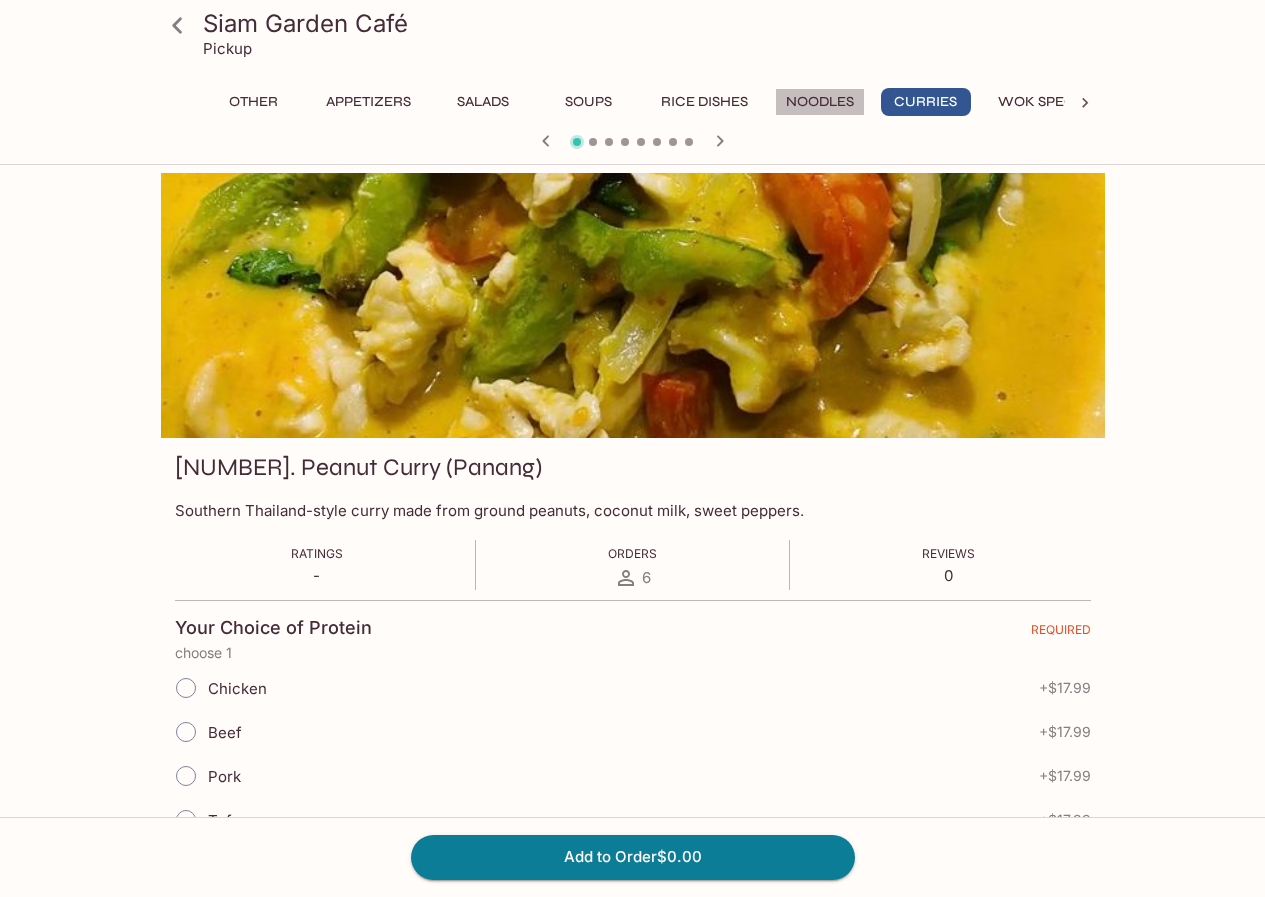 click on "Noodles" at bounding box center [820, 102] 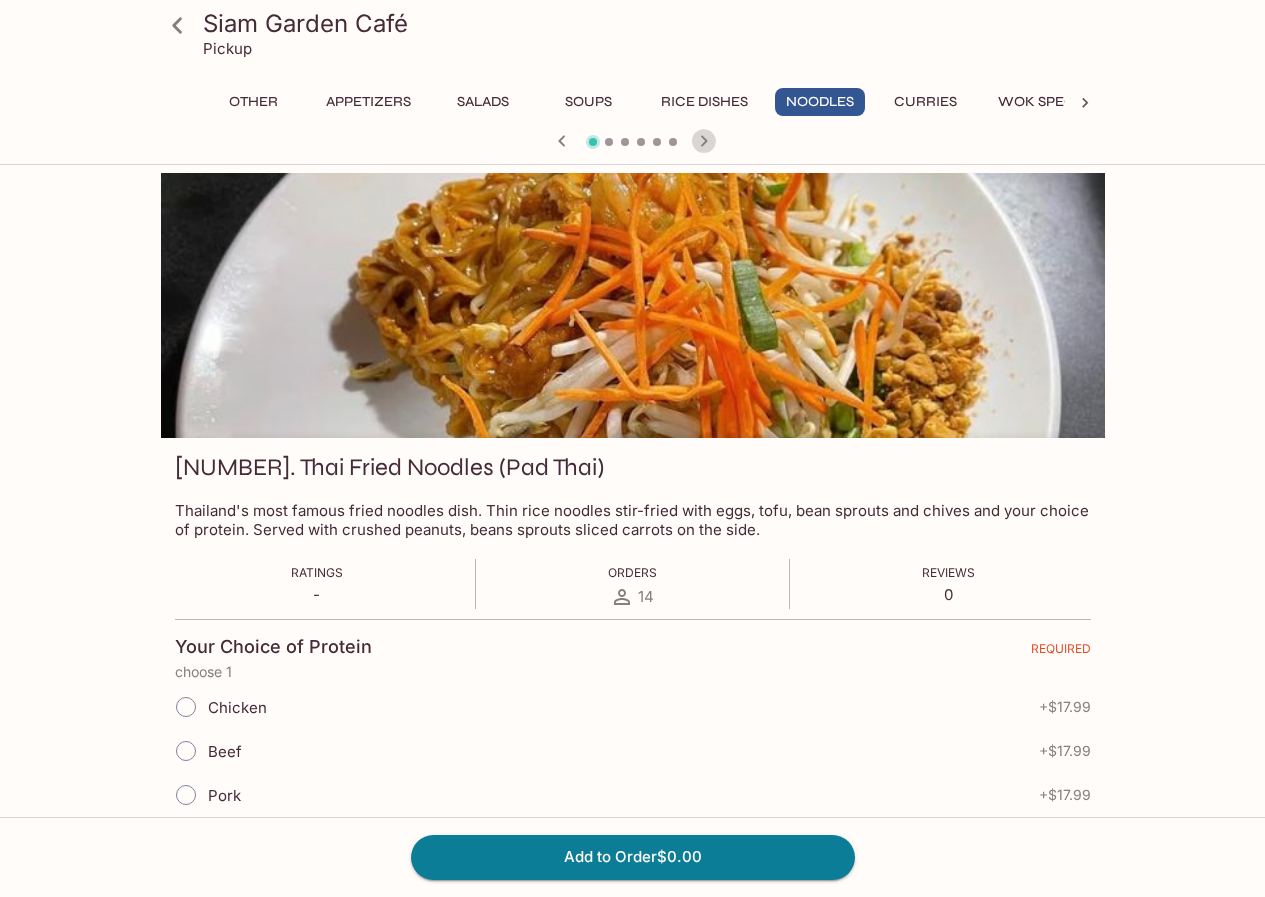click 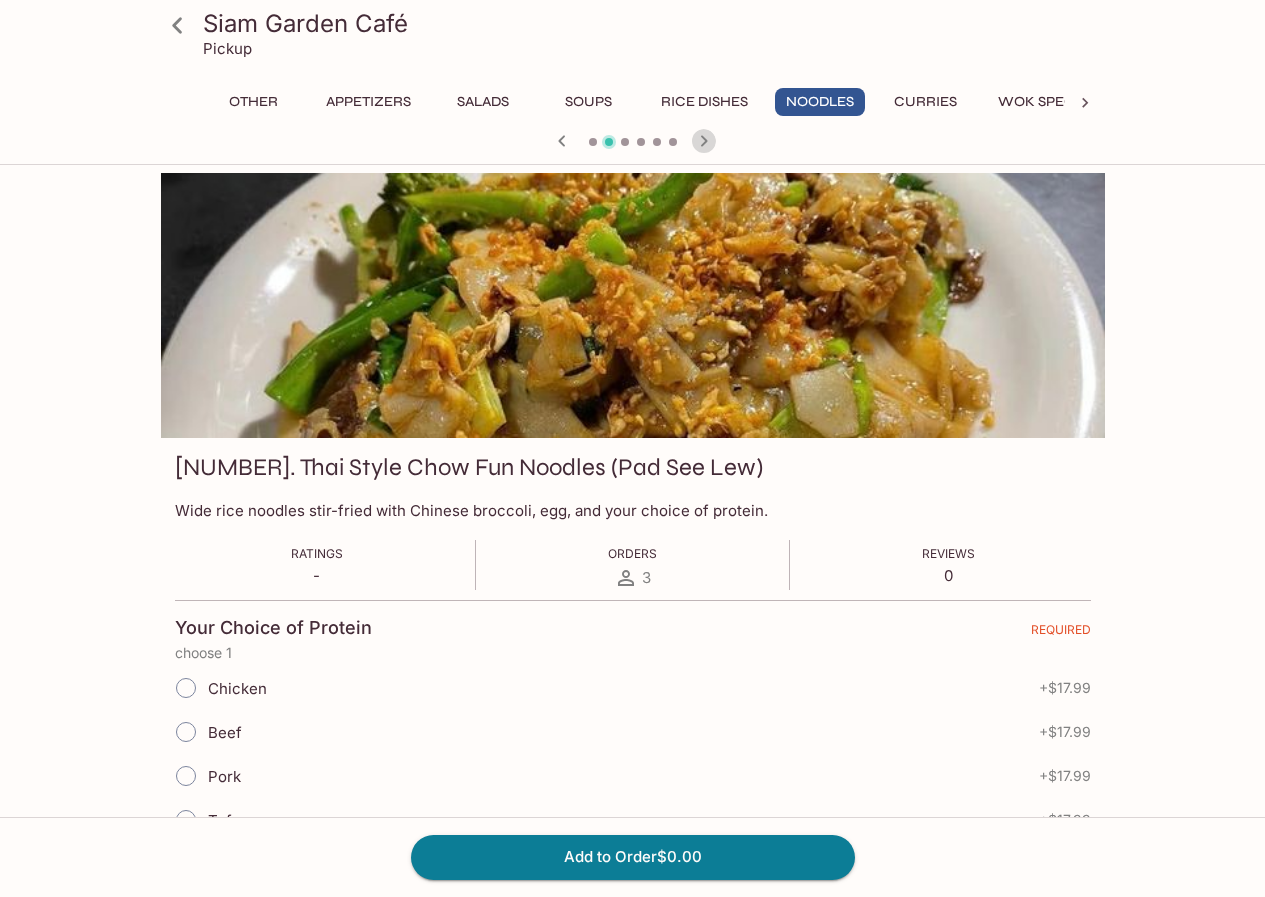 click 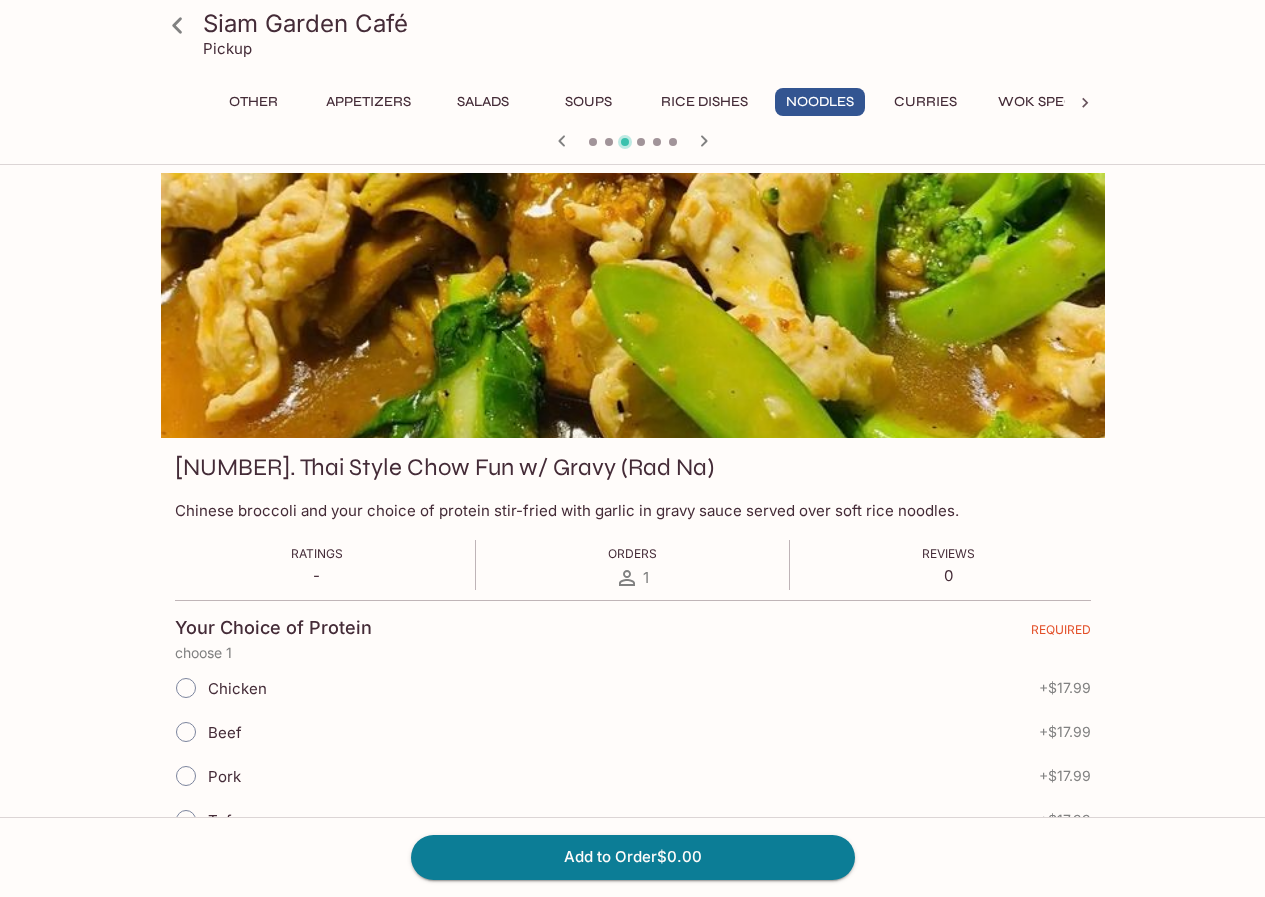 click 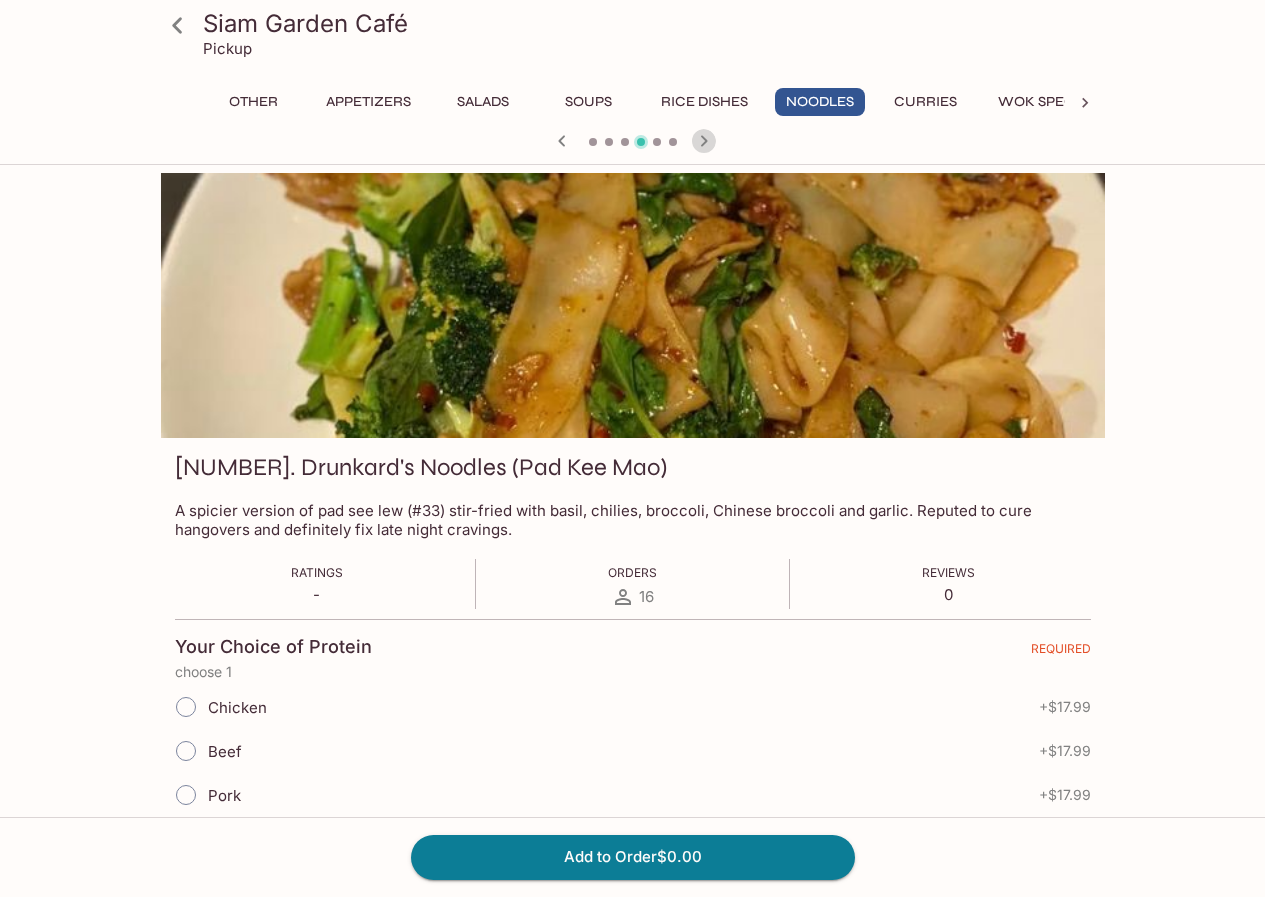 click 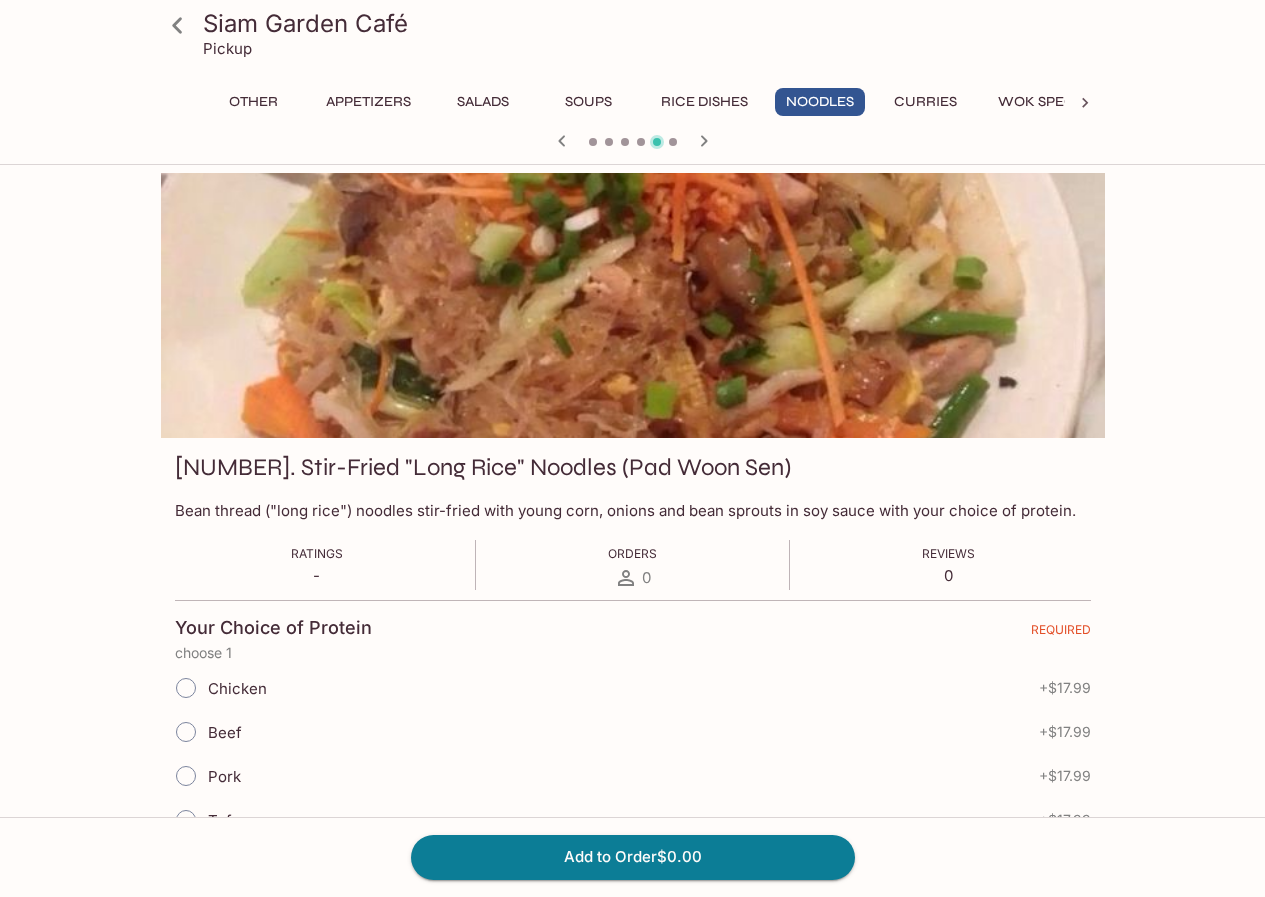 click 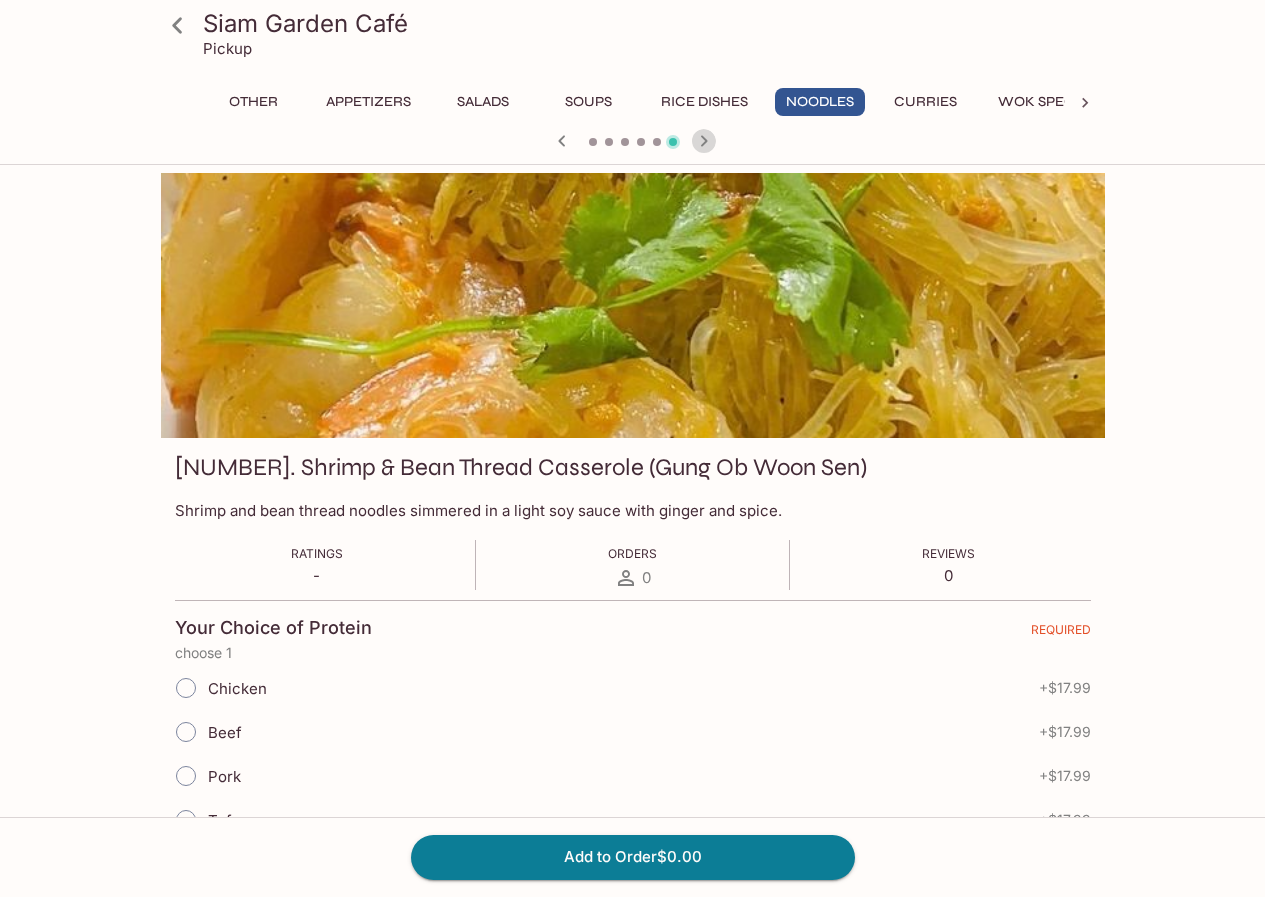click 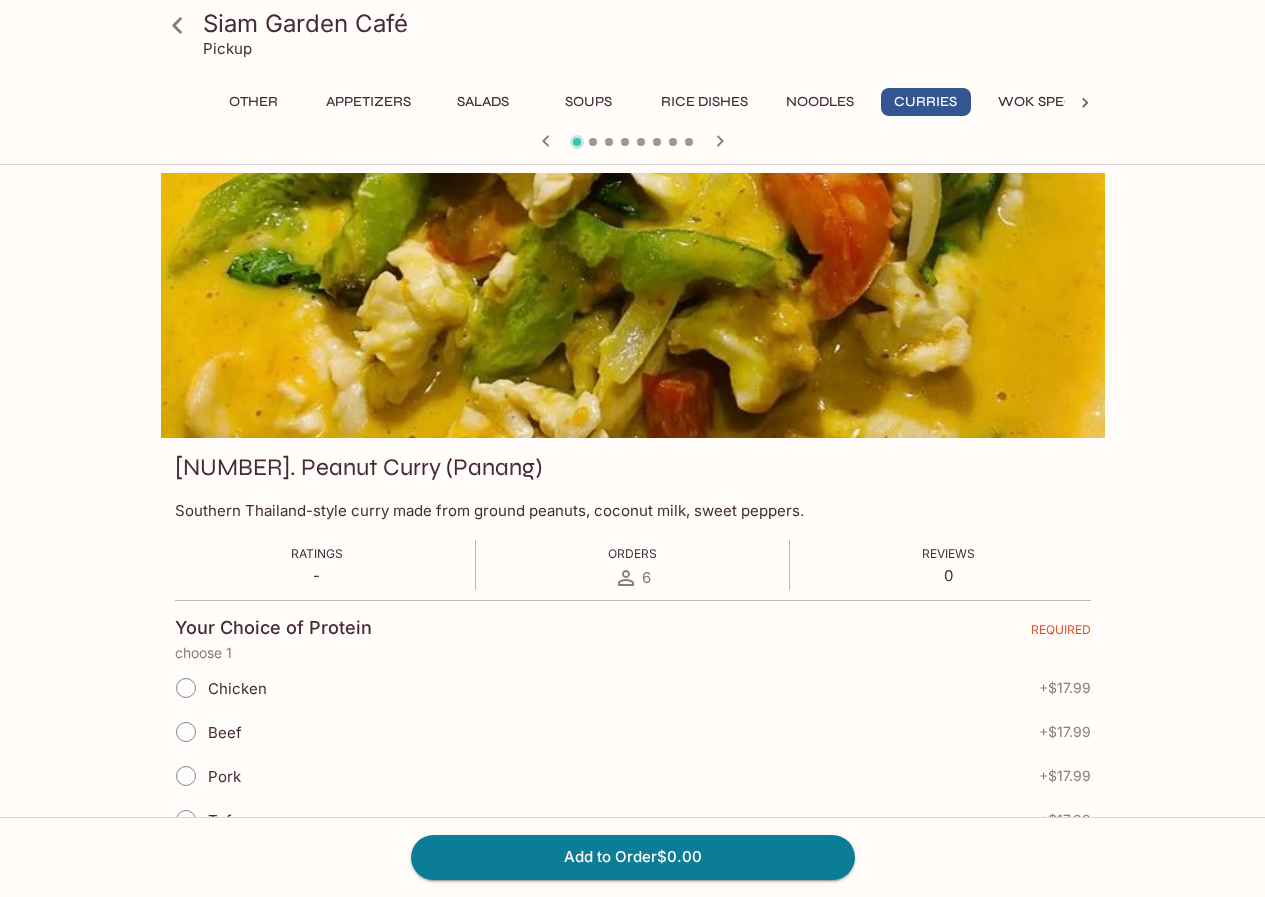 click at bounding box center [633, 143] 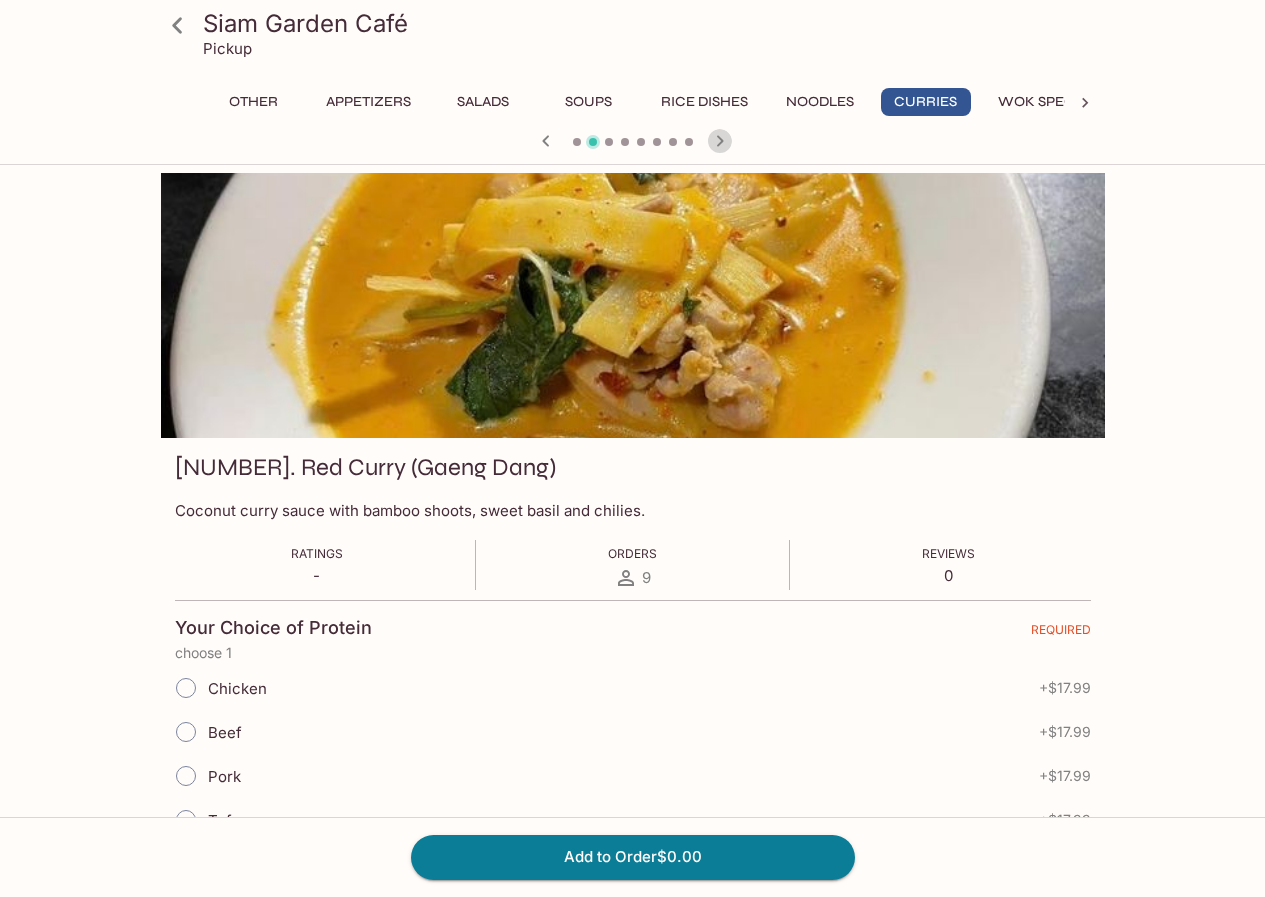 click 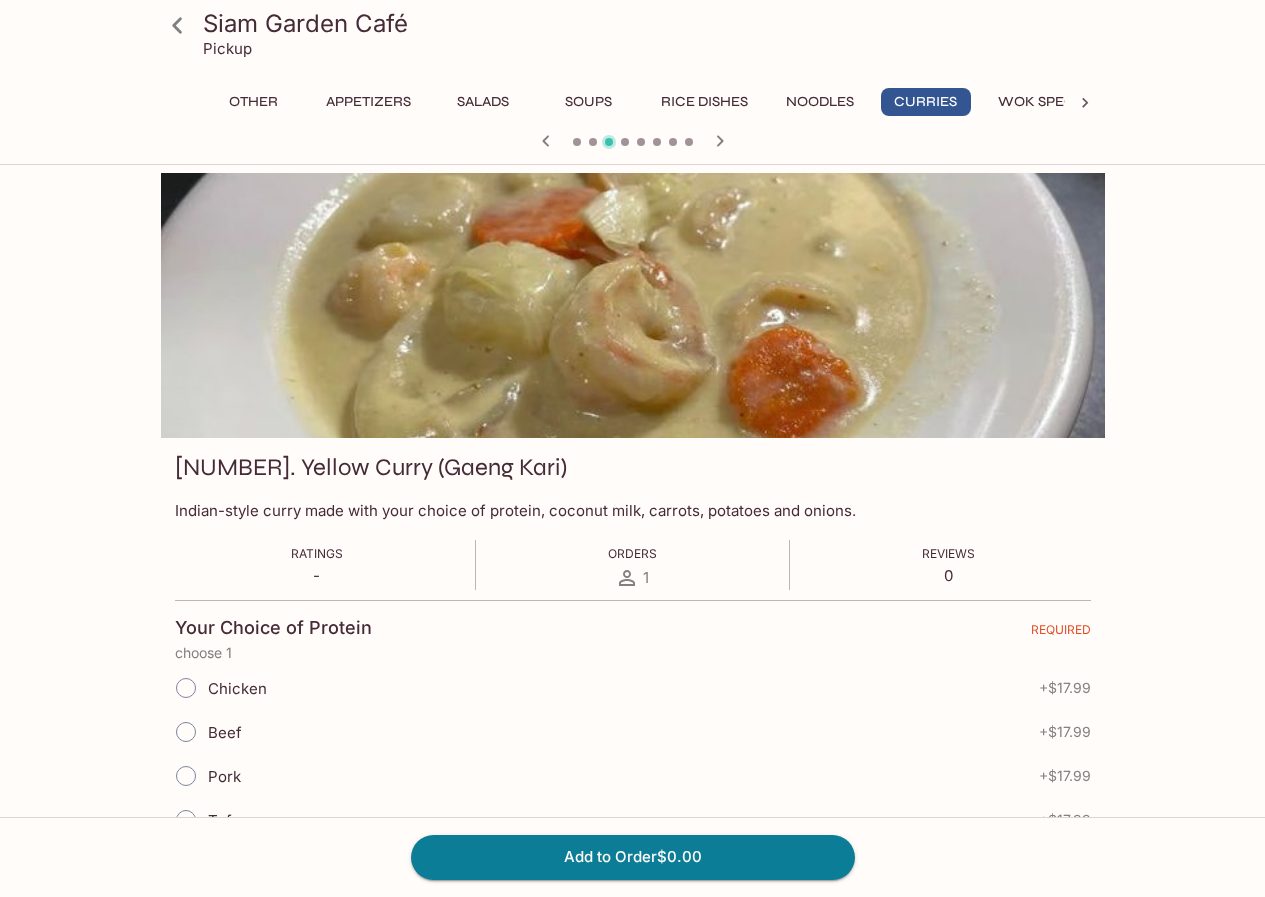 click 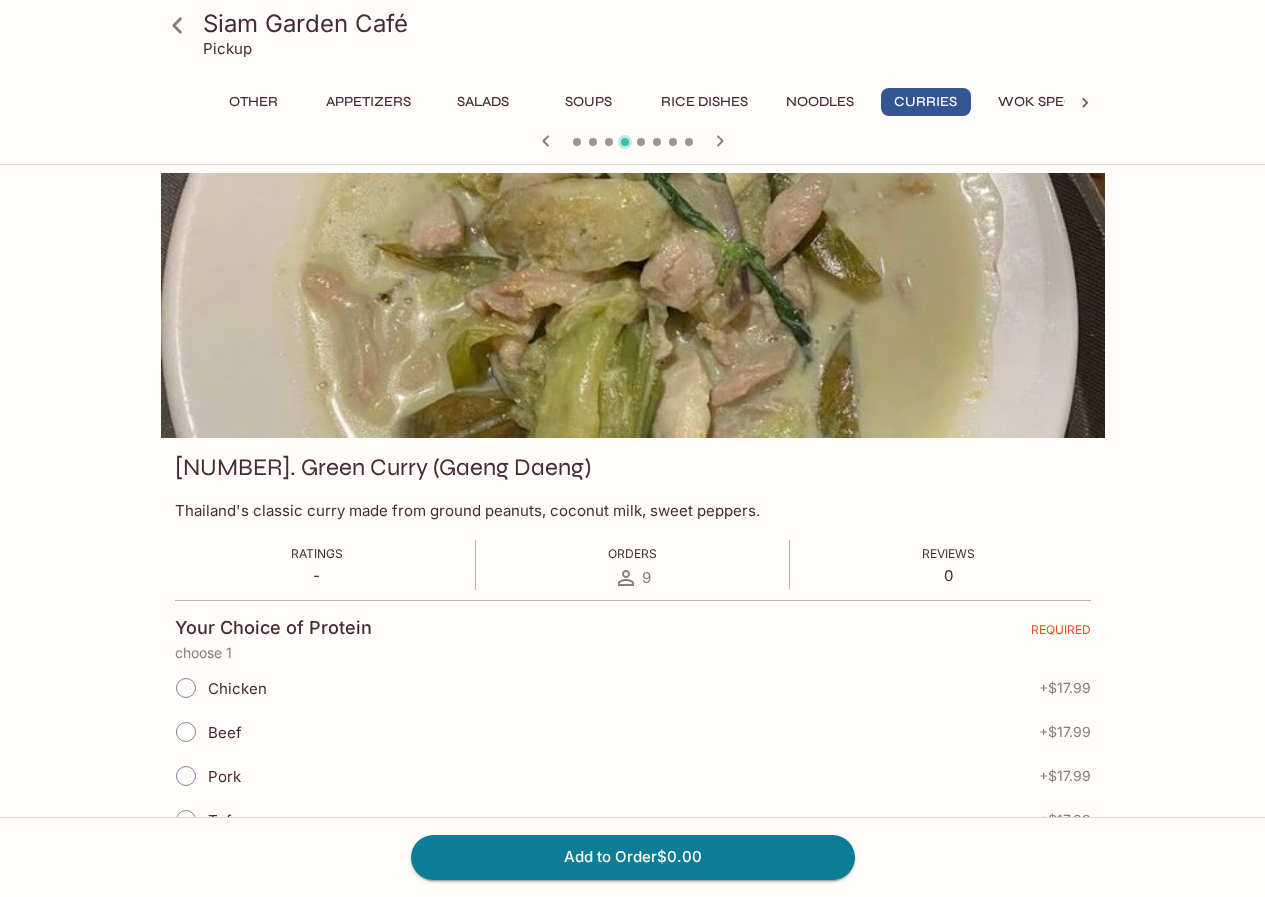 click 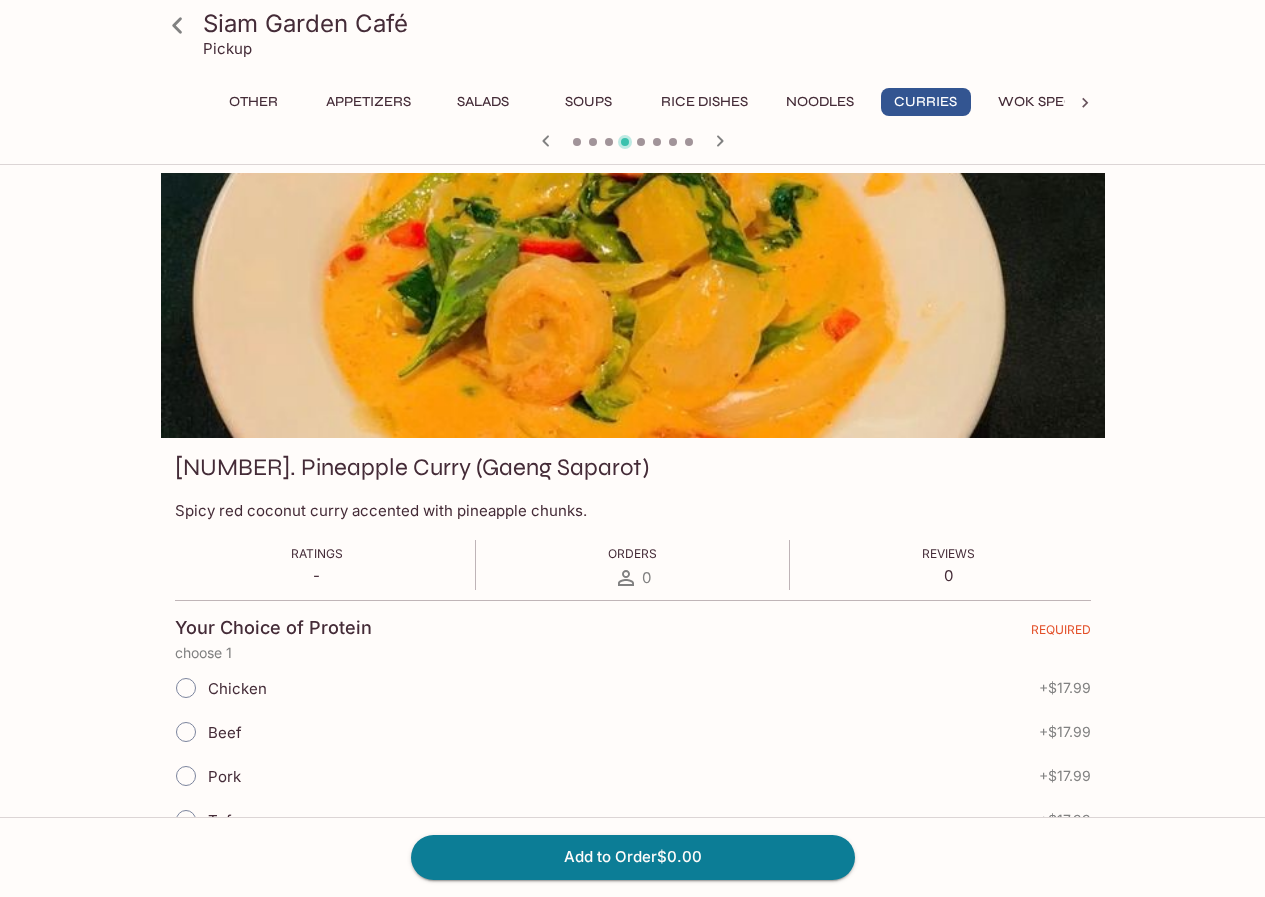 click 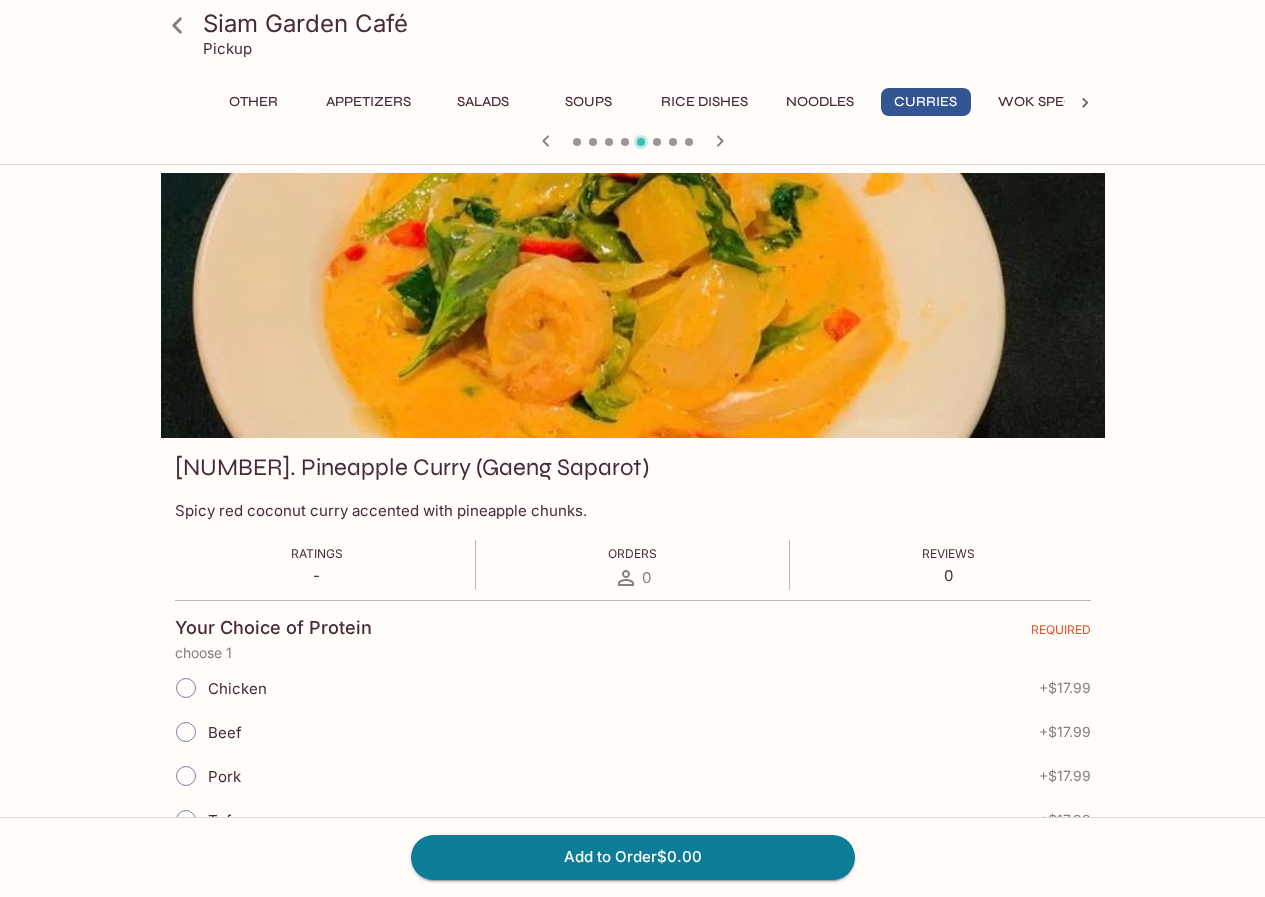 click 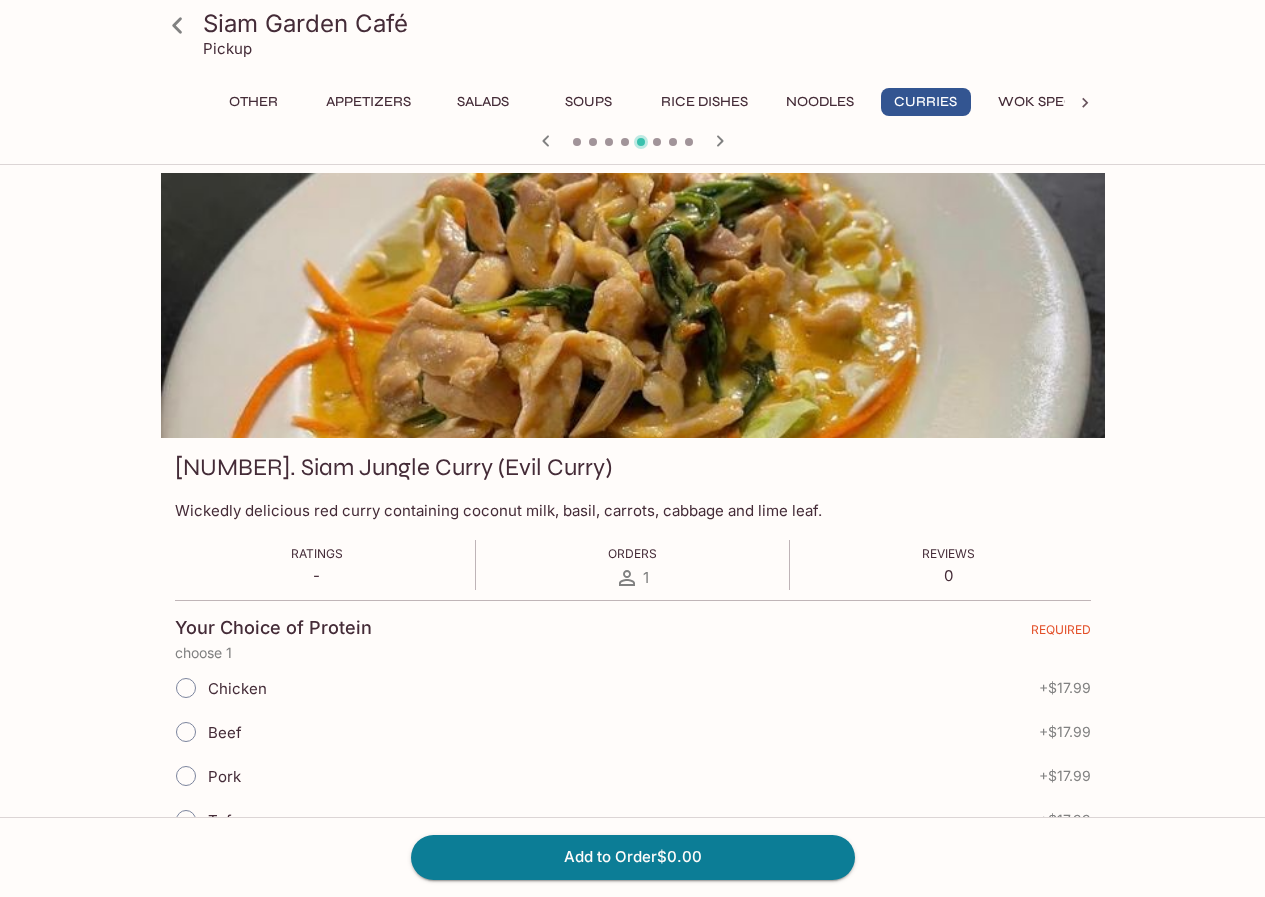 click 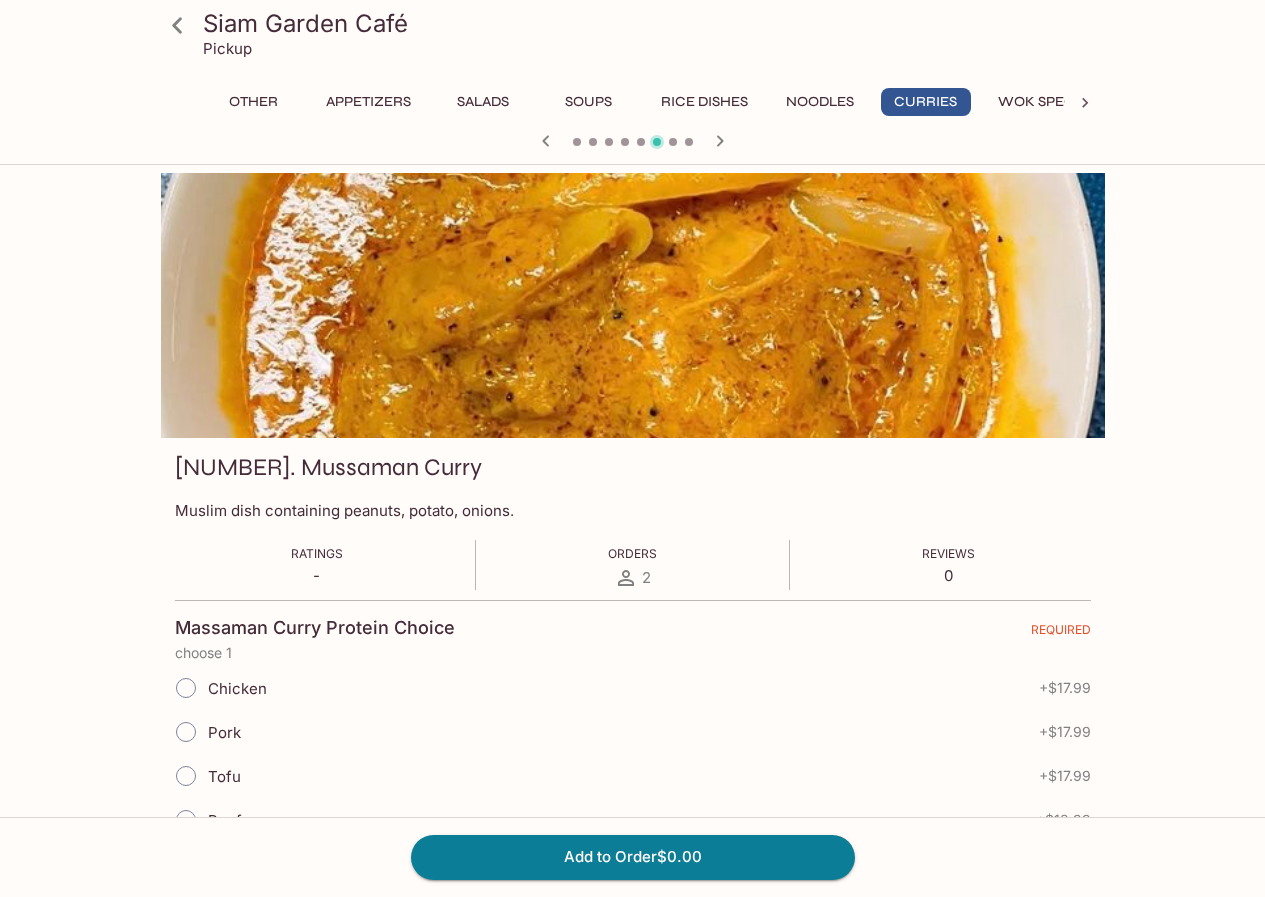 click 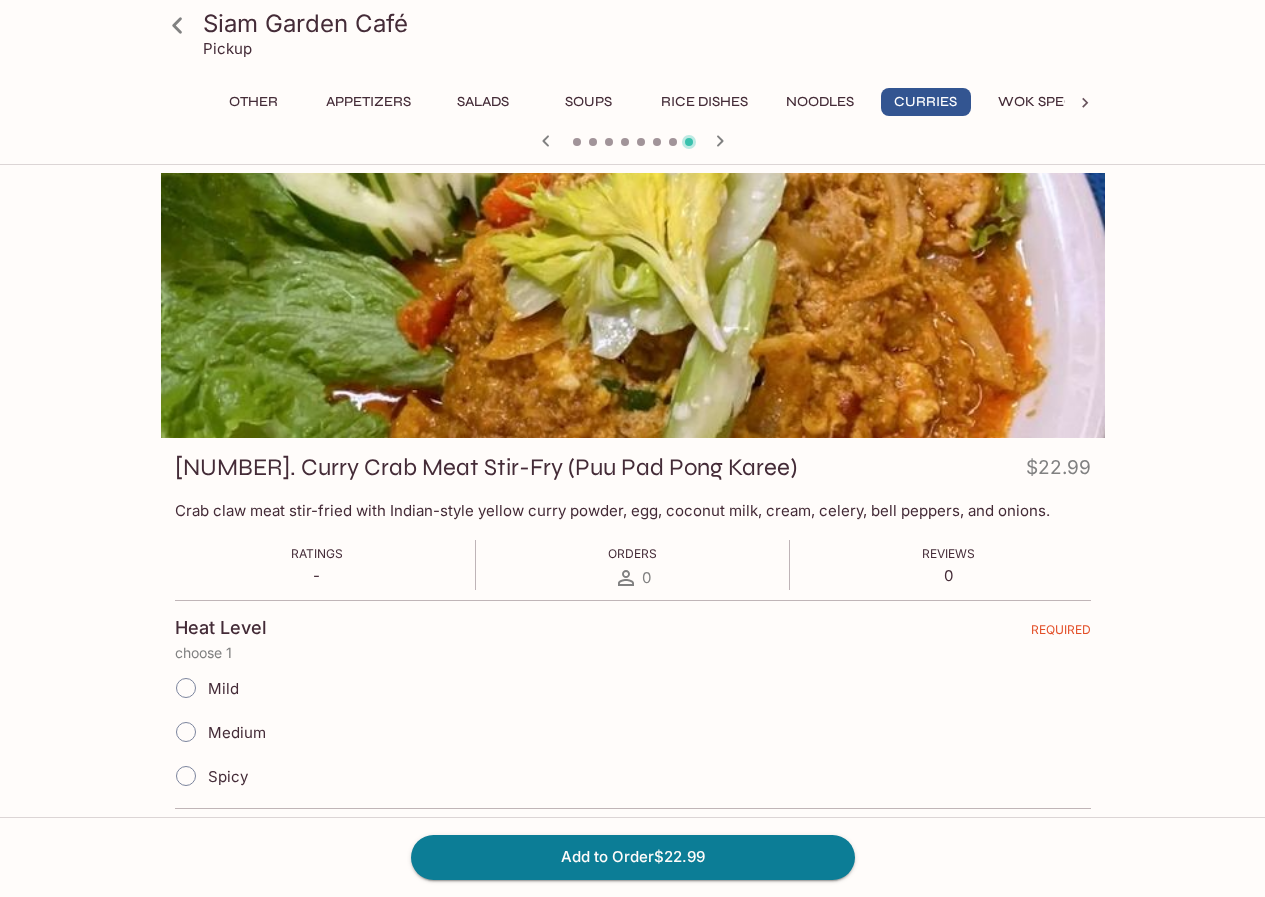click on "Other" at bounding box center [254, 102] 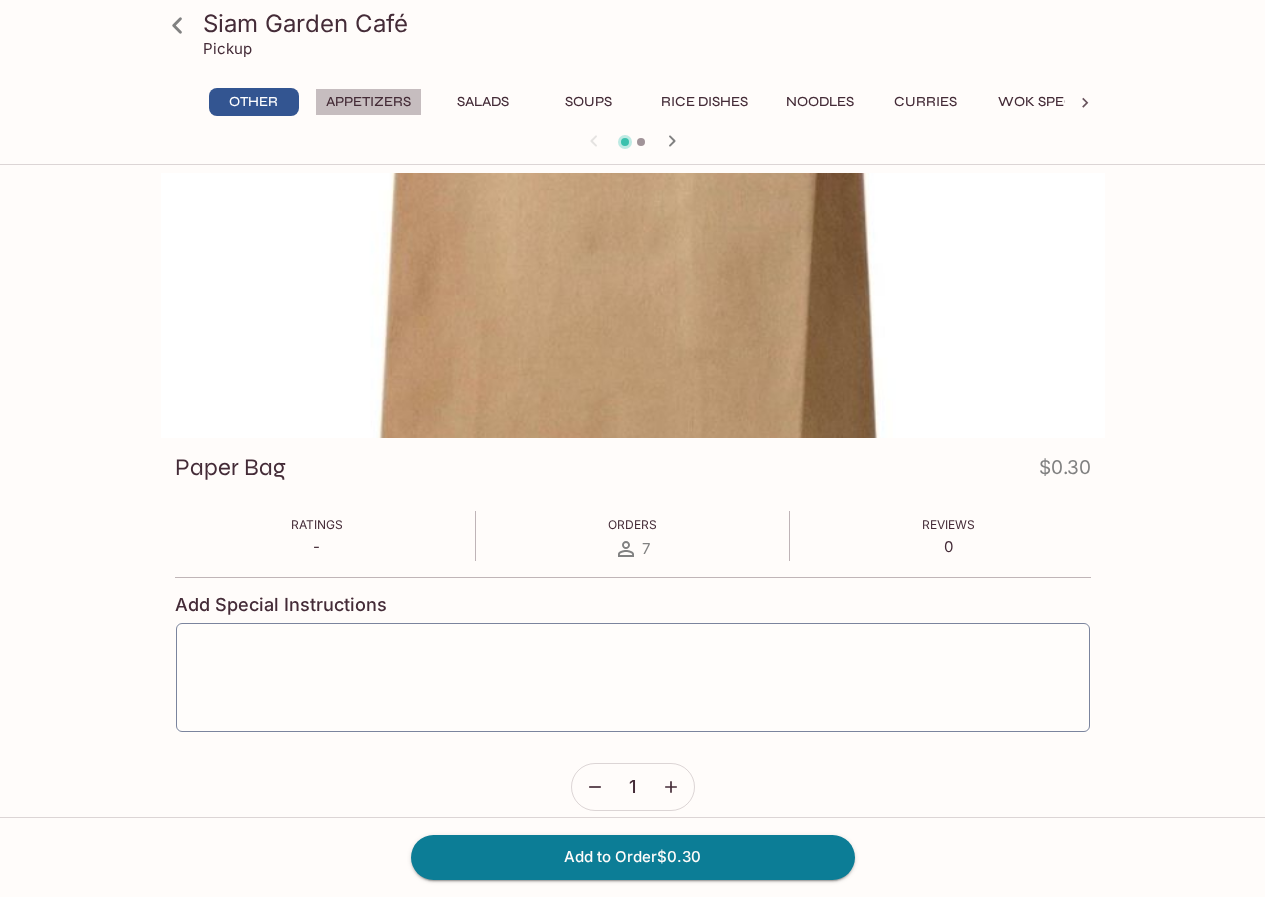 click on "Appetizers" at bounding box center [368, 102] 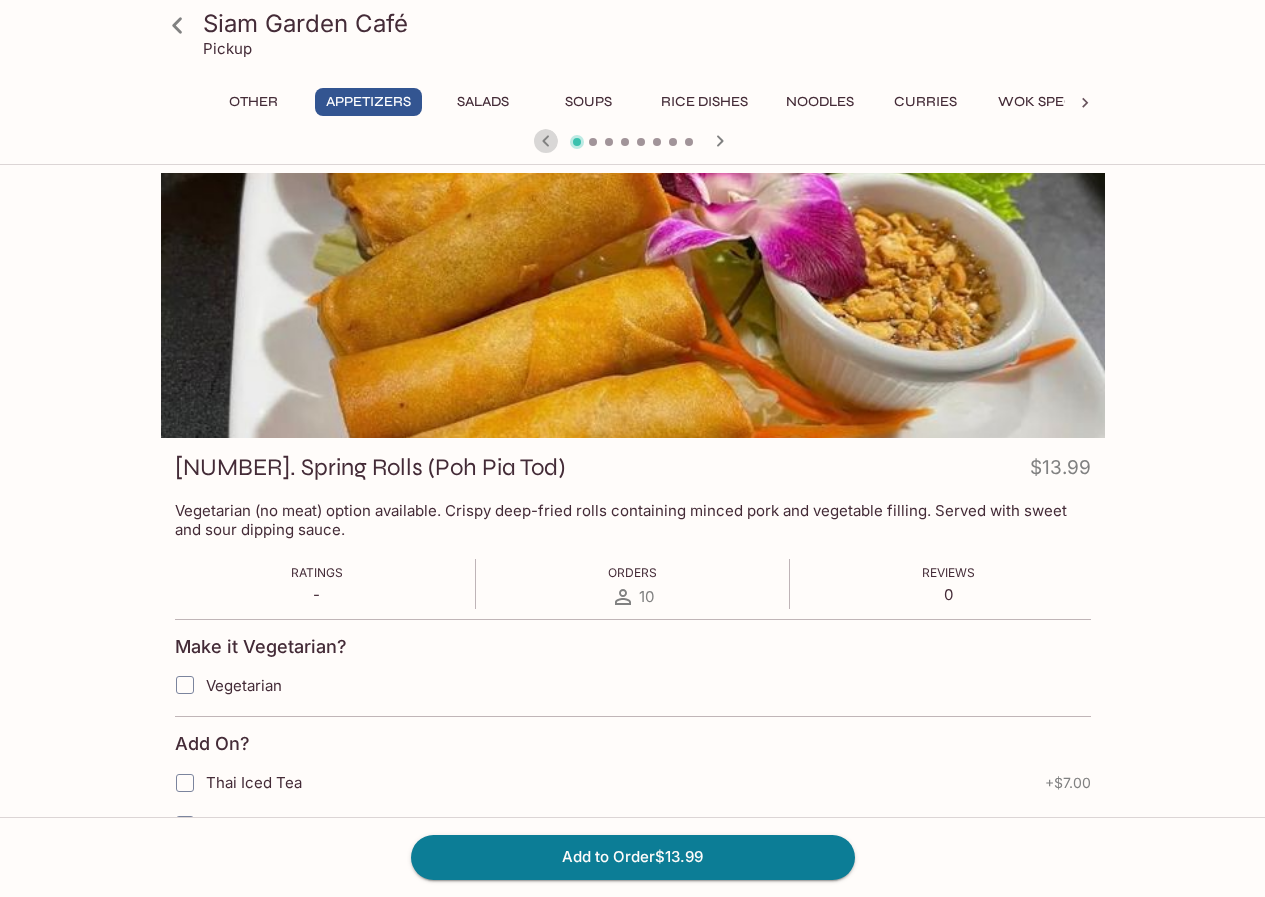 click 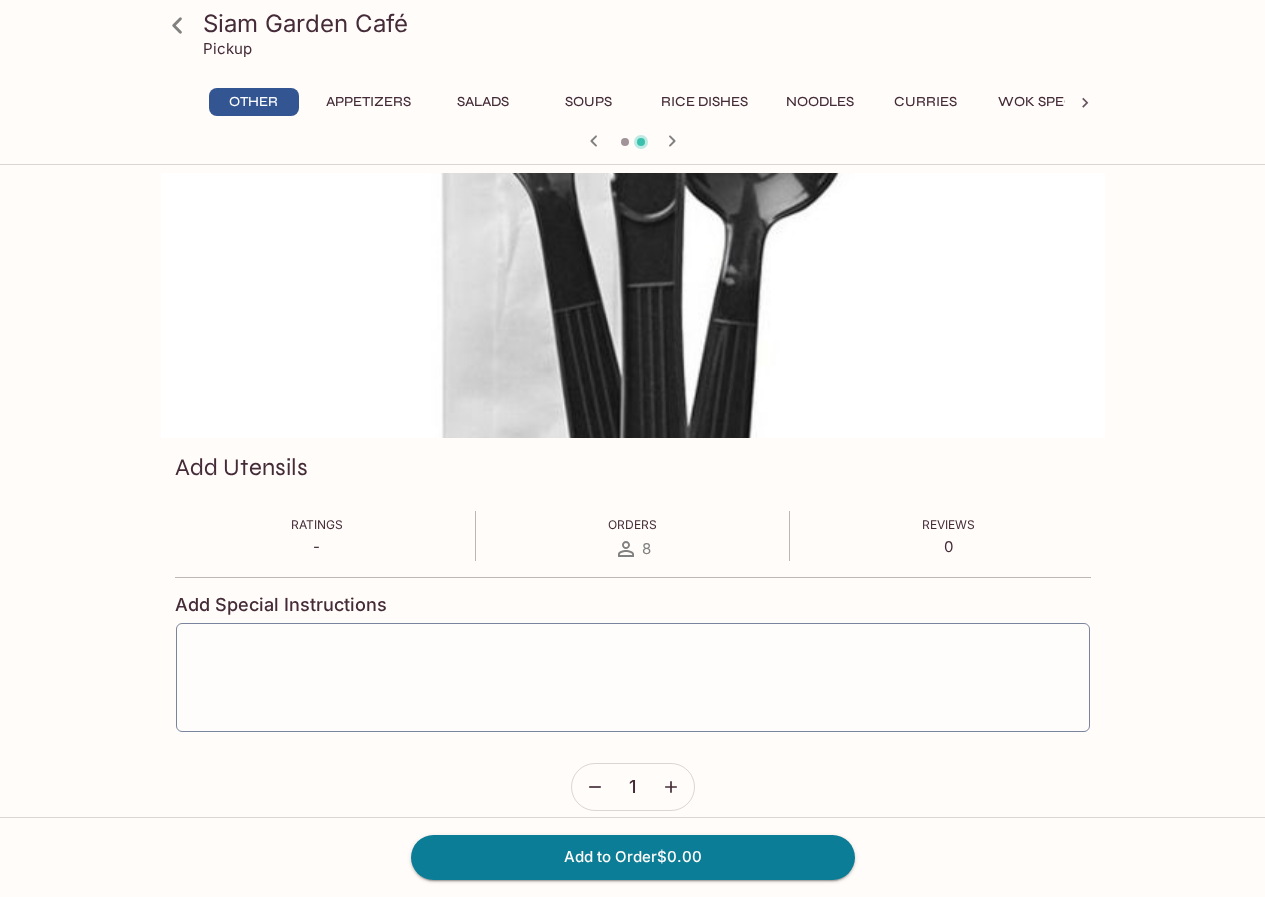 click at bounding box center (633, 143) 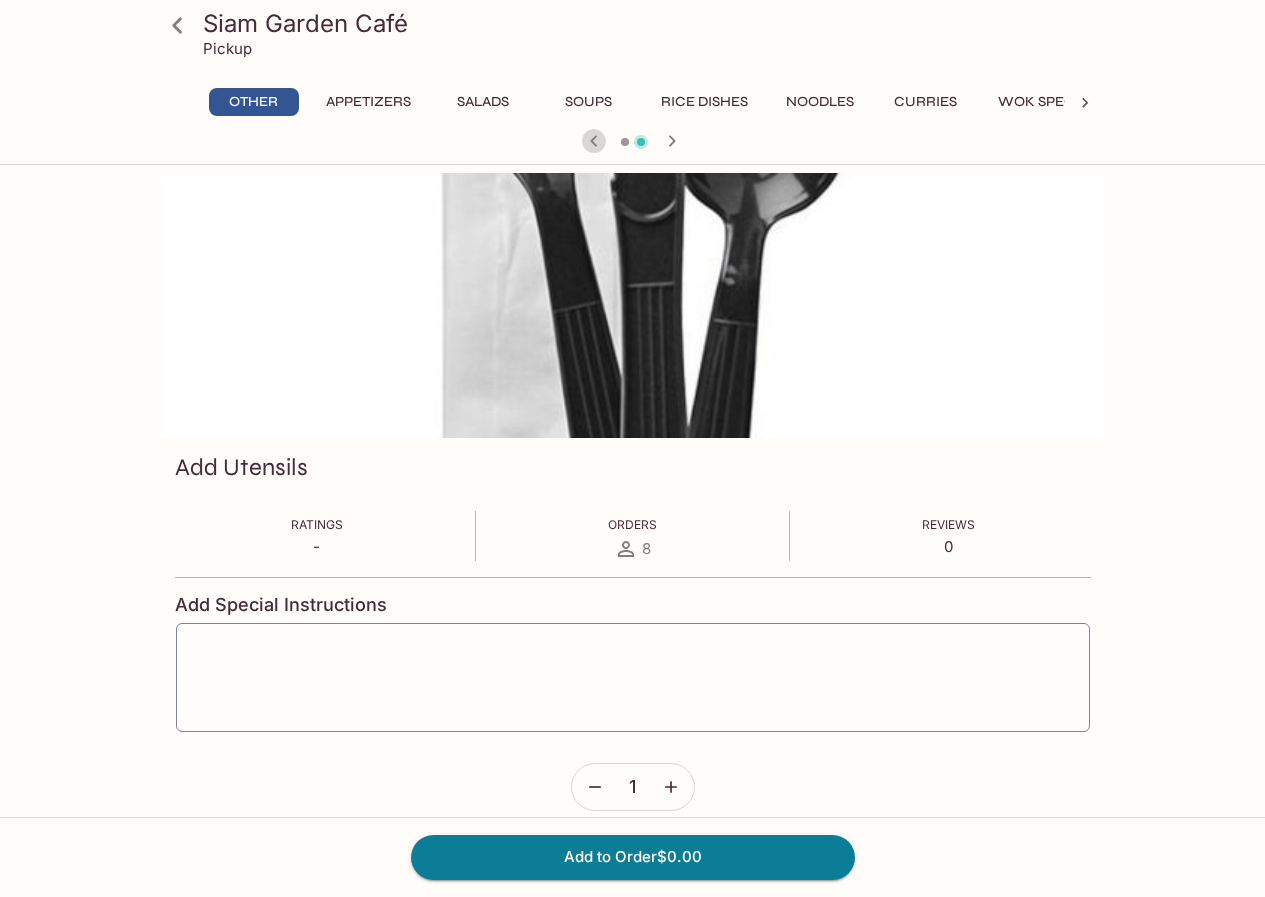 click 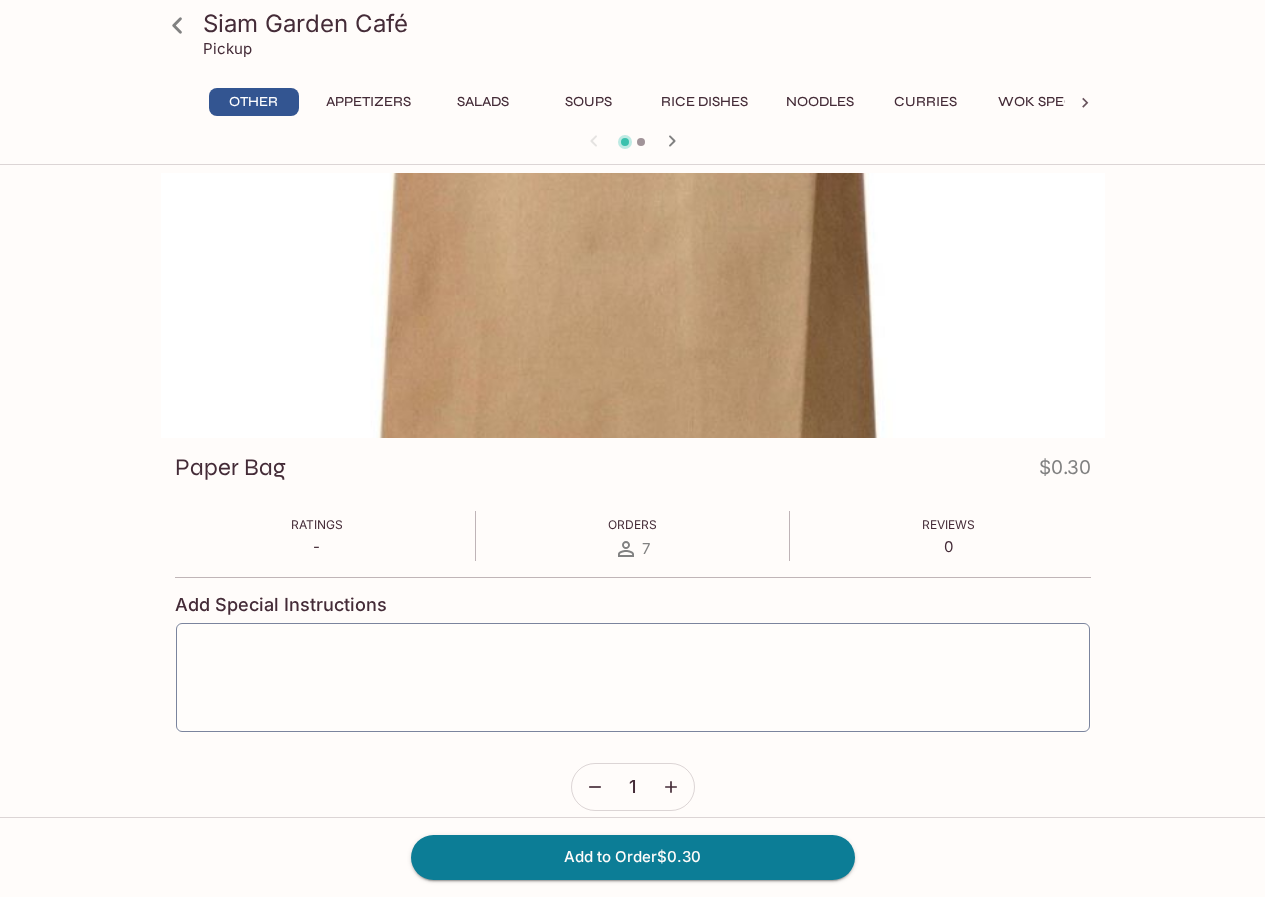 click at bounding box center (633, 143) 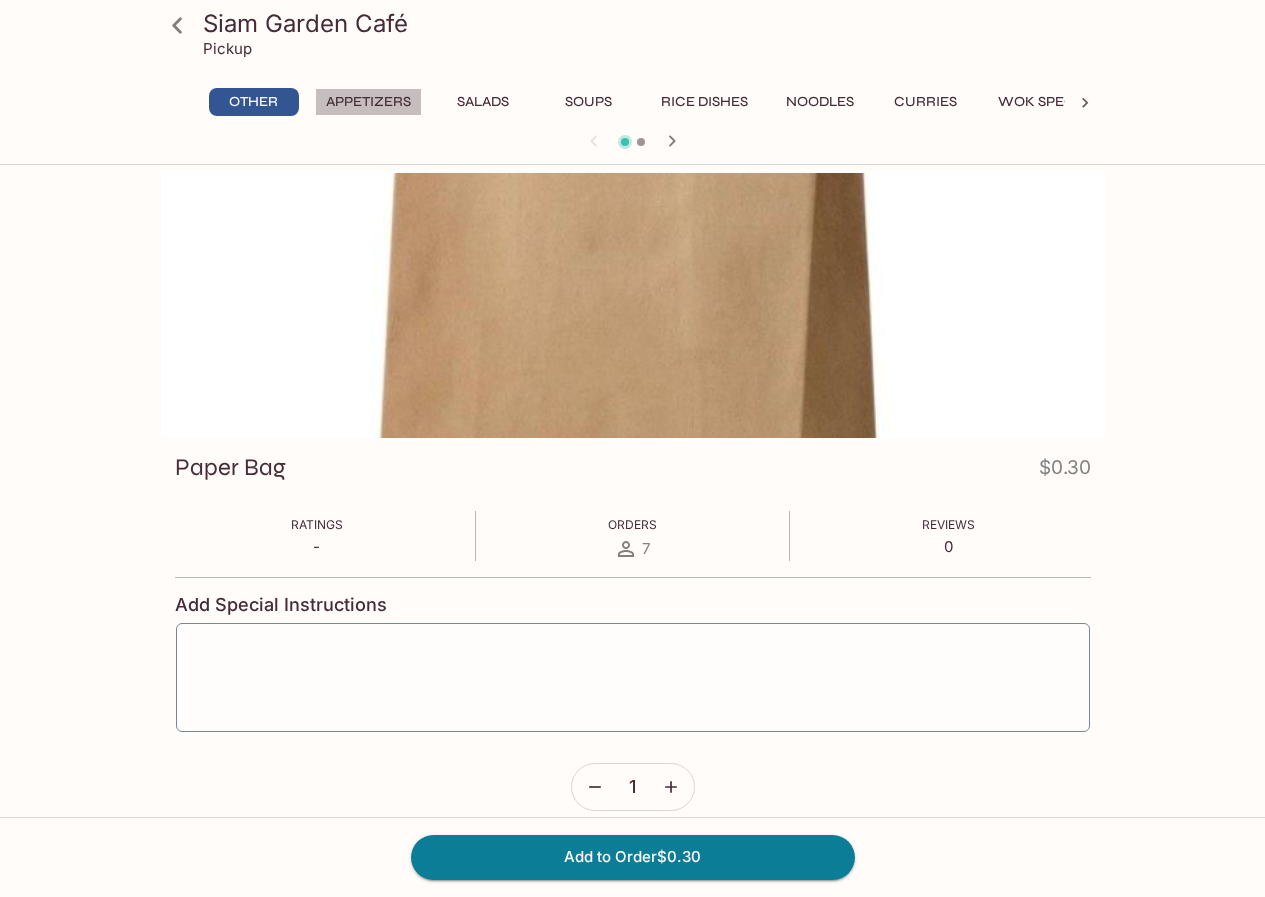 click on "Appetizers" at bounding box center (368, 102) 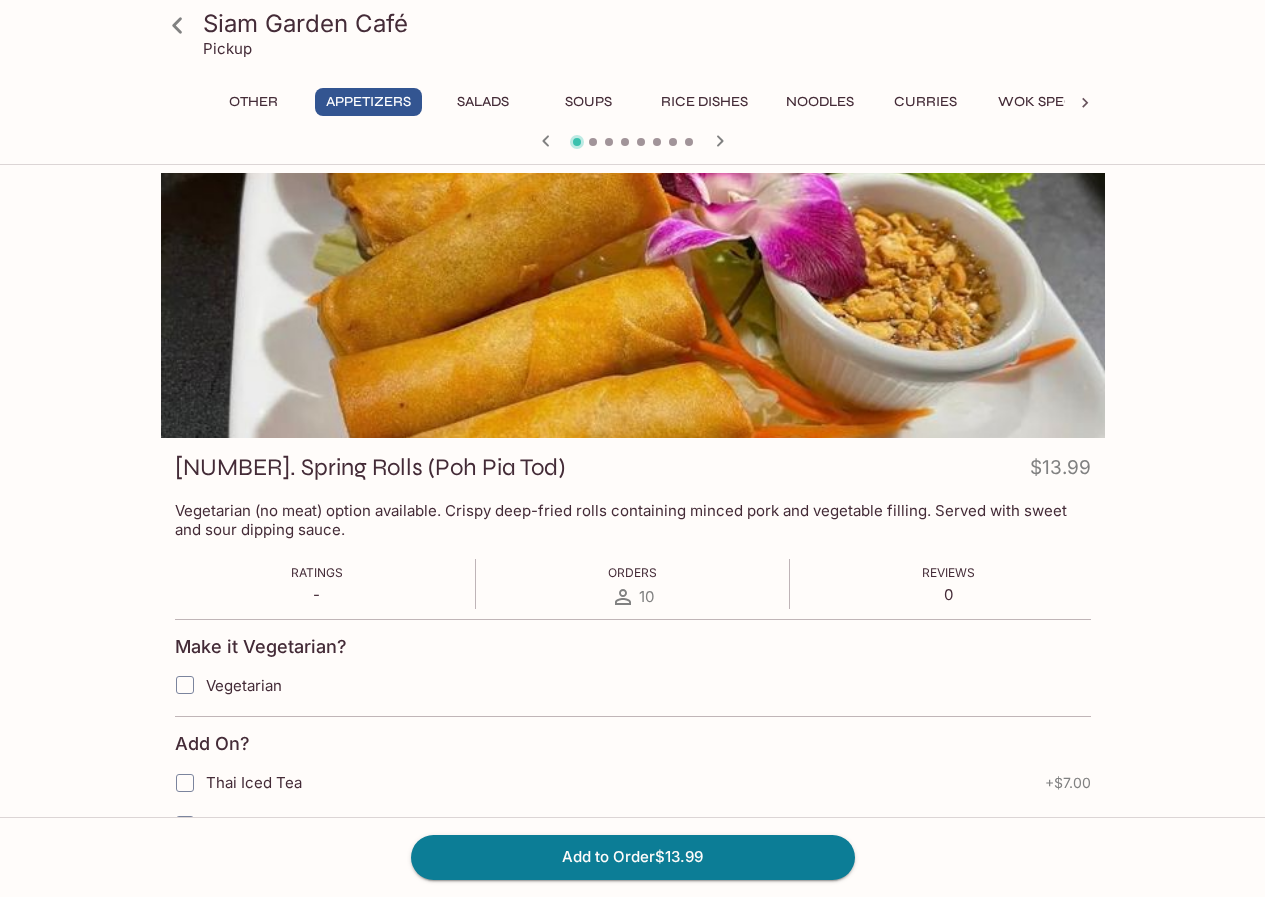 click 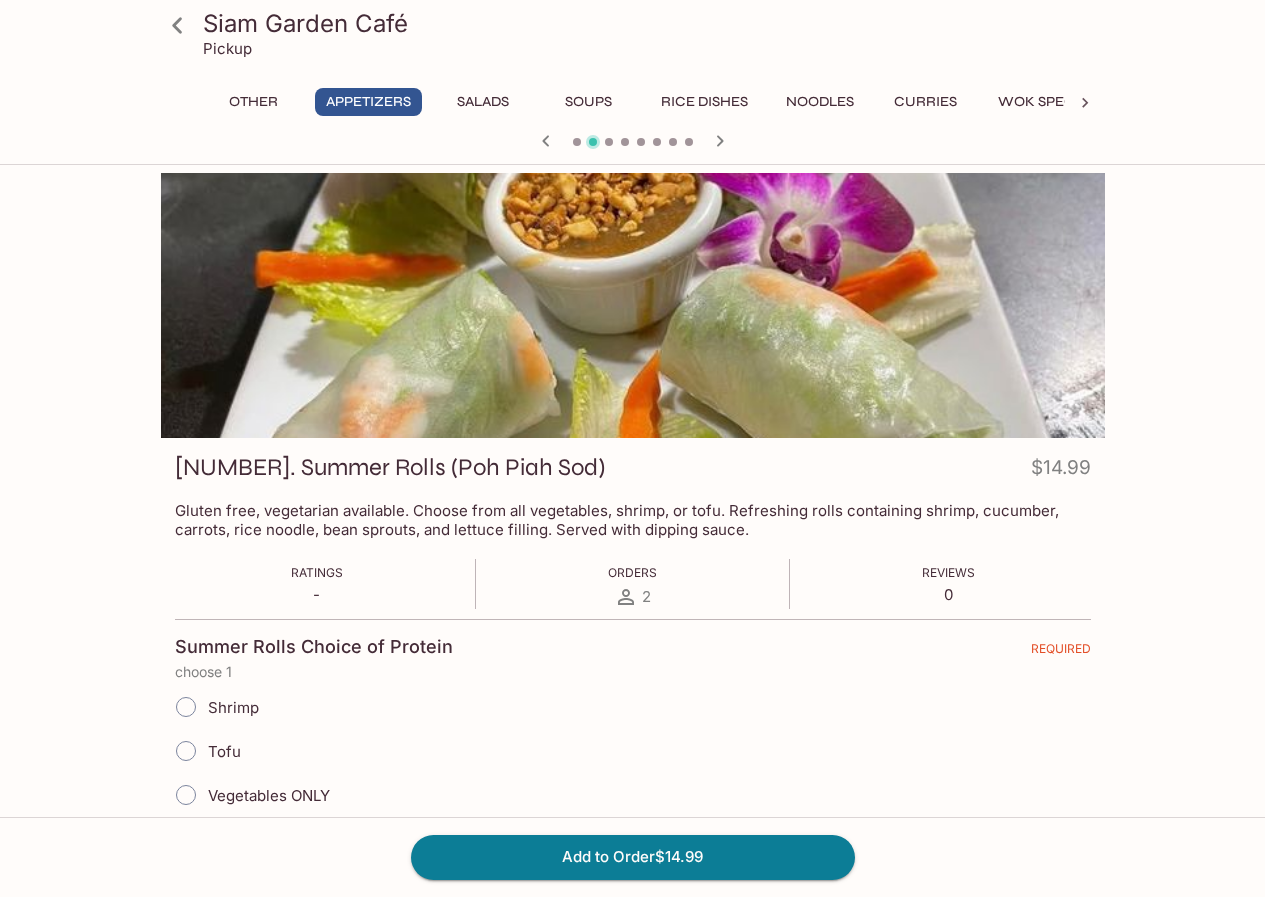 click 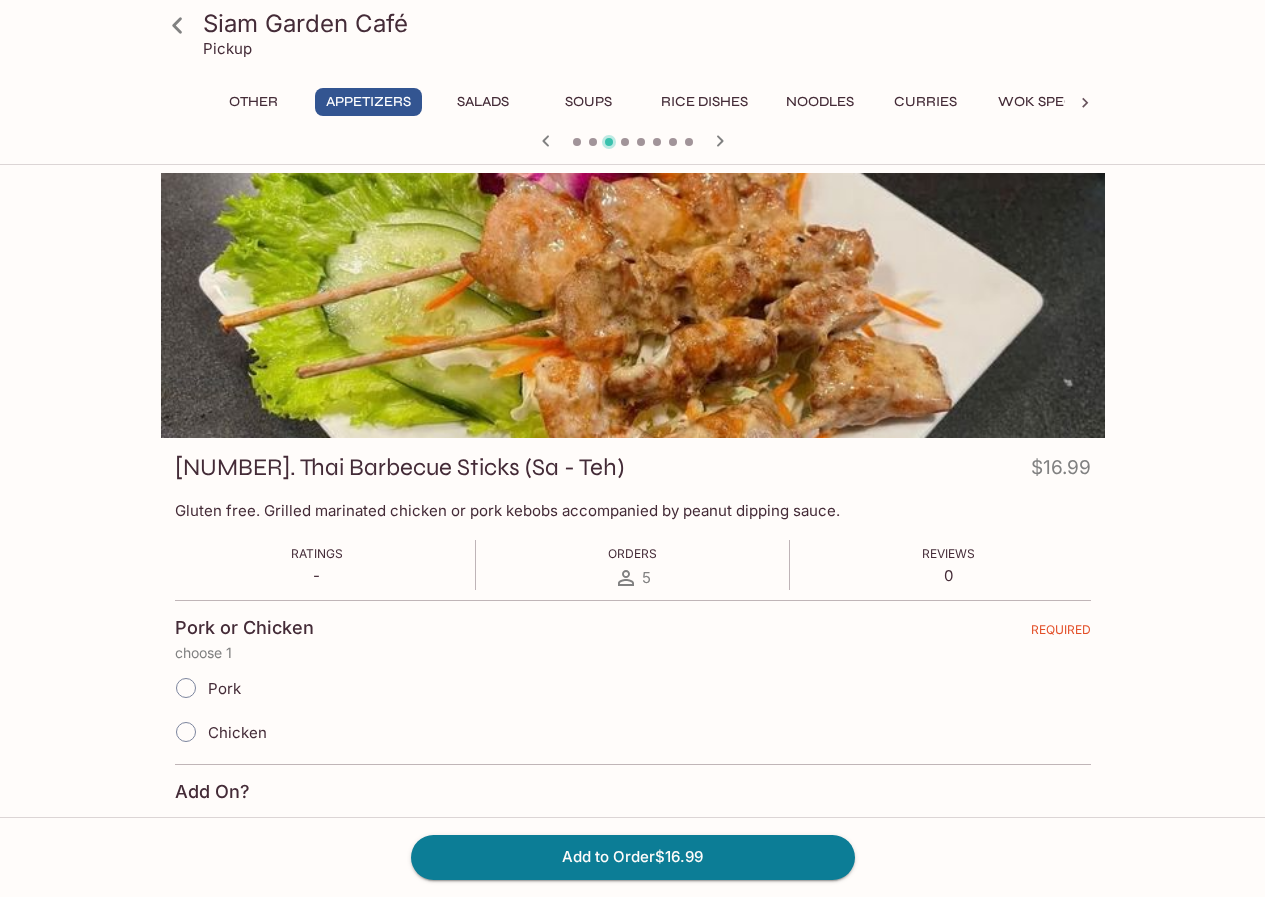 click 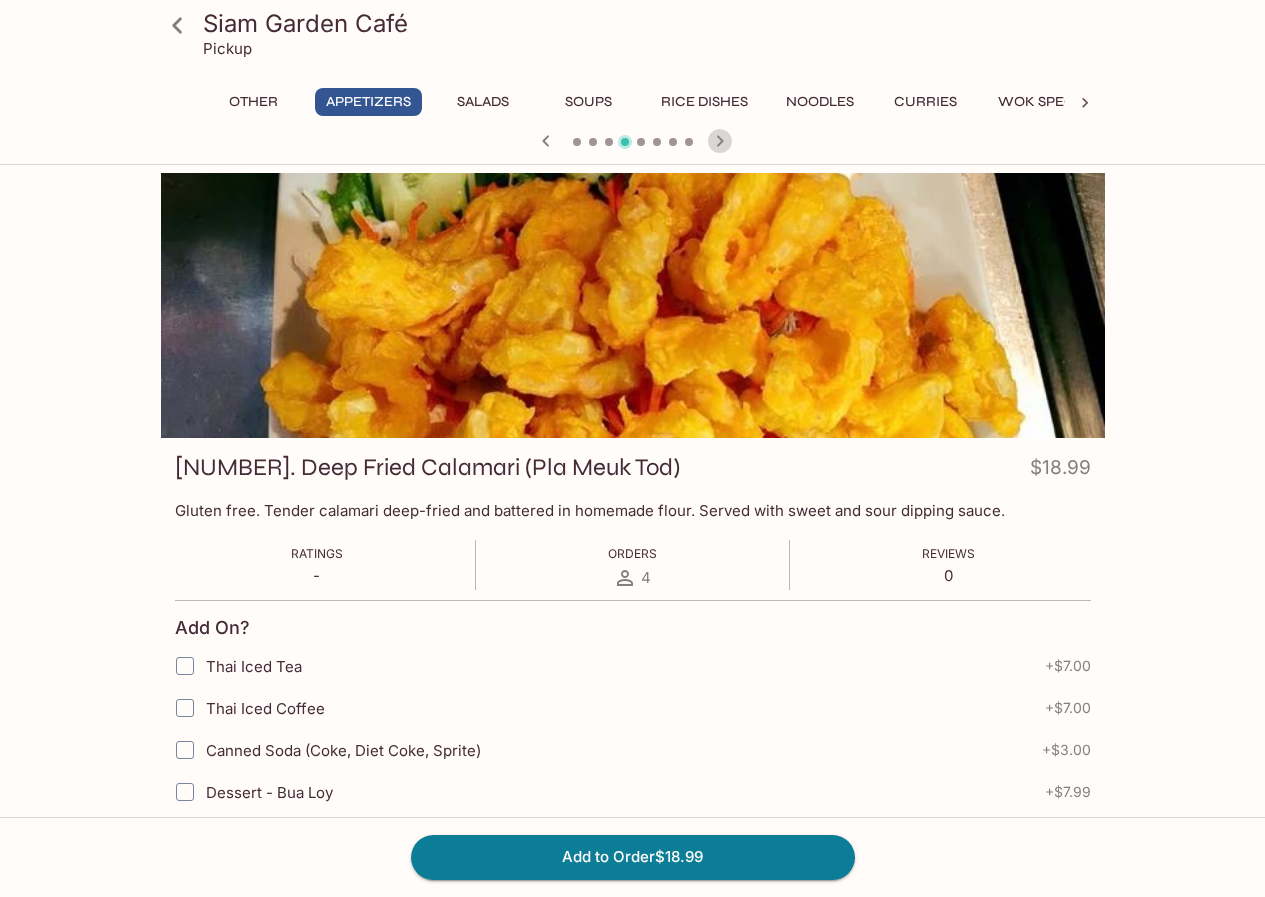 click 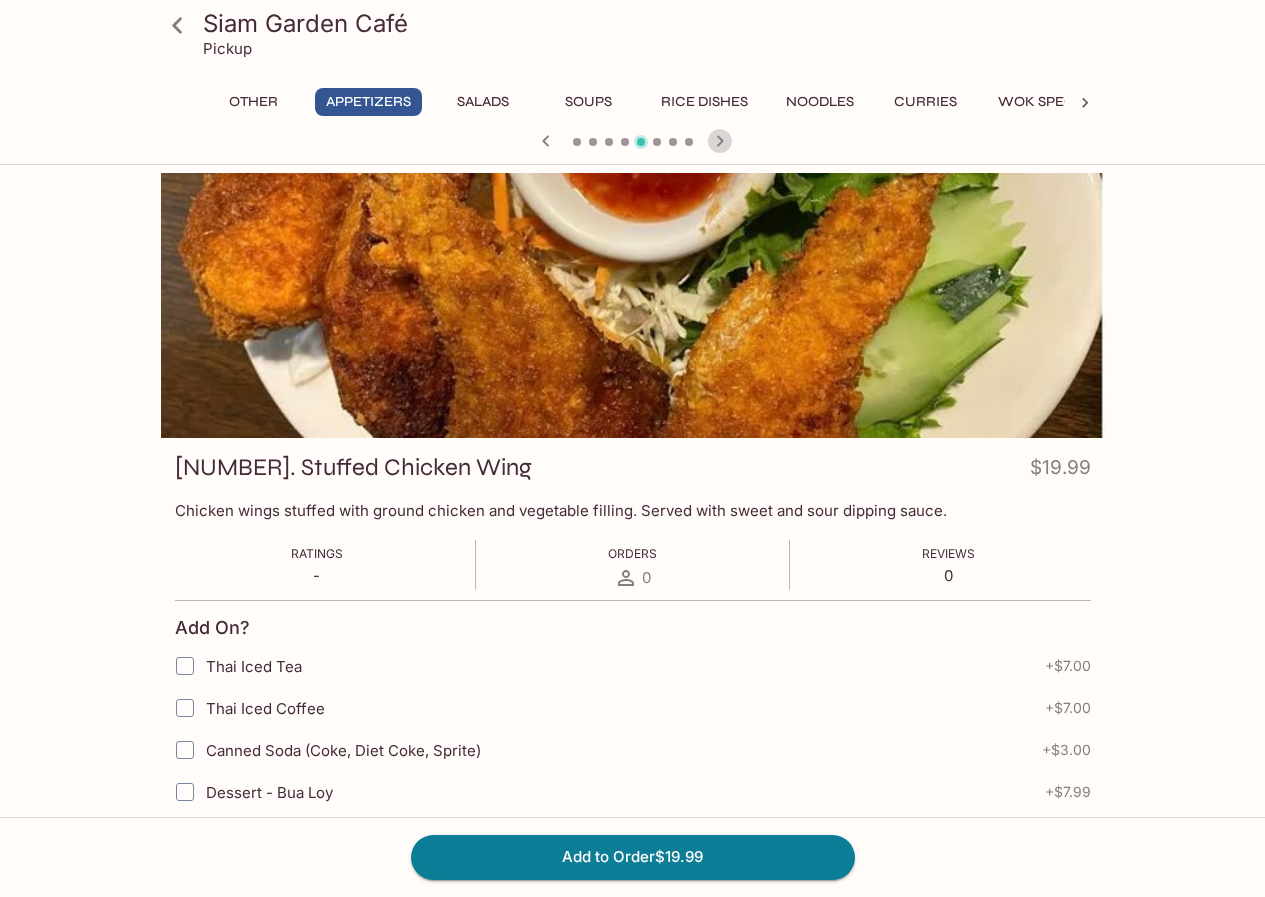 click 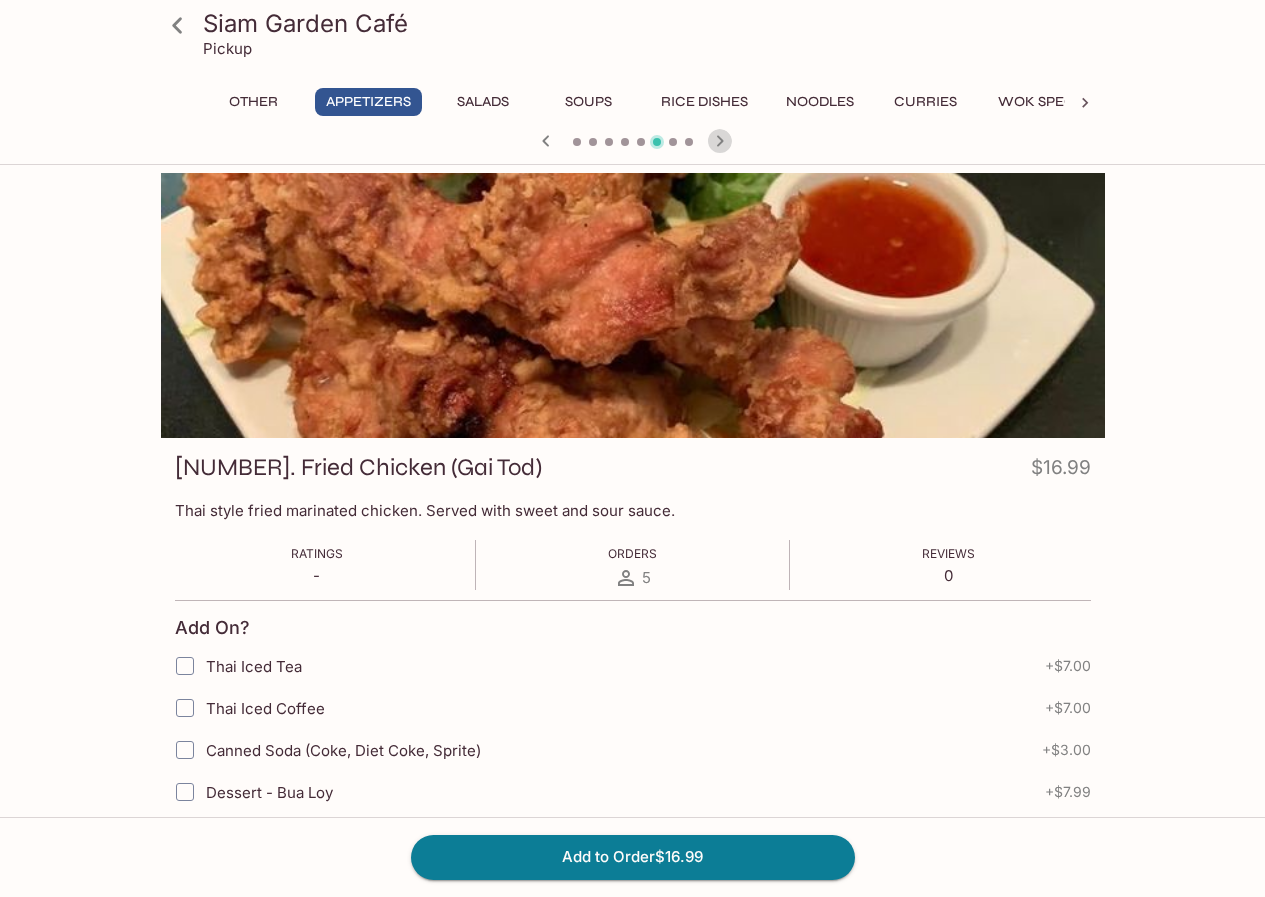 click 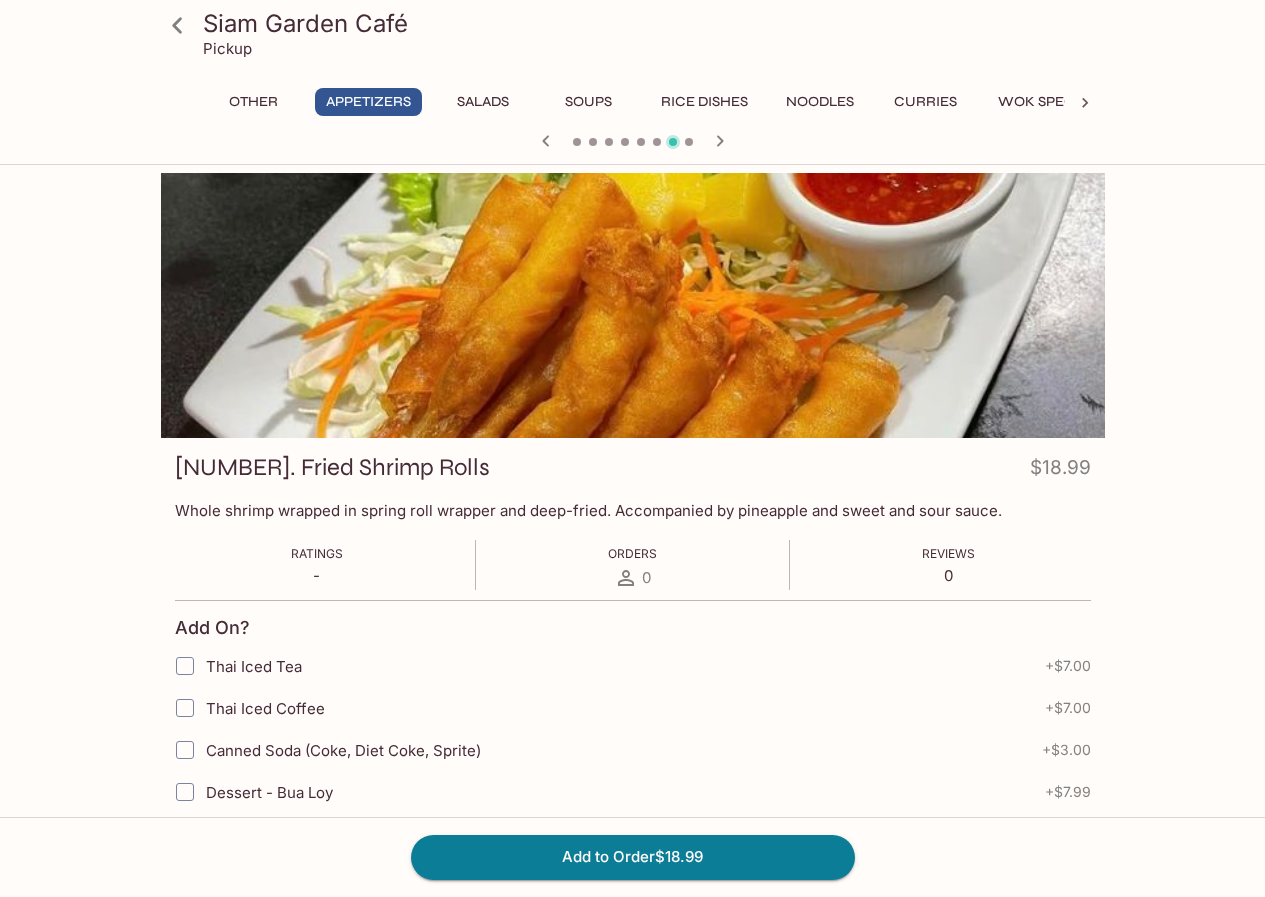 click 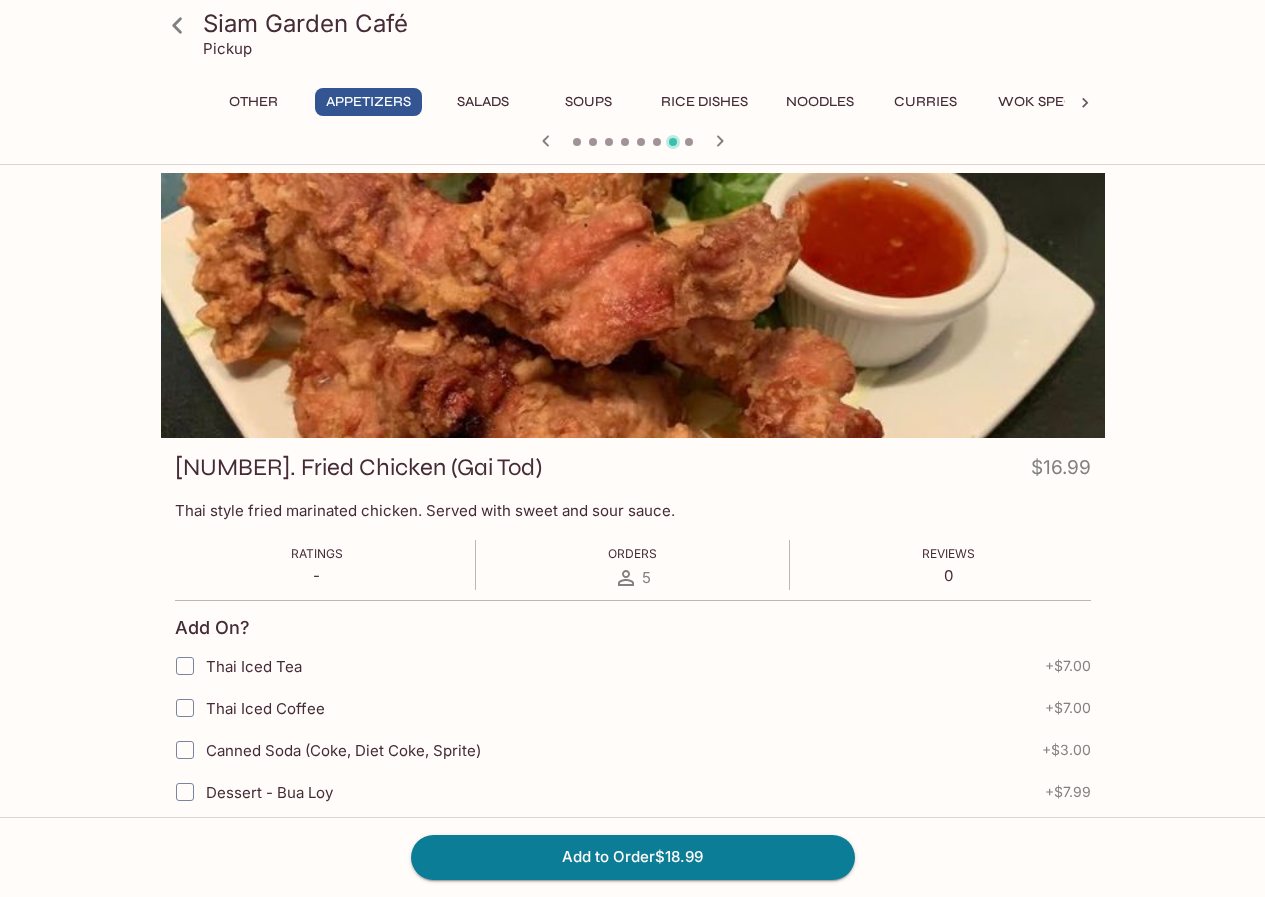 click 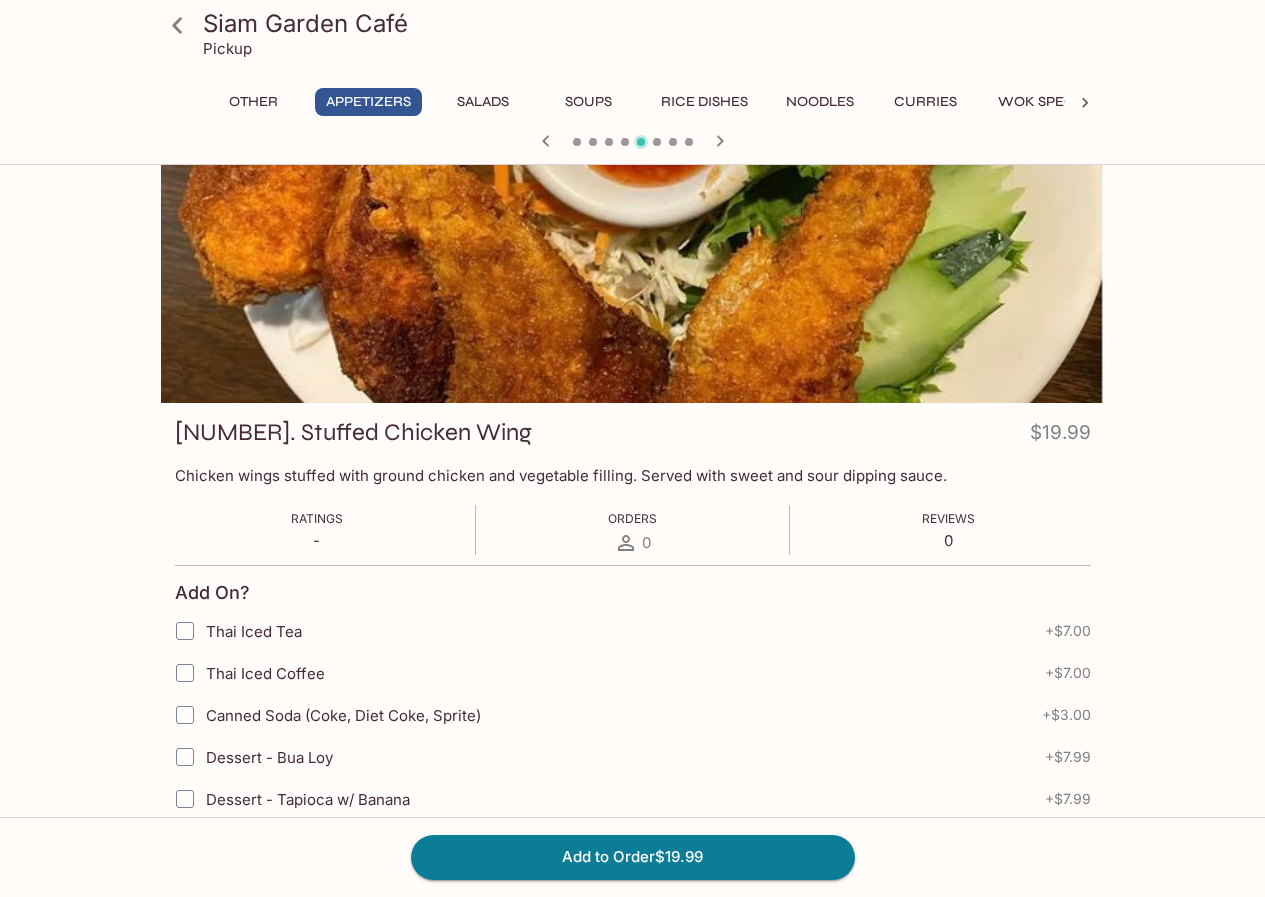 scroll, scrollTop: 0, scrollLeft: 0, axis: both 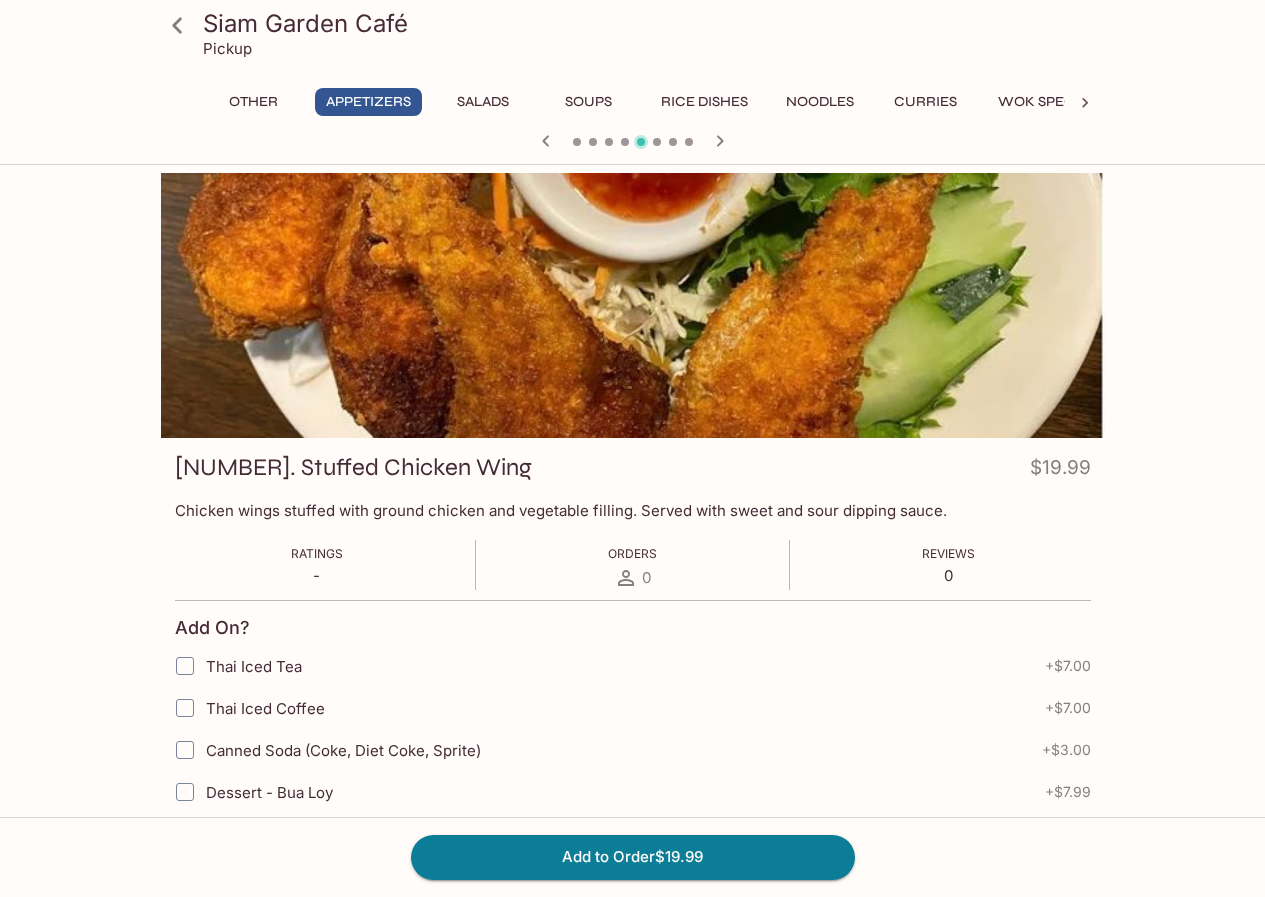click at bounding box center [633, 305] 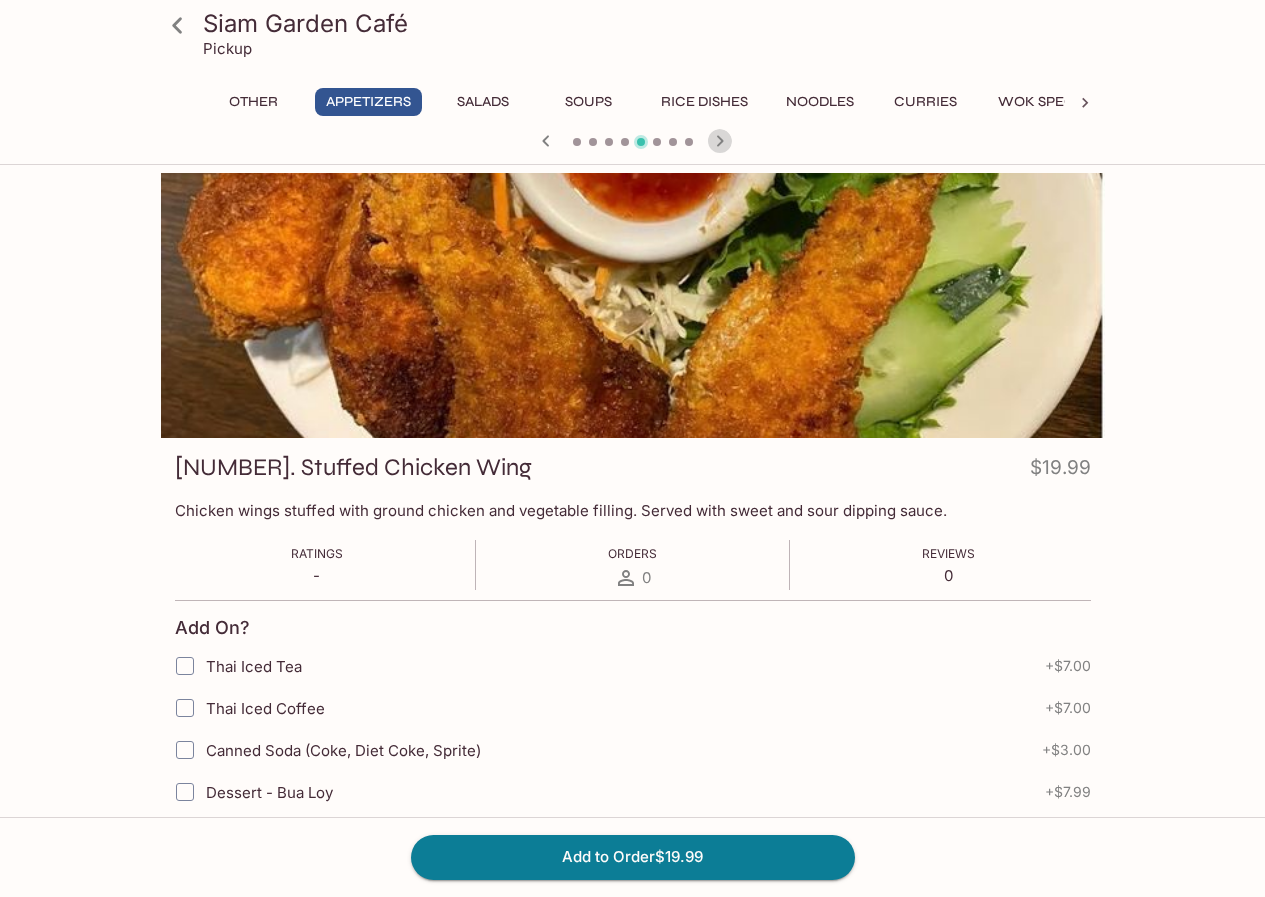 click 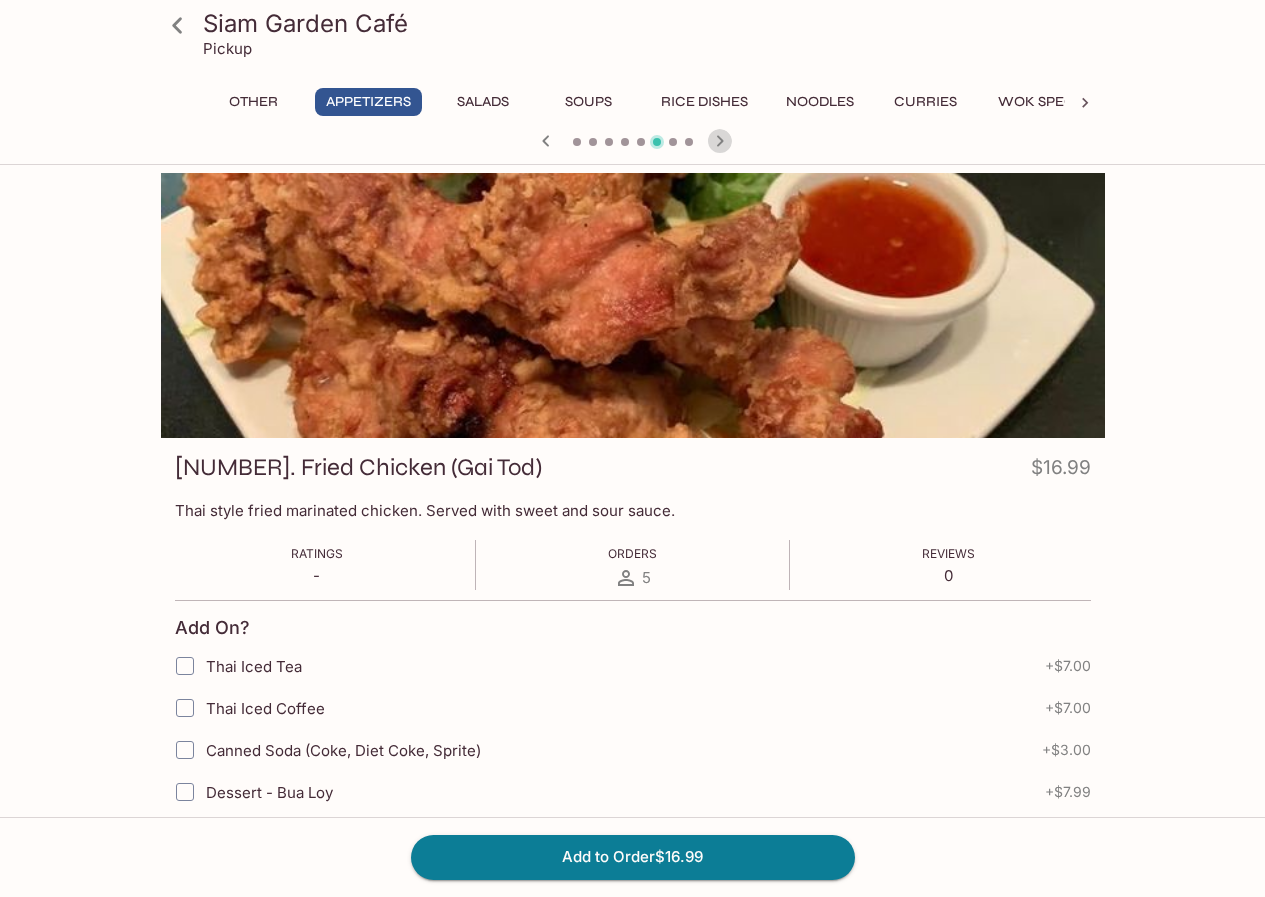 click 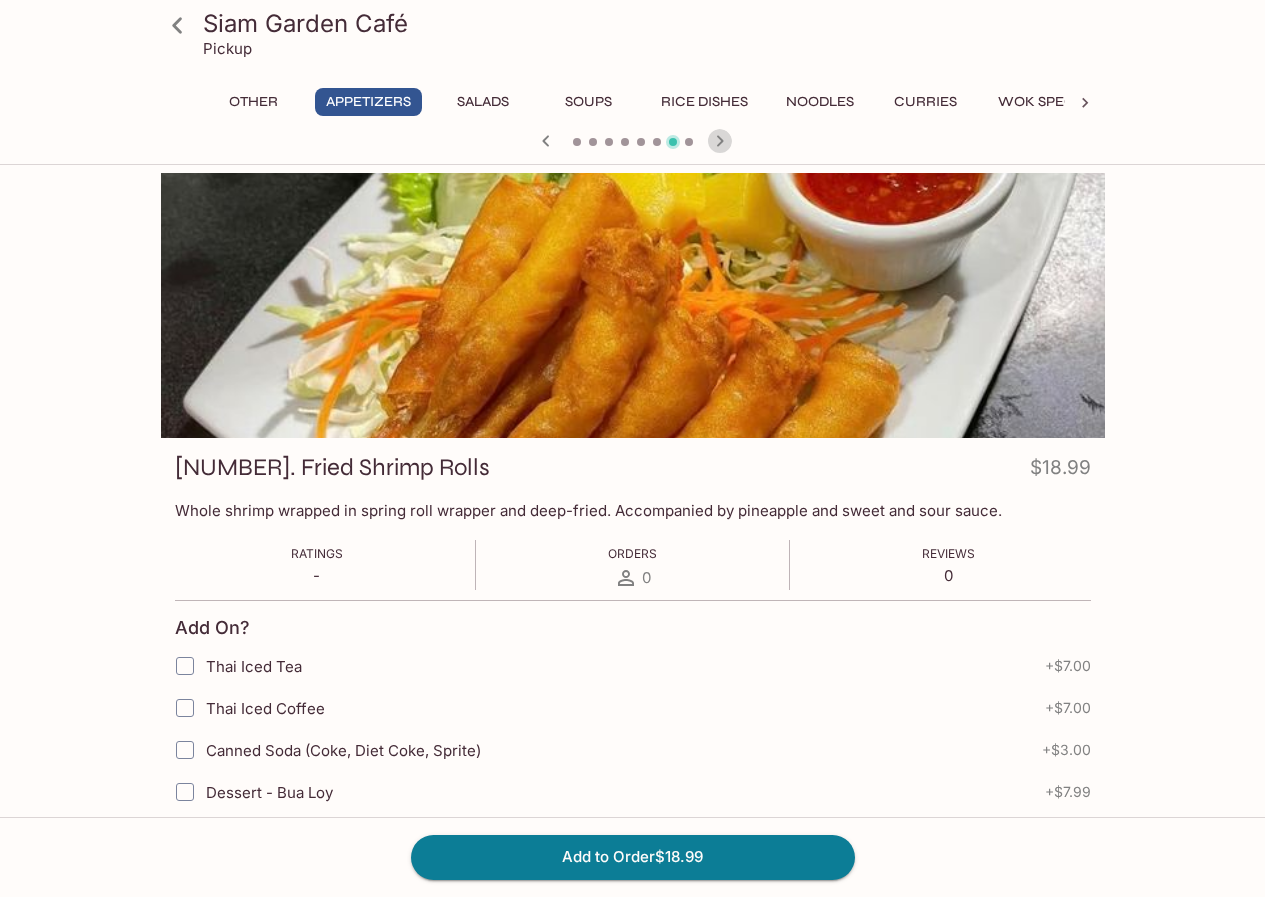 click 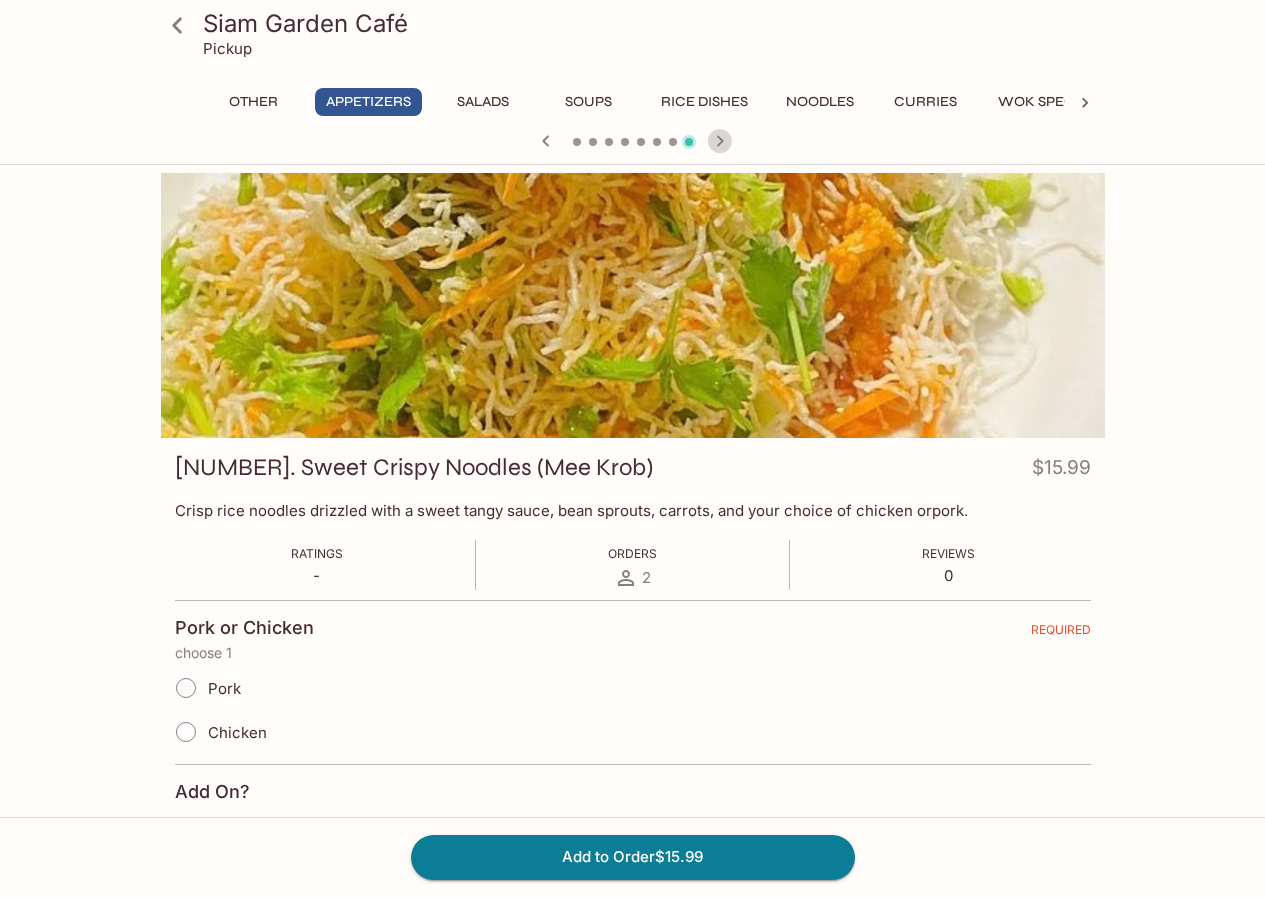click 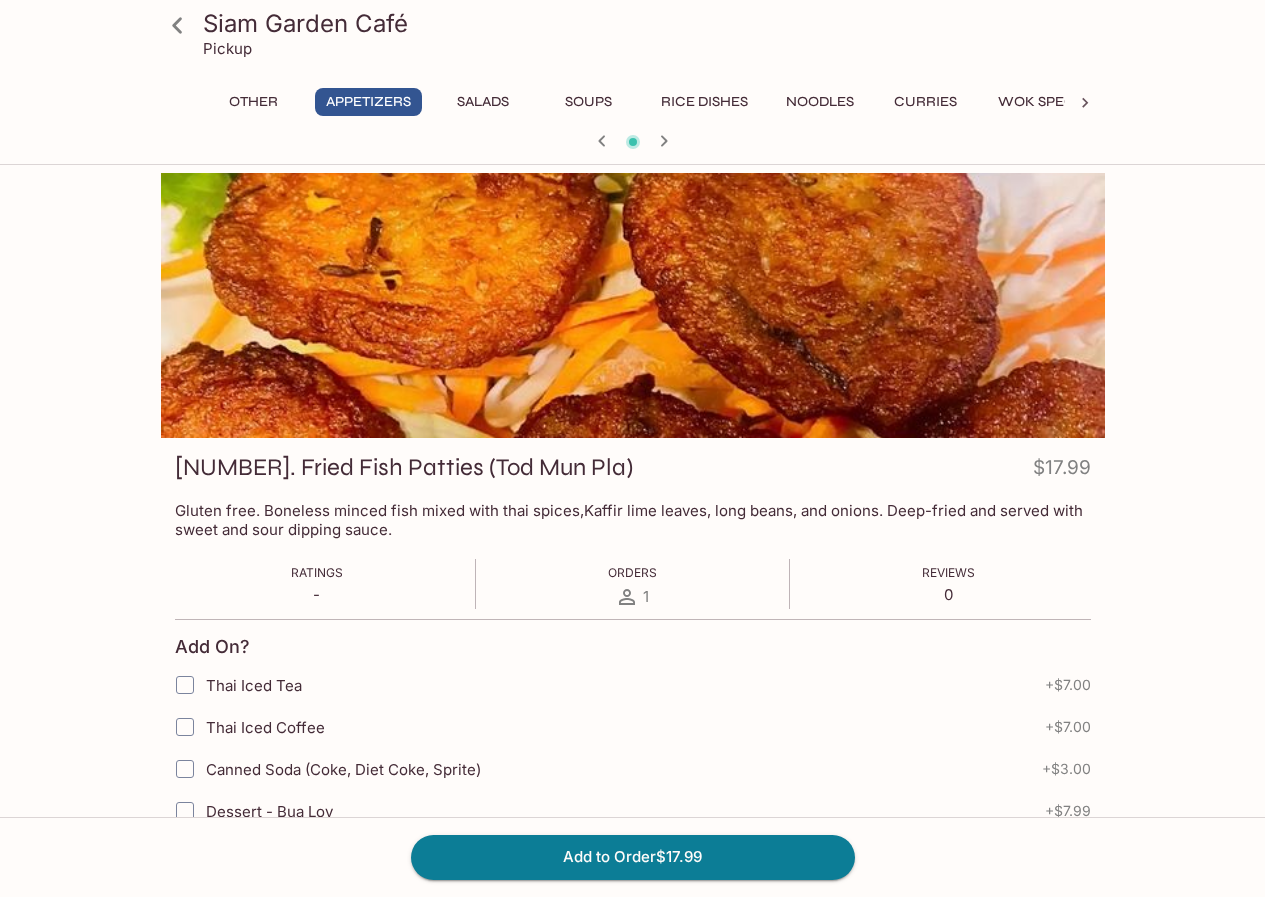 click at bounding box center [633, 143] 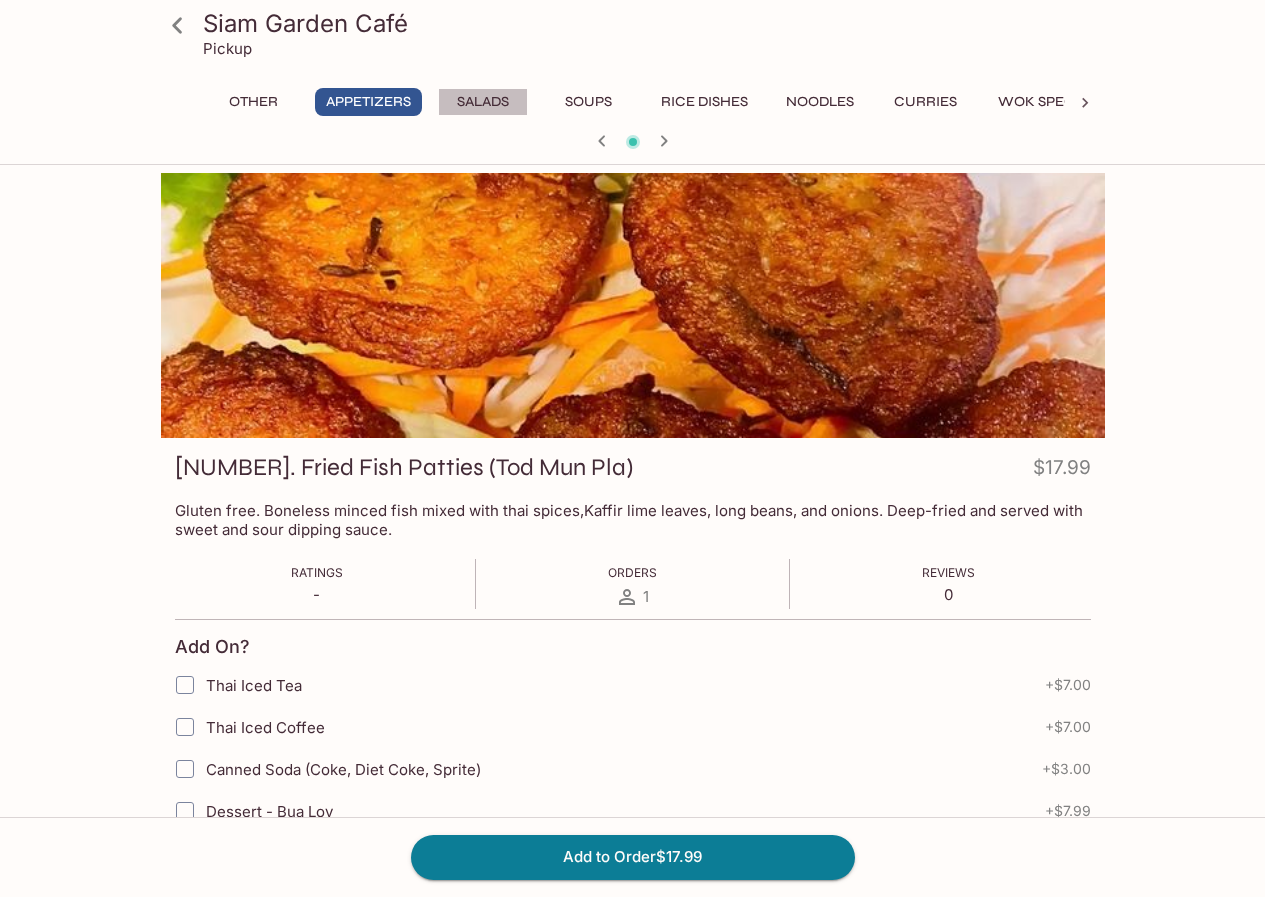 click on "Salads" at bounding box center (483, 102) 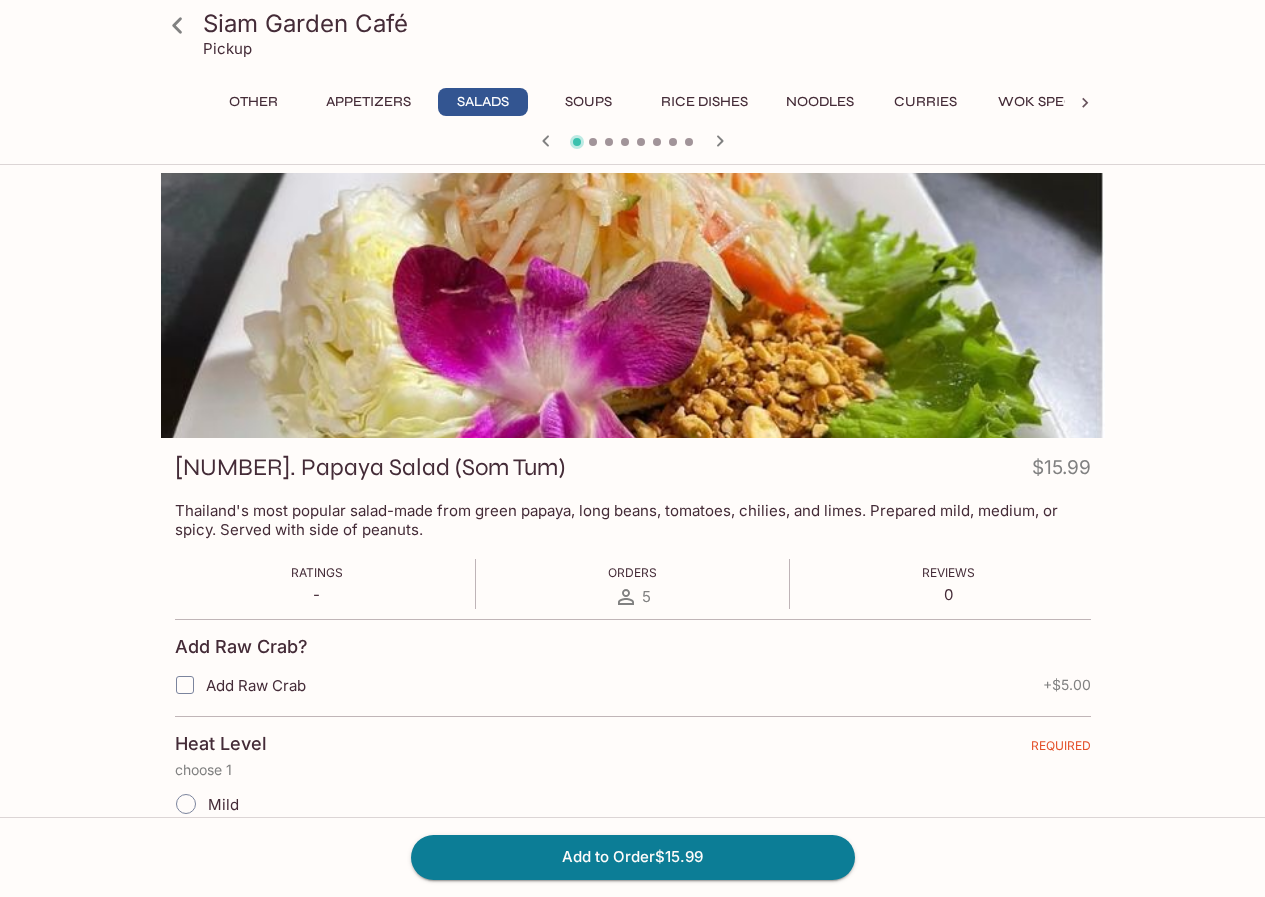 click 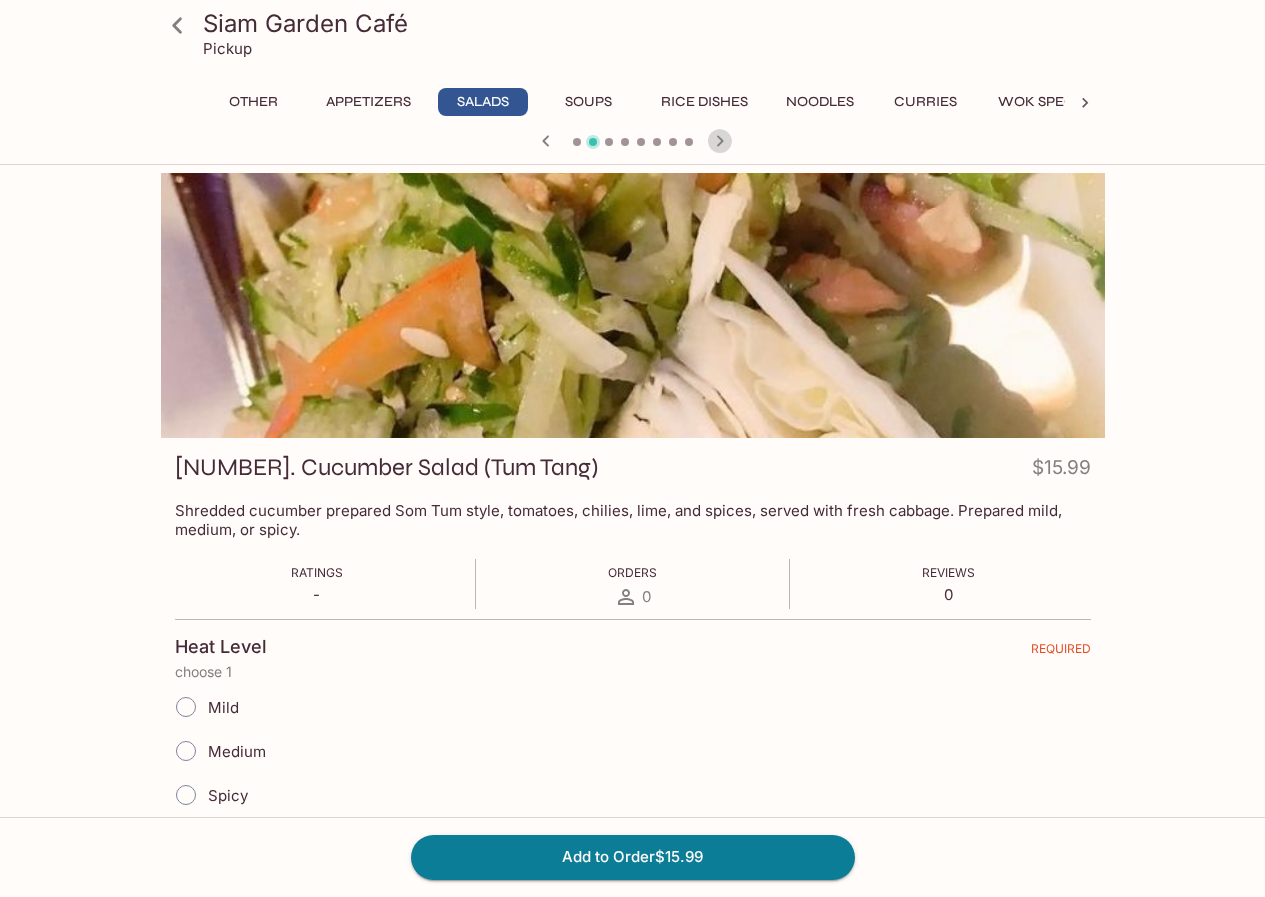 click 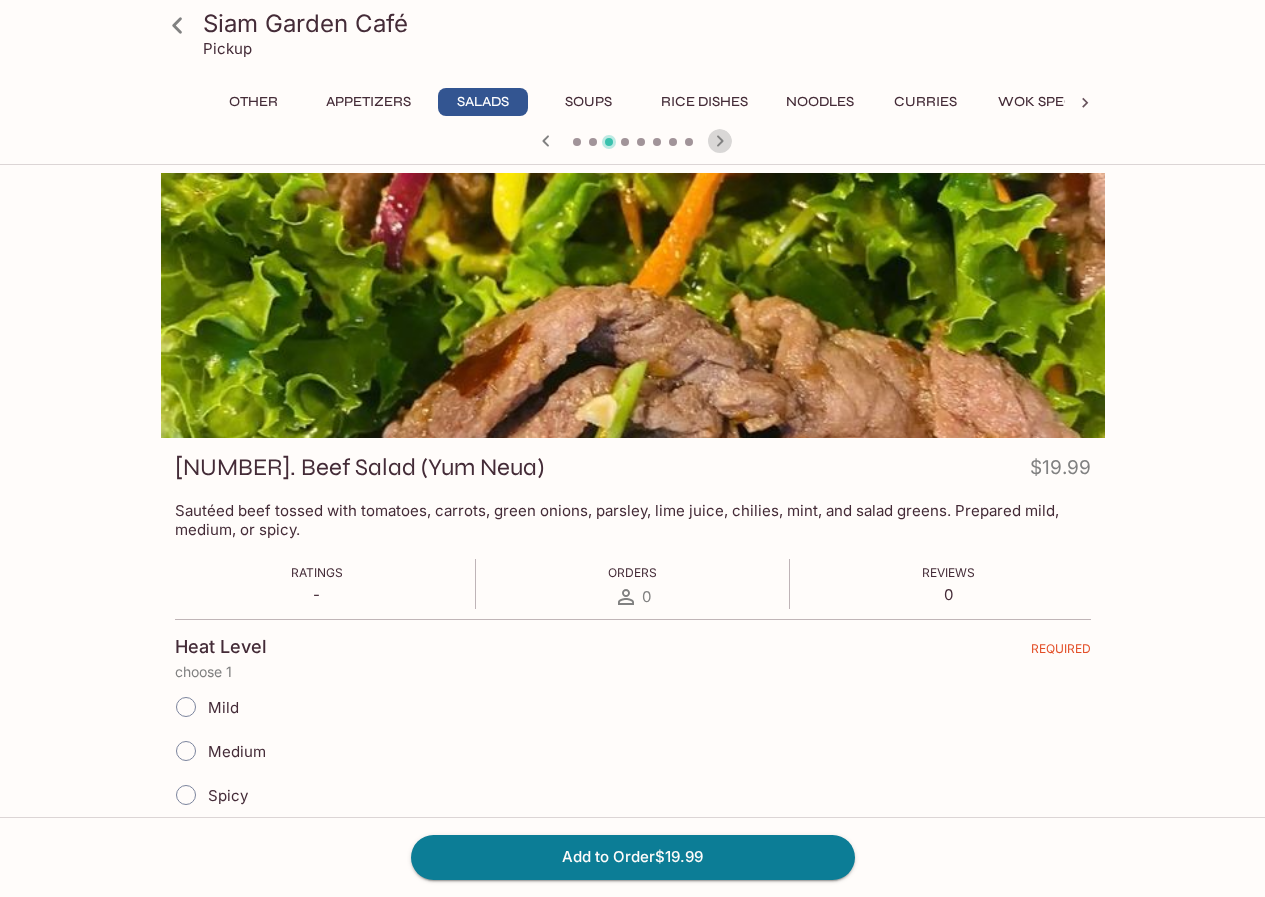 click 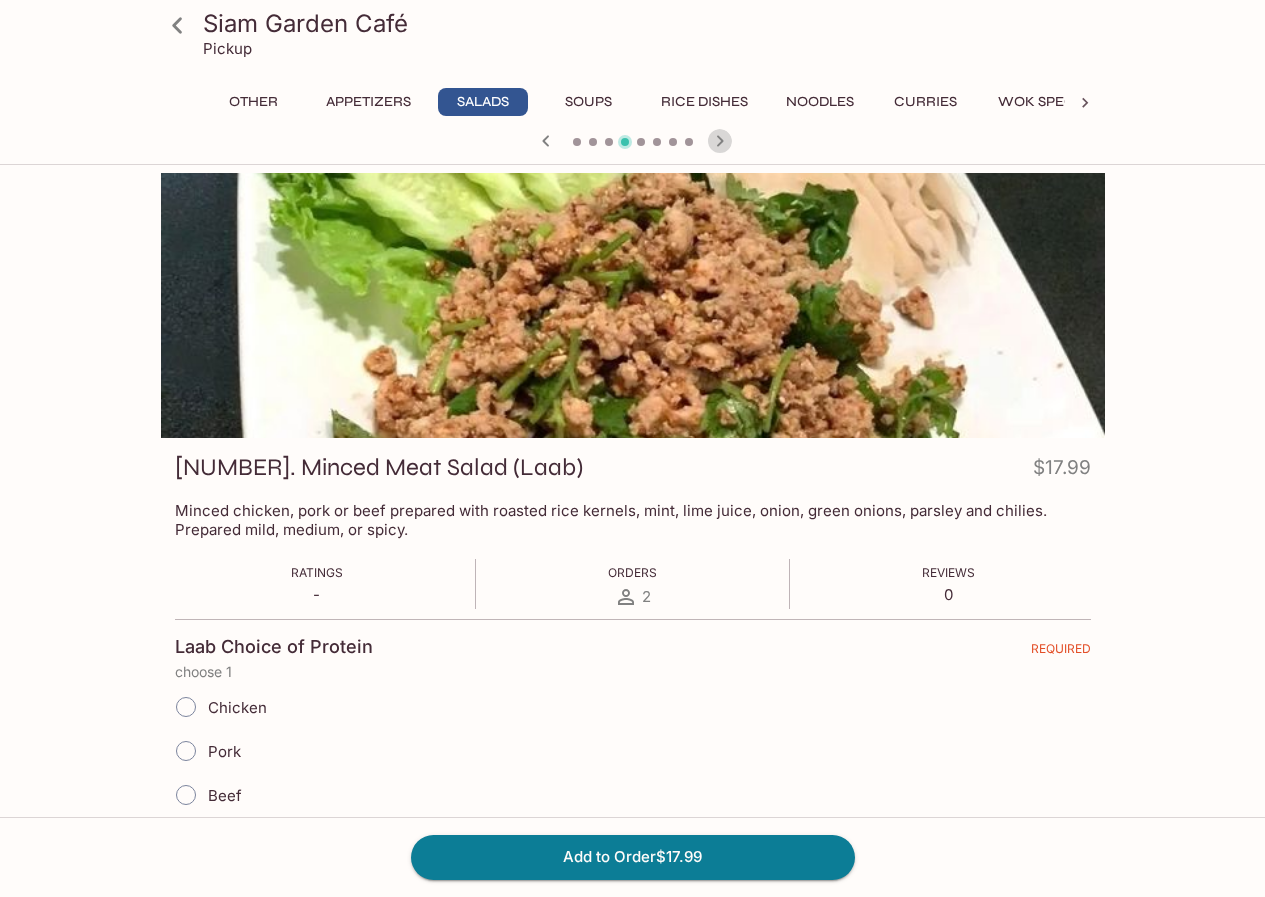 click 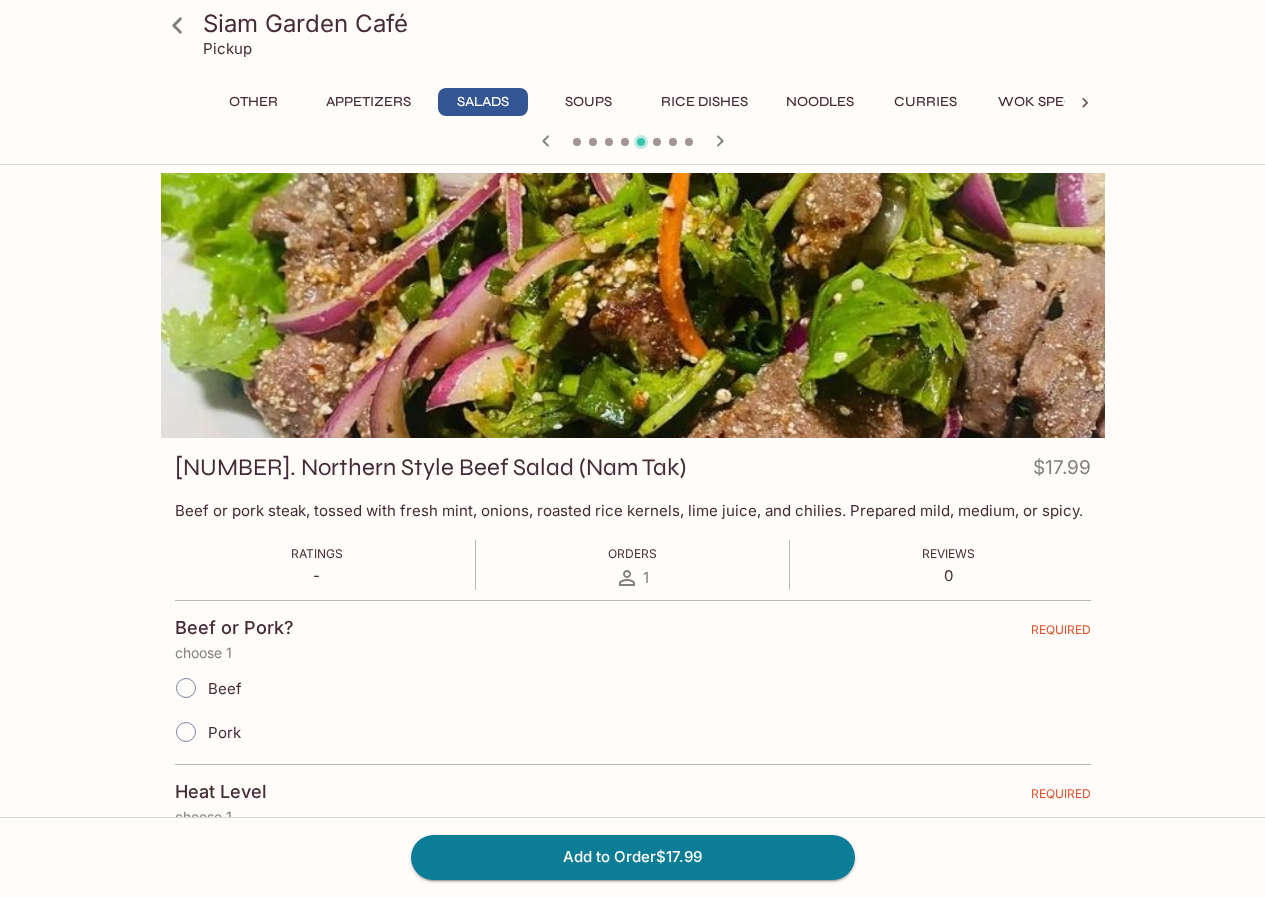 click 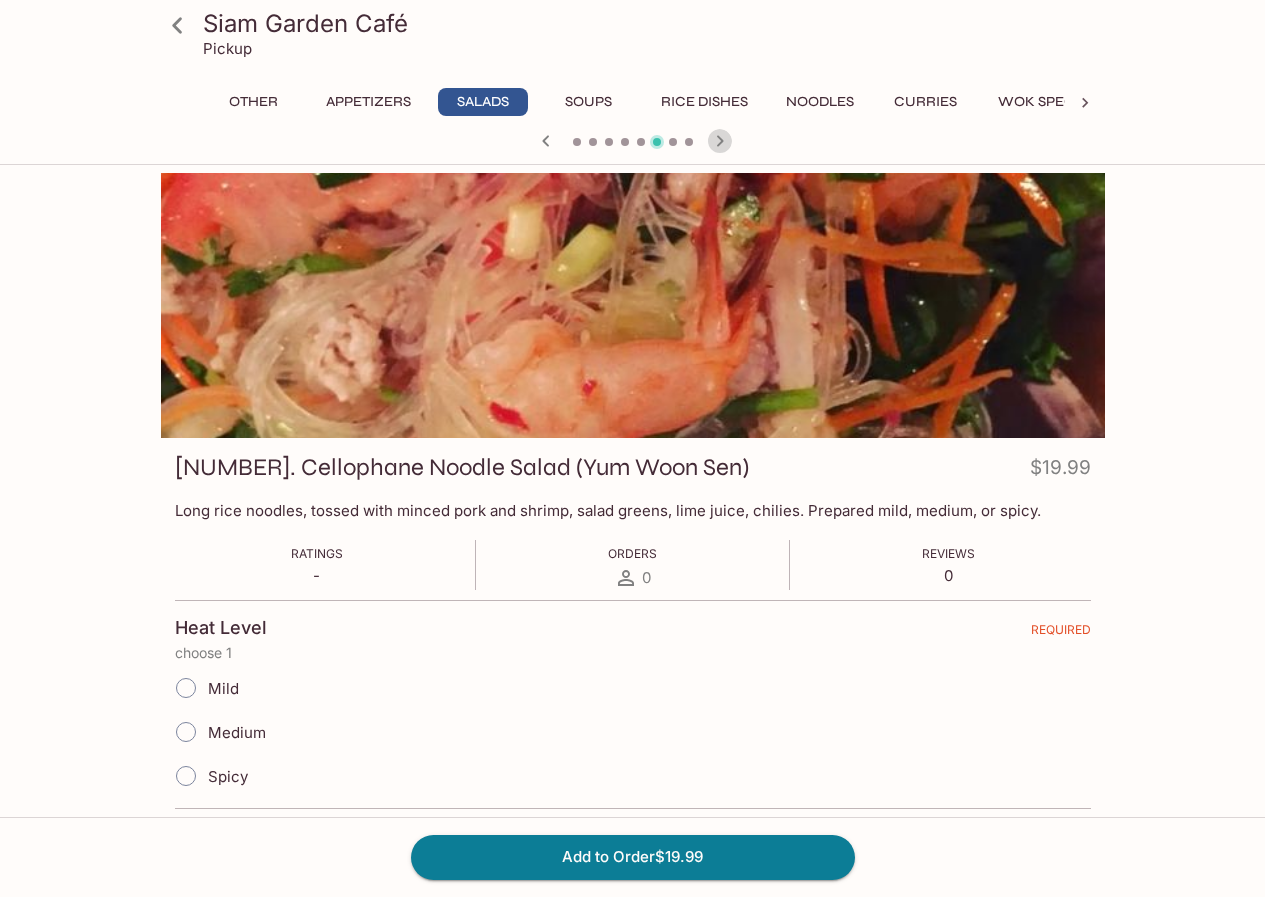 click 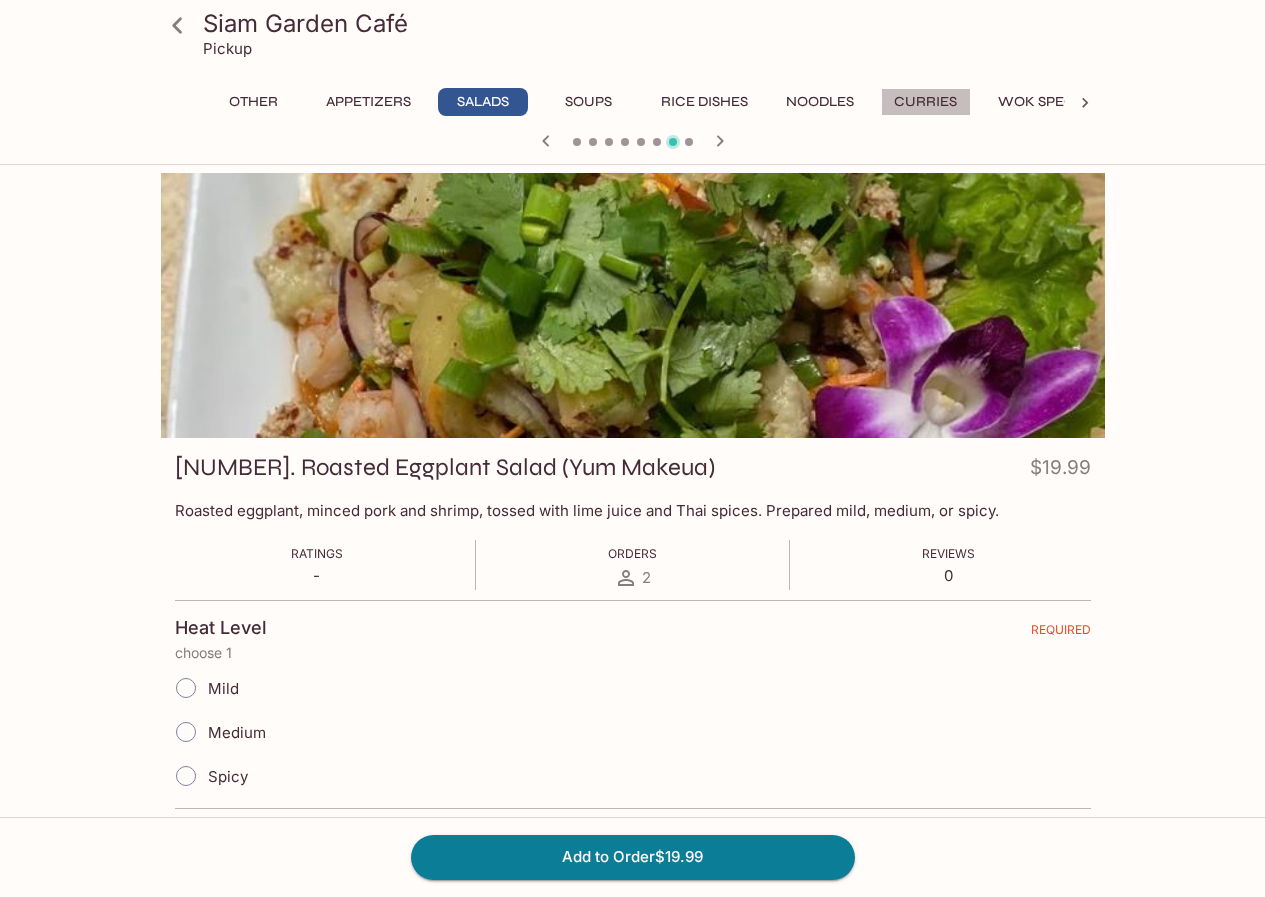 click on "Curries" at bounding box center [926, 102] 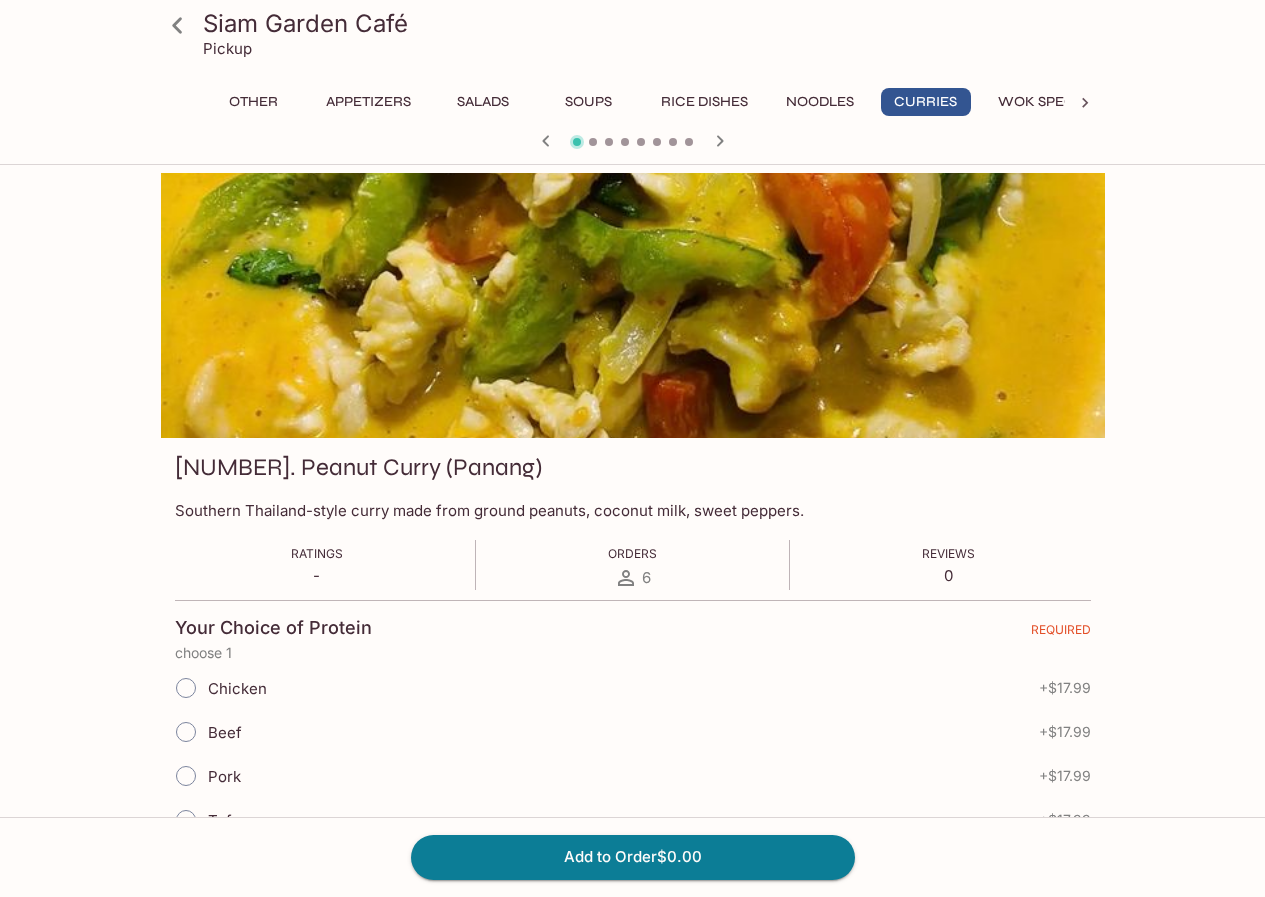 click 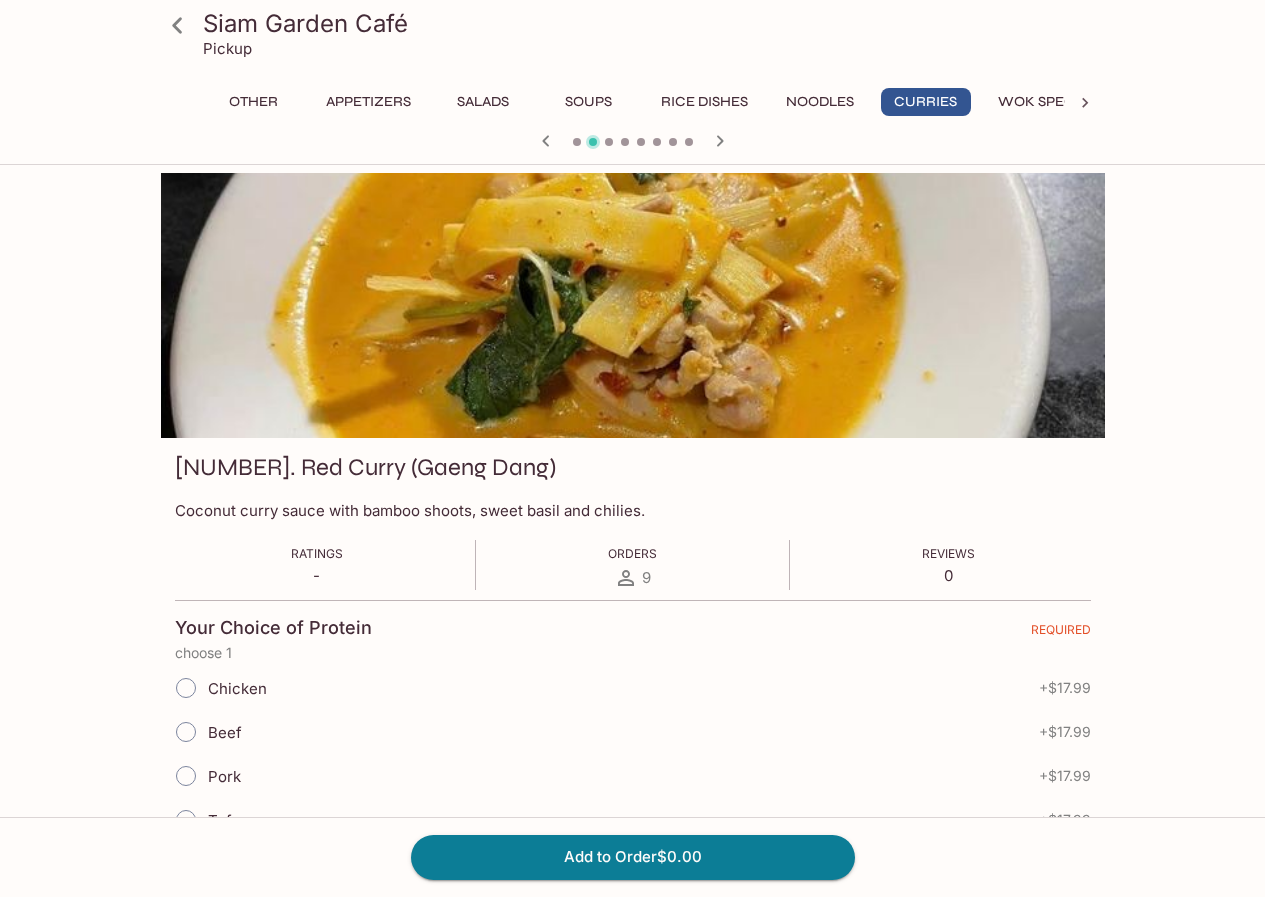 click 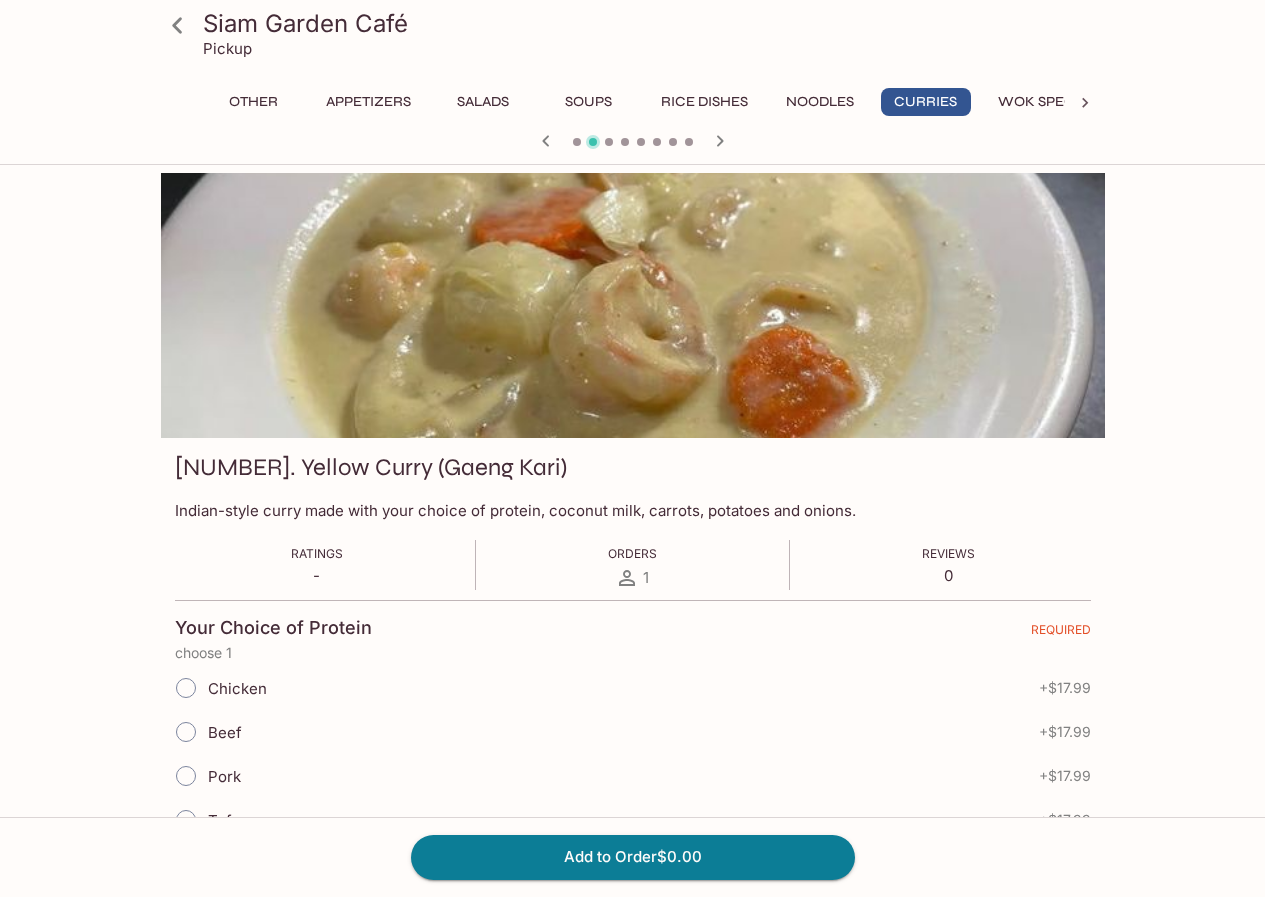click 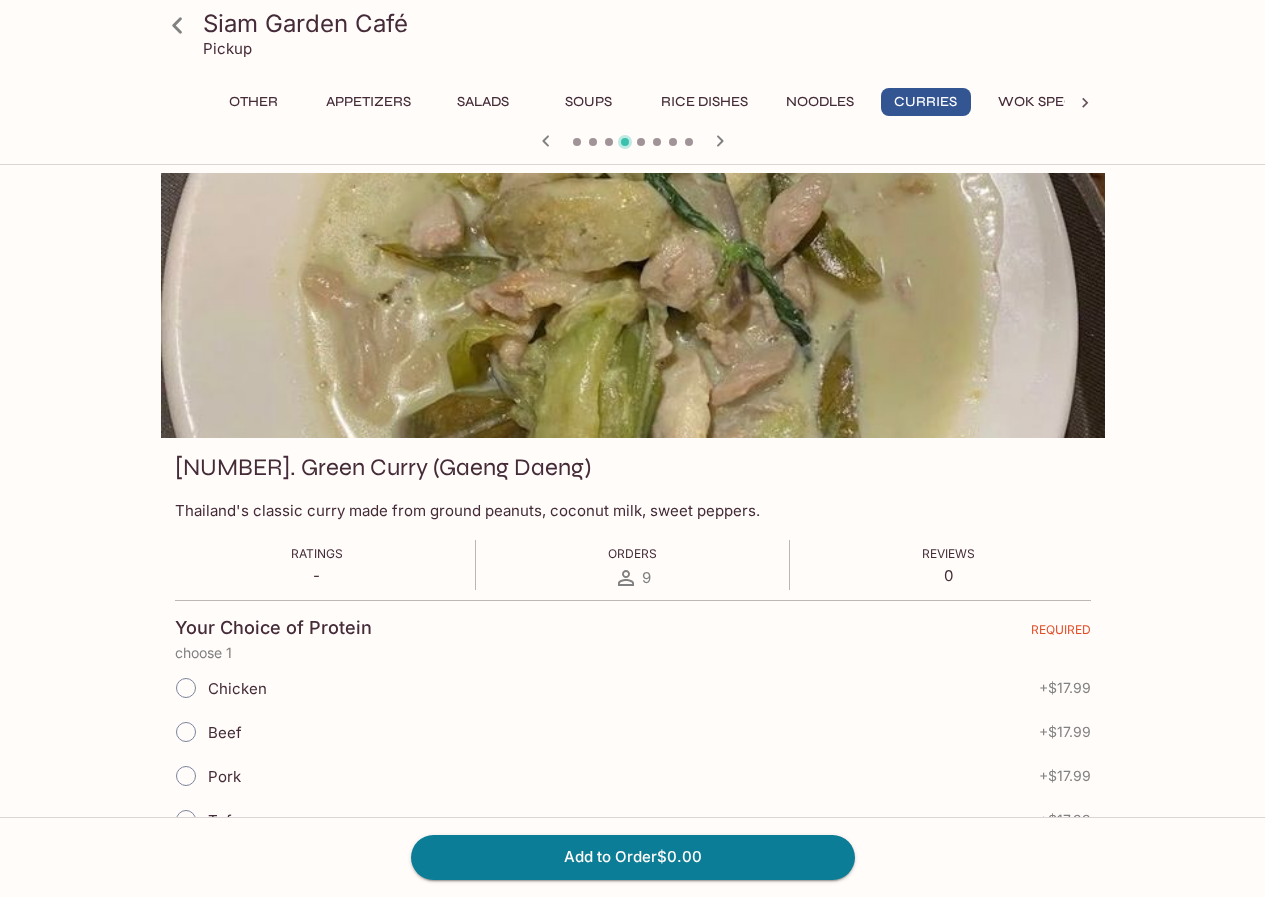 click 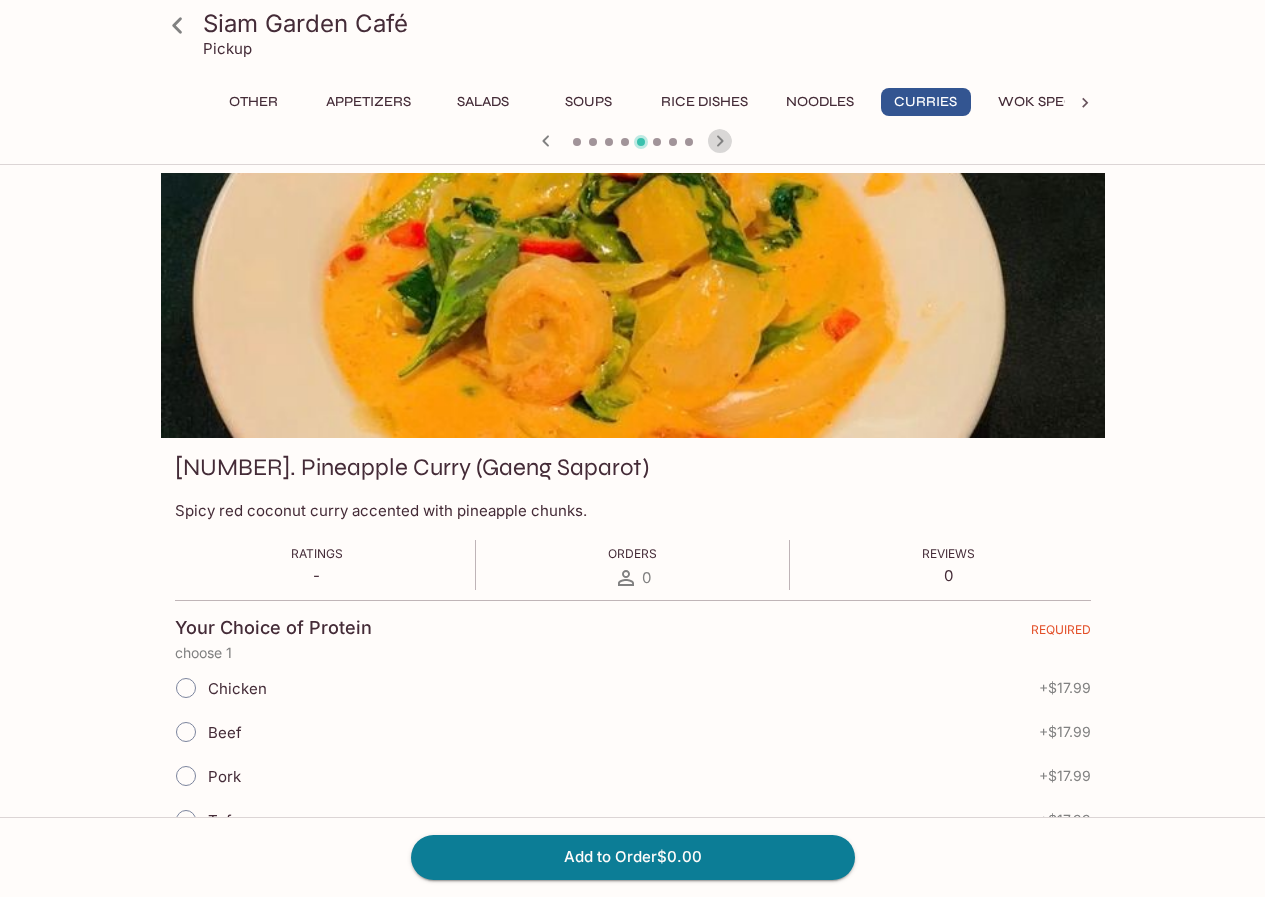 click 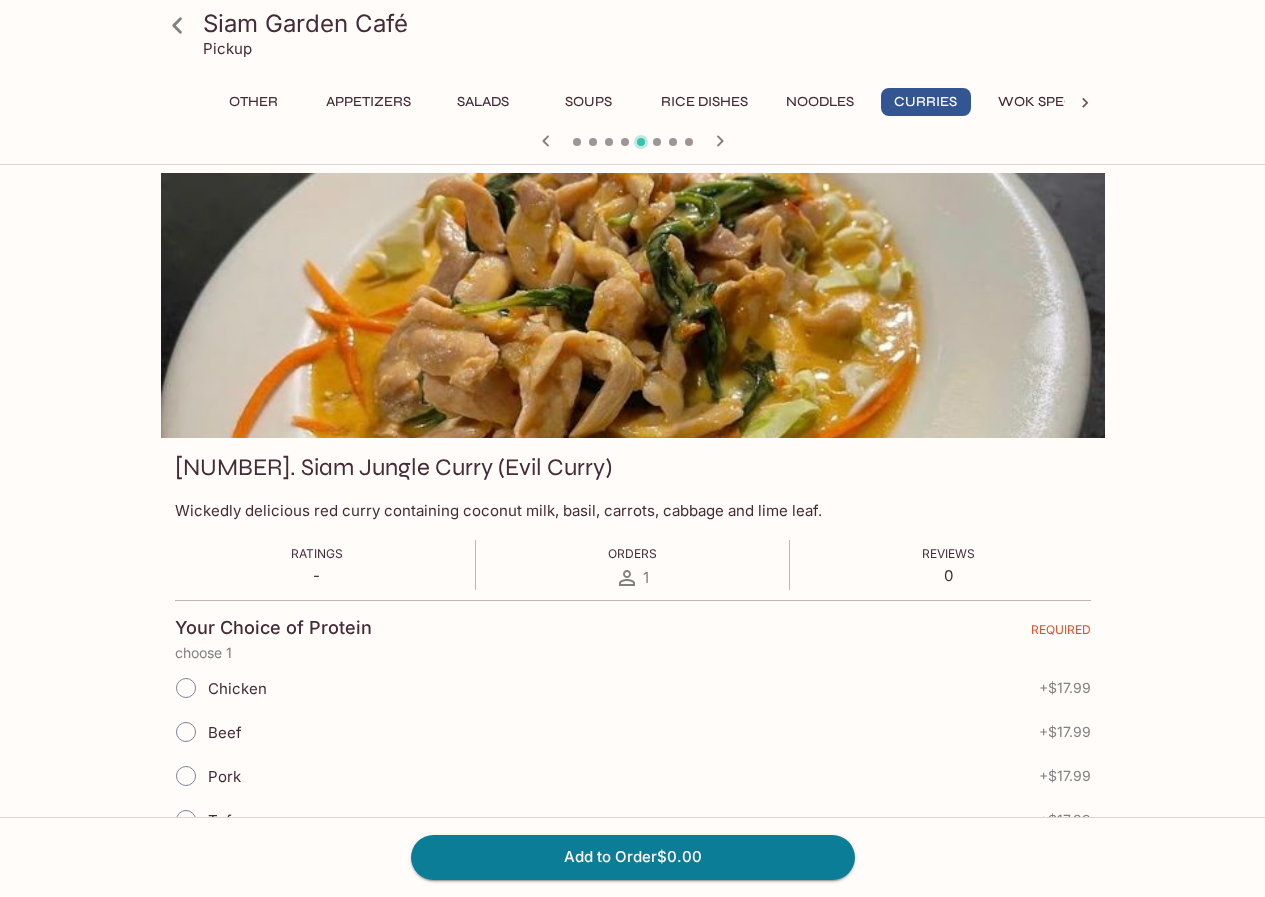 click 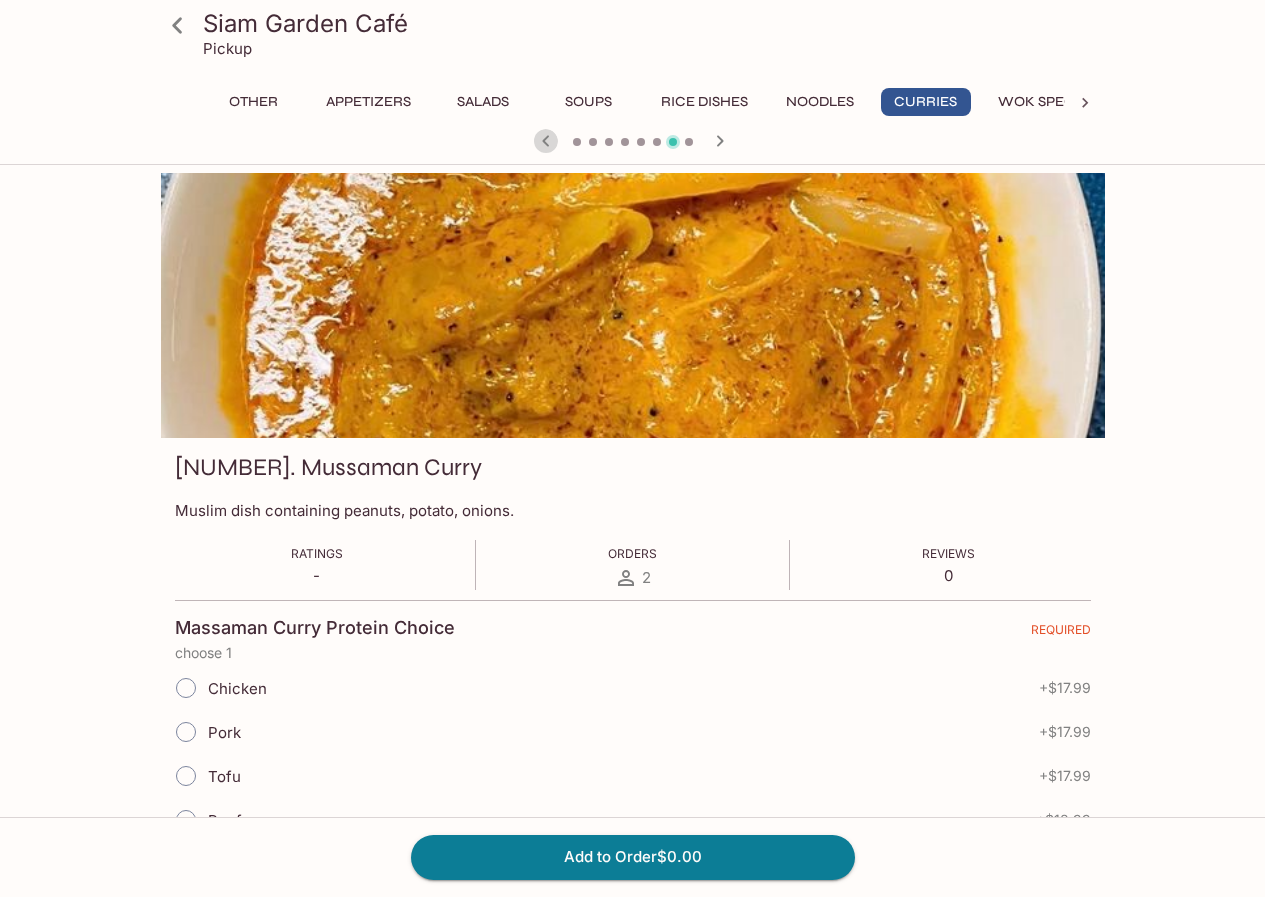 click 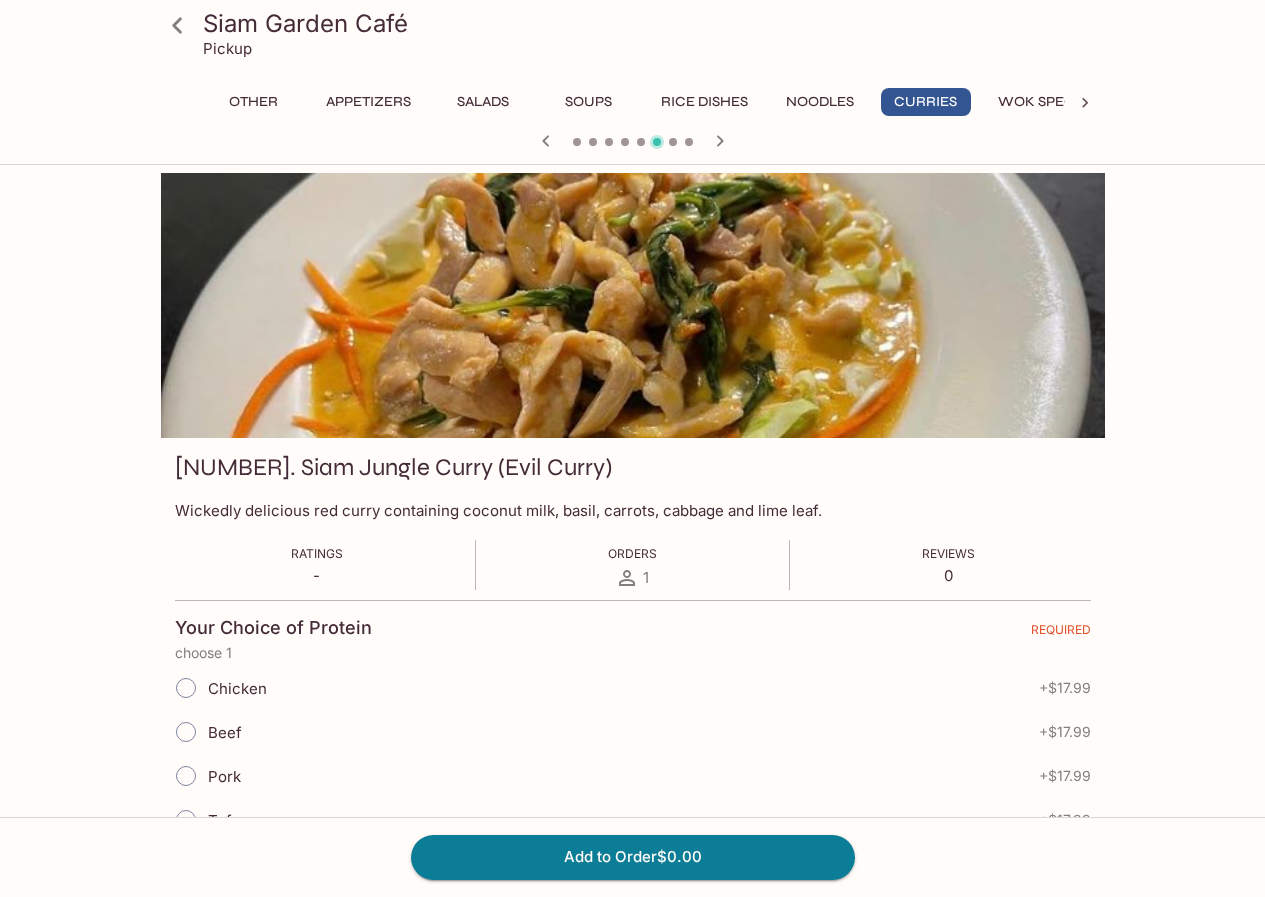 click 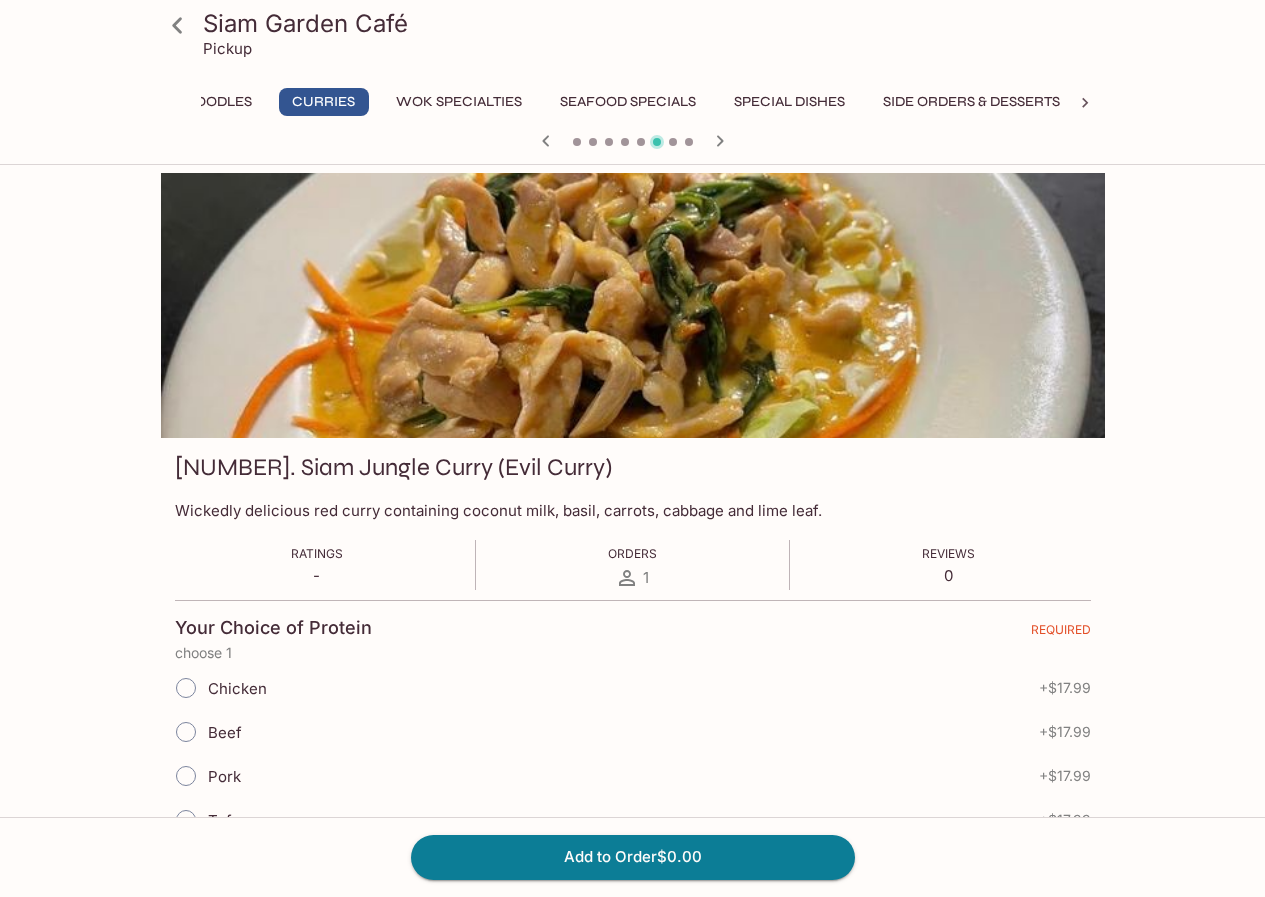 scroll, scrollTop: 0, scrollLeft: 742, axis: horizontal 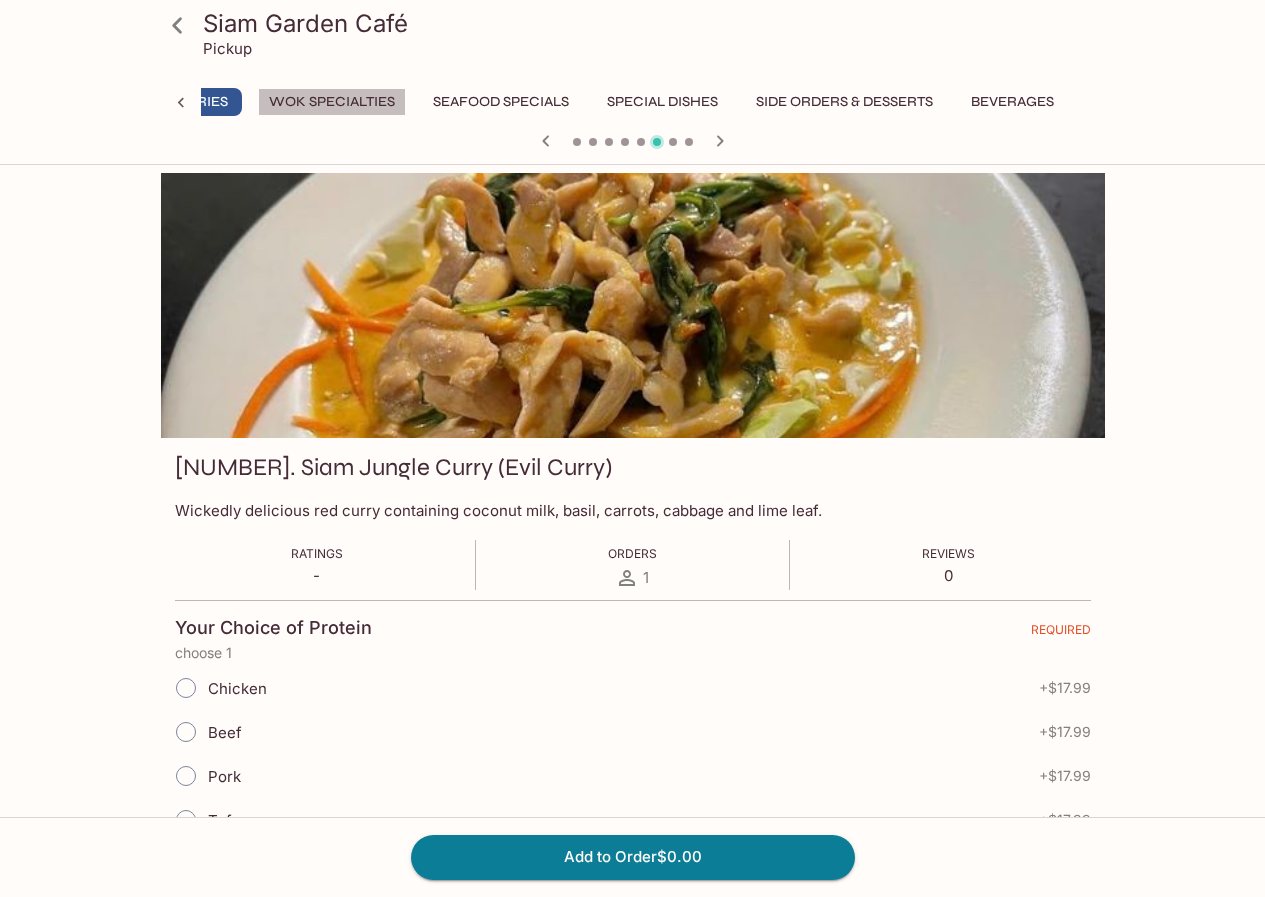 click on "Wok Specialties" at bounding box center (332, 102) 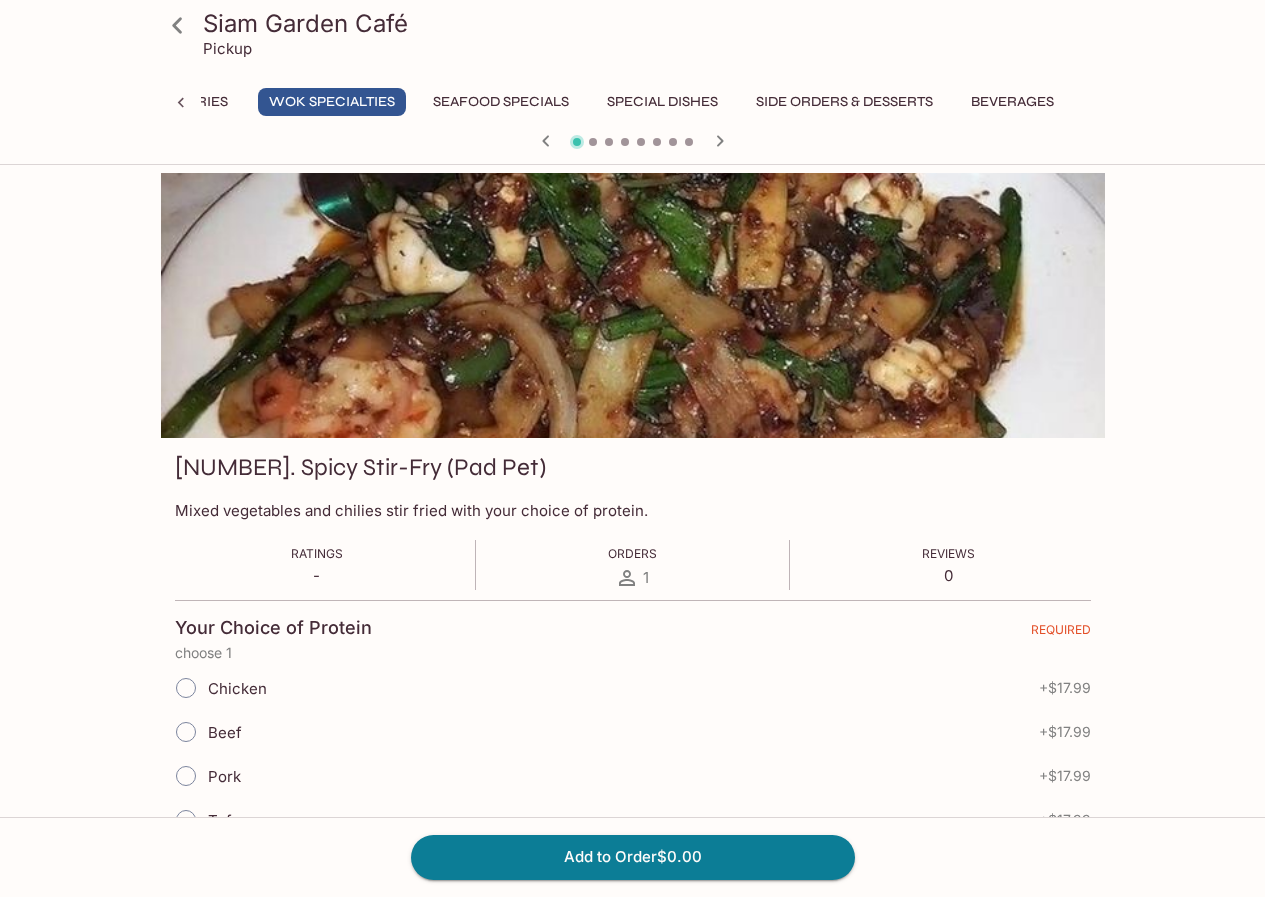 click 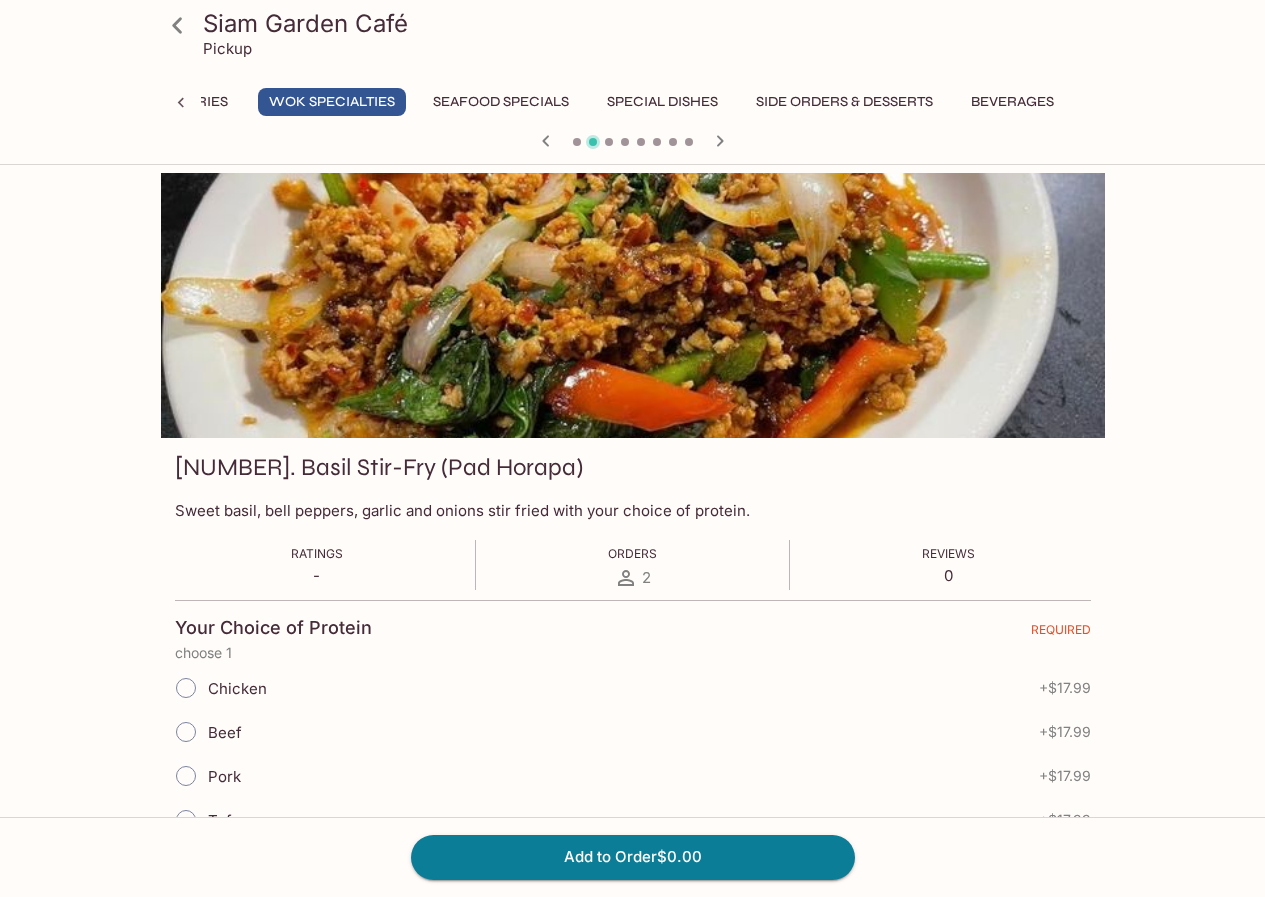 click 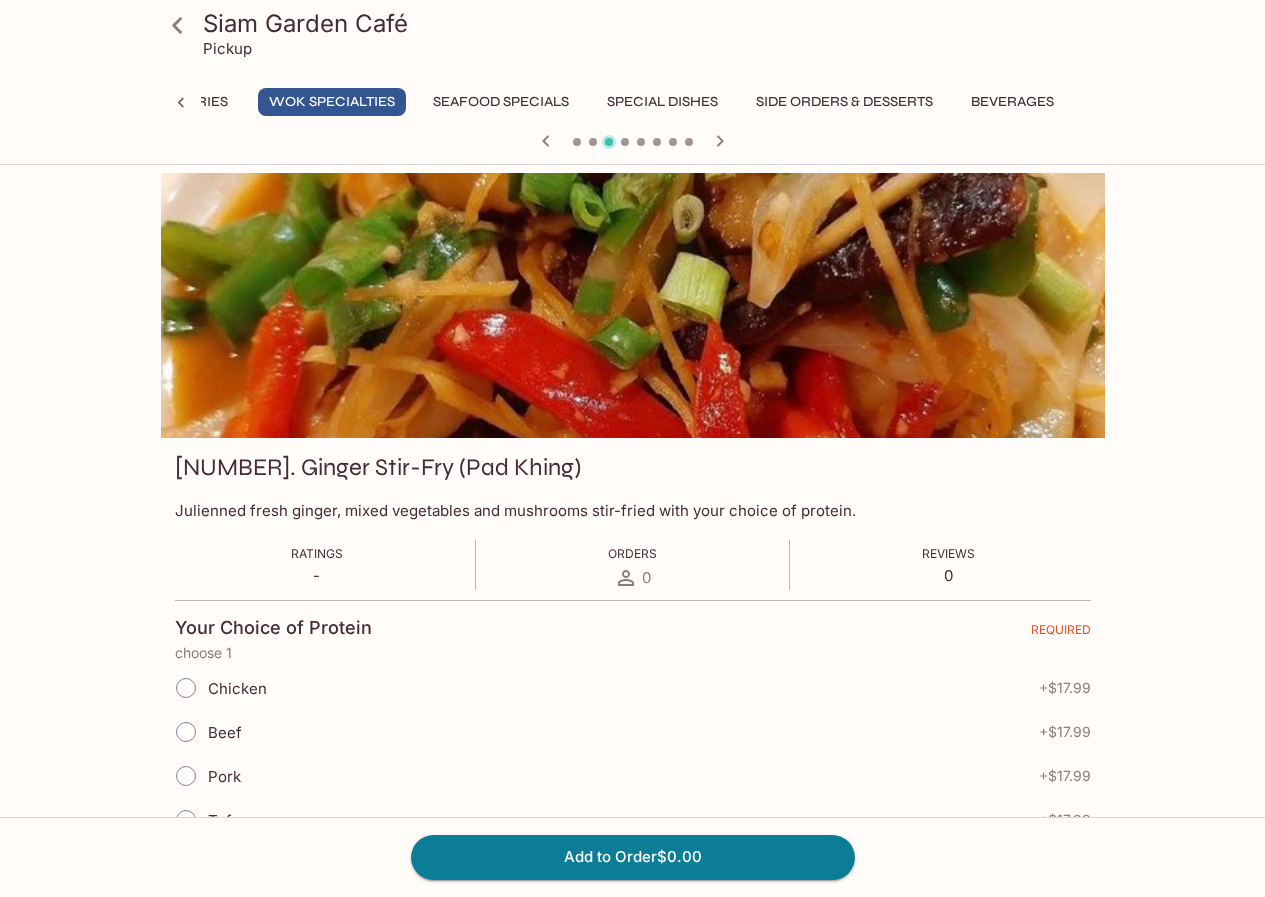click 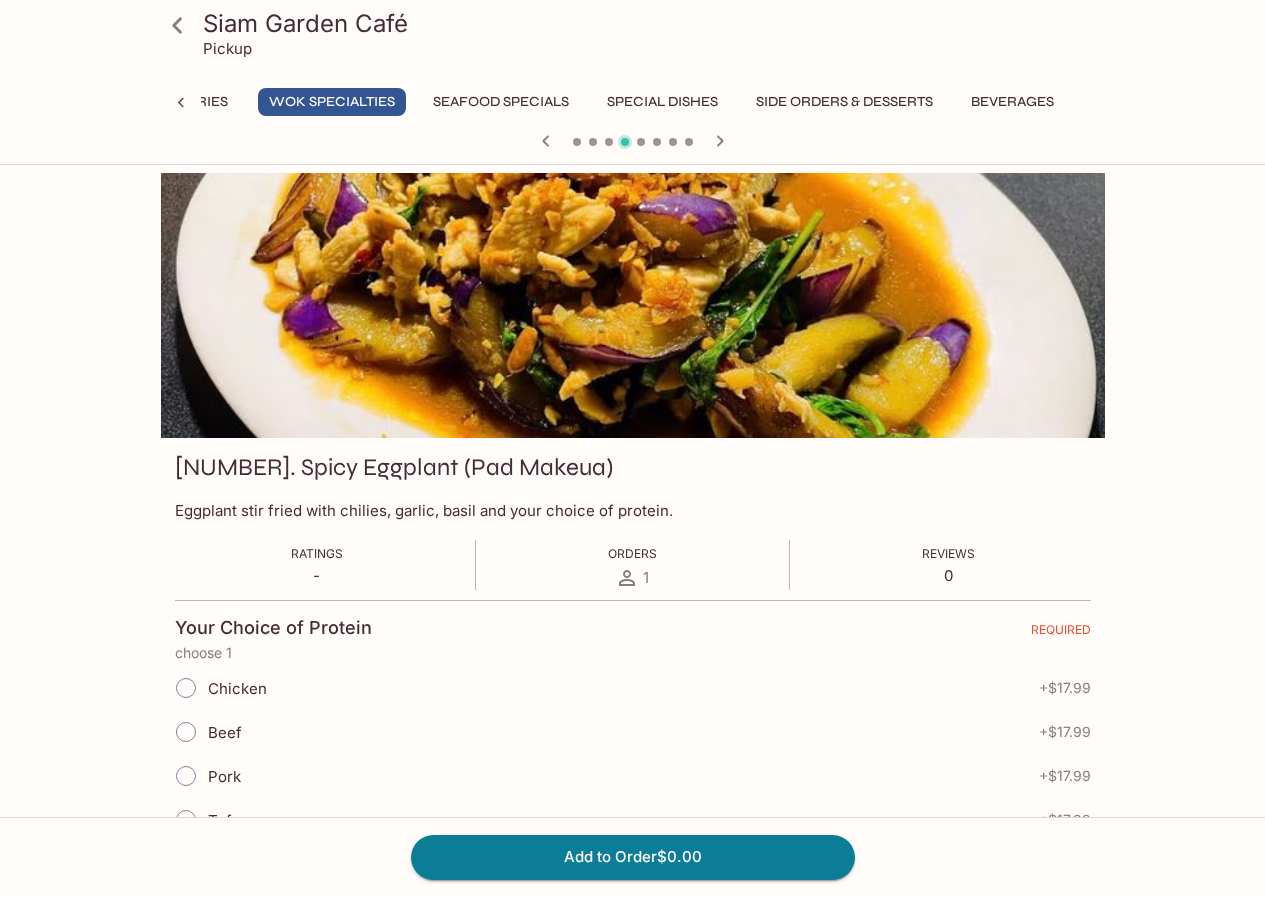 click 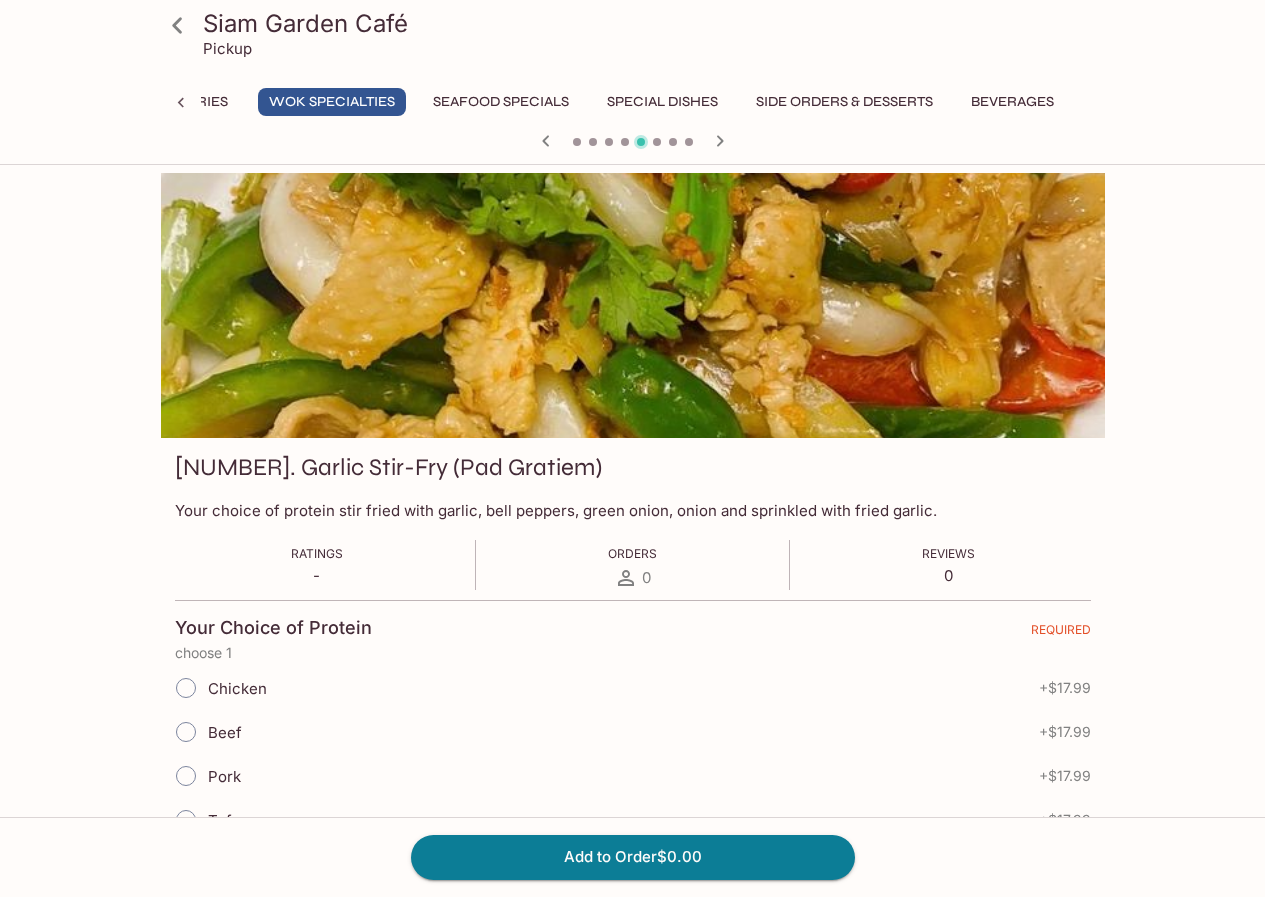 click 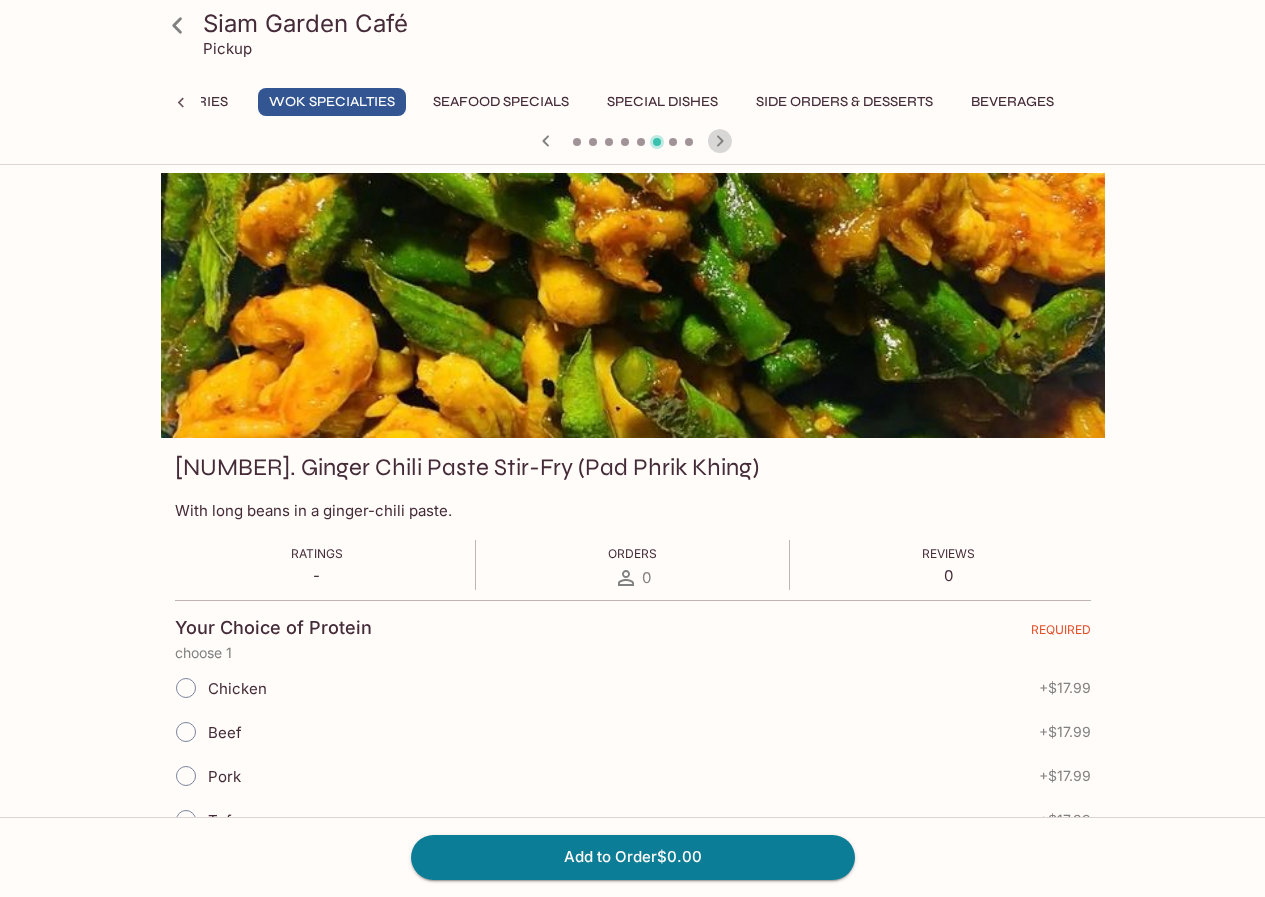 click 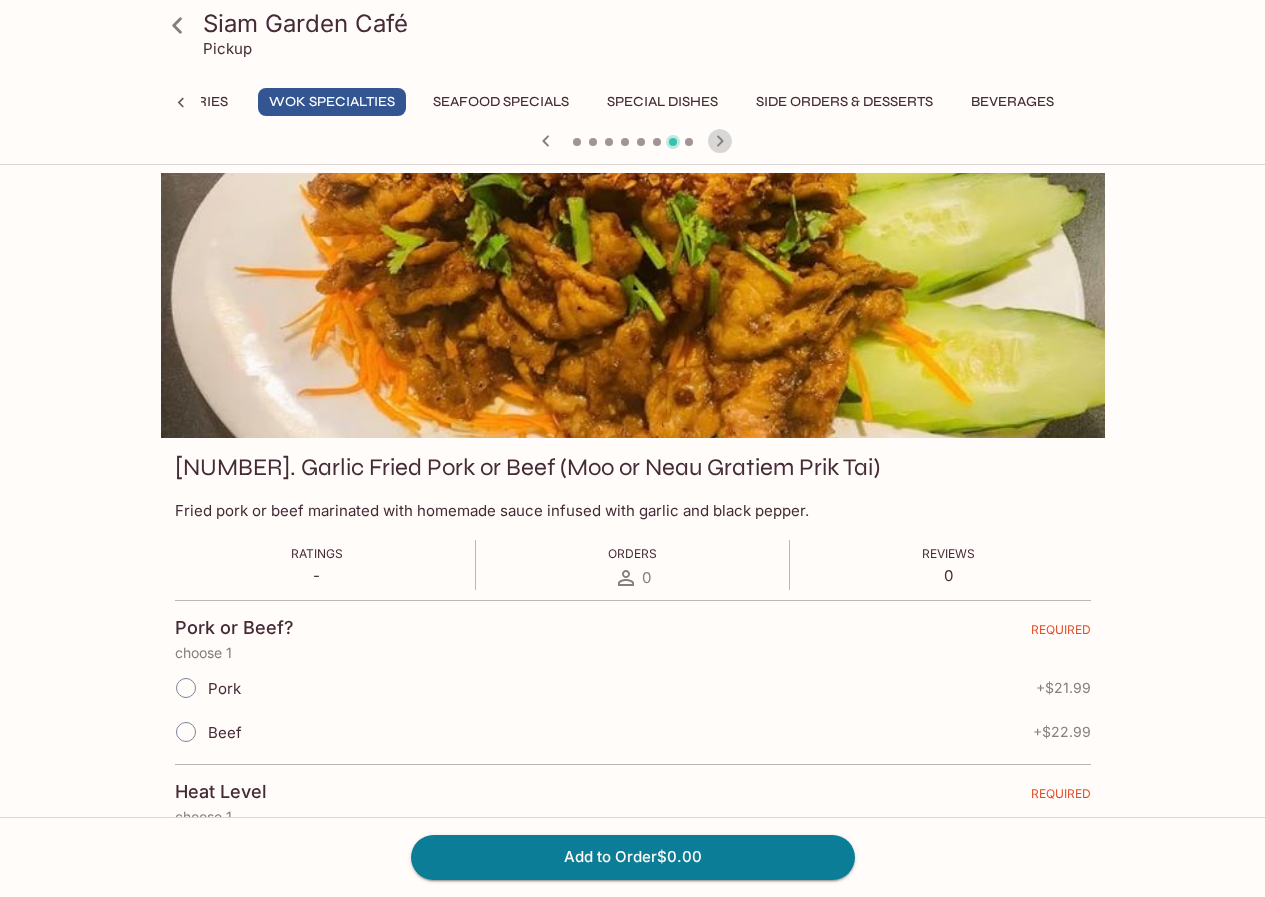 click 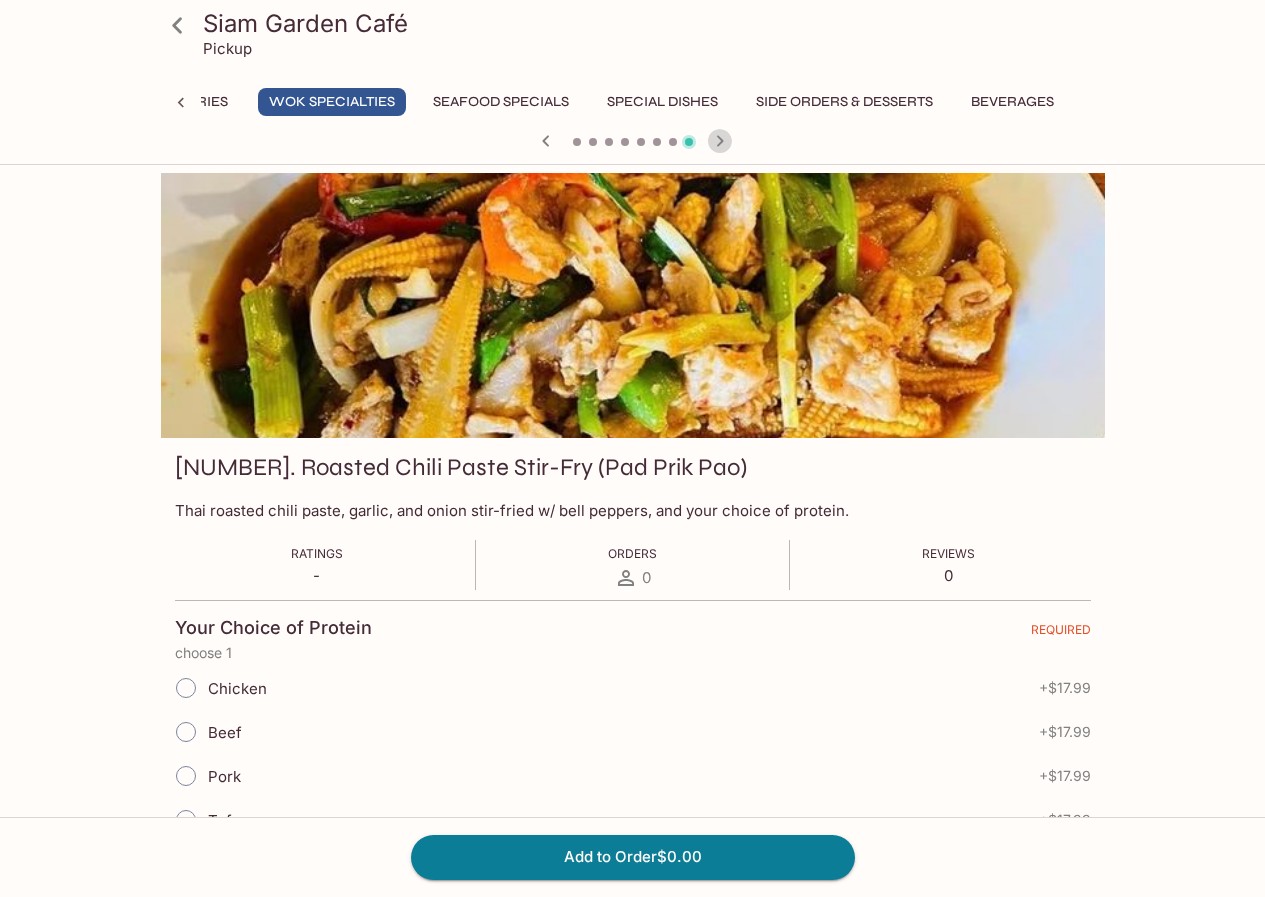 click 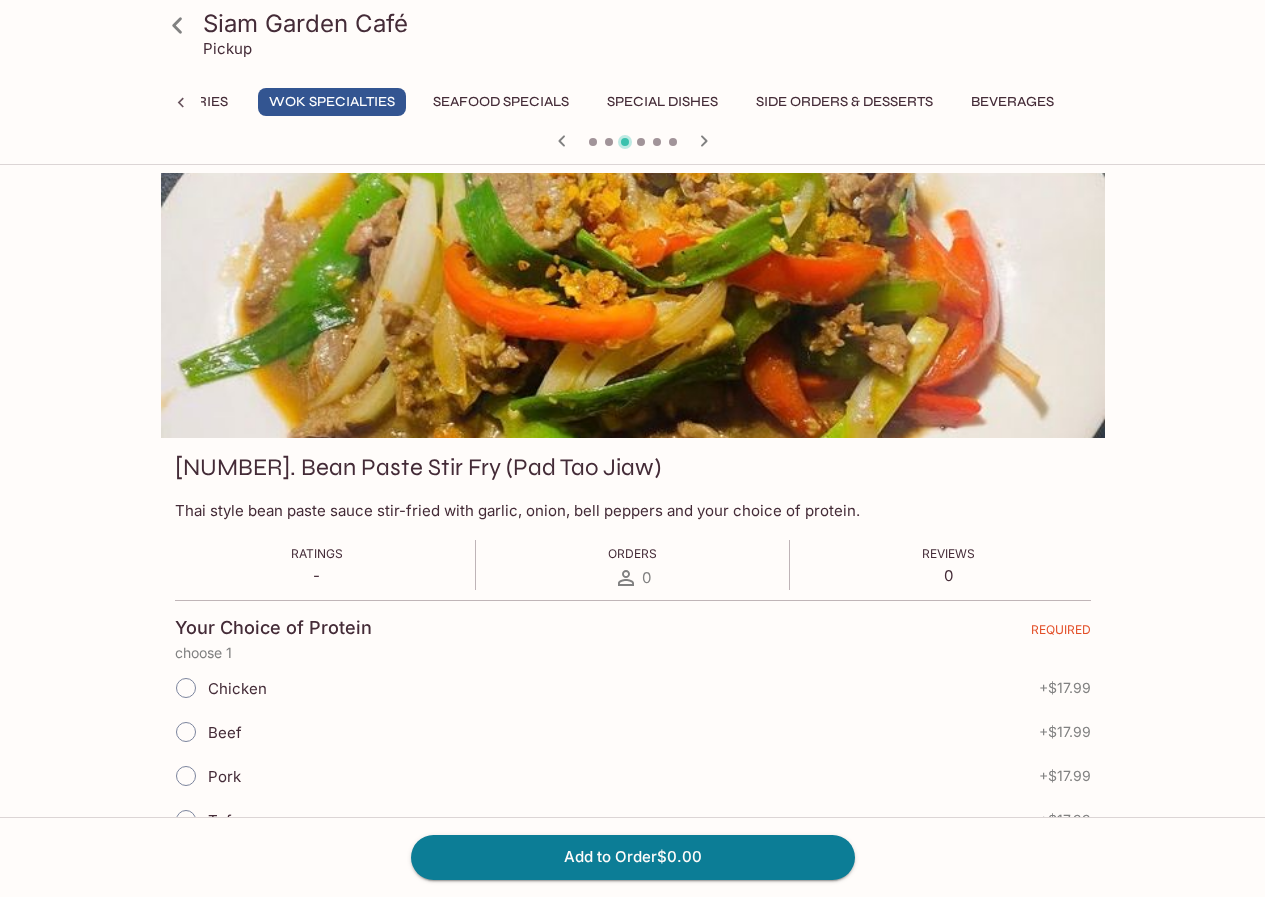 click at bounding box center (633, 143) 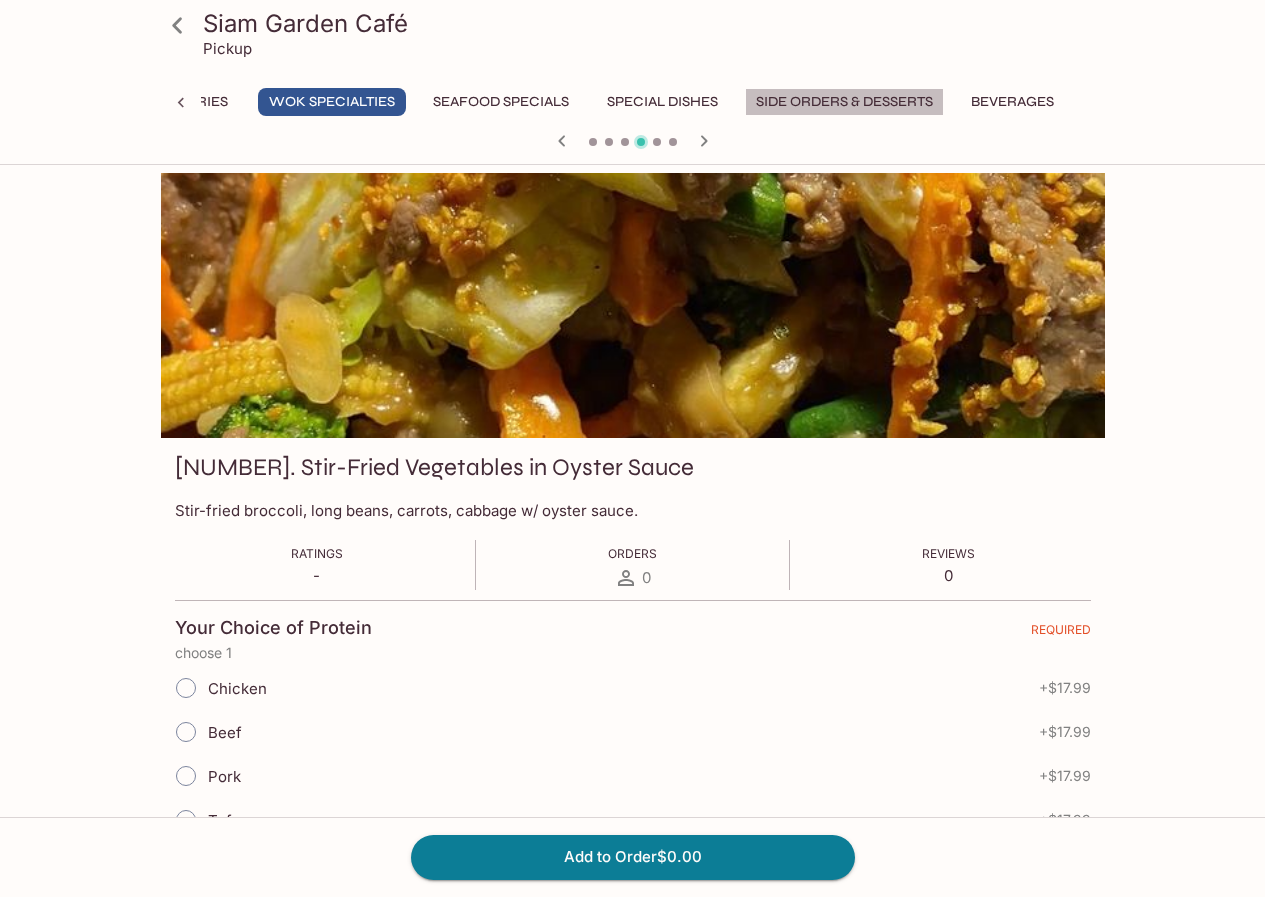 click on "Side Orders & Desserts" at bounding box center [844, 102] 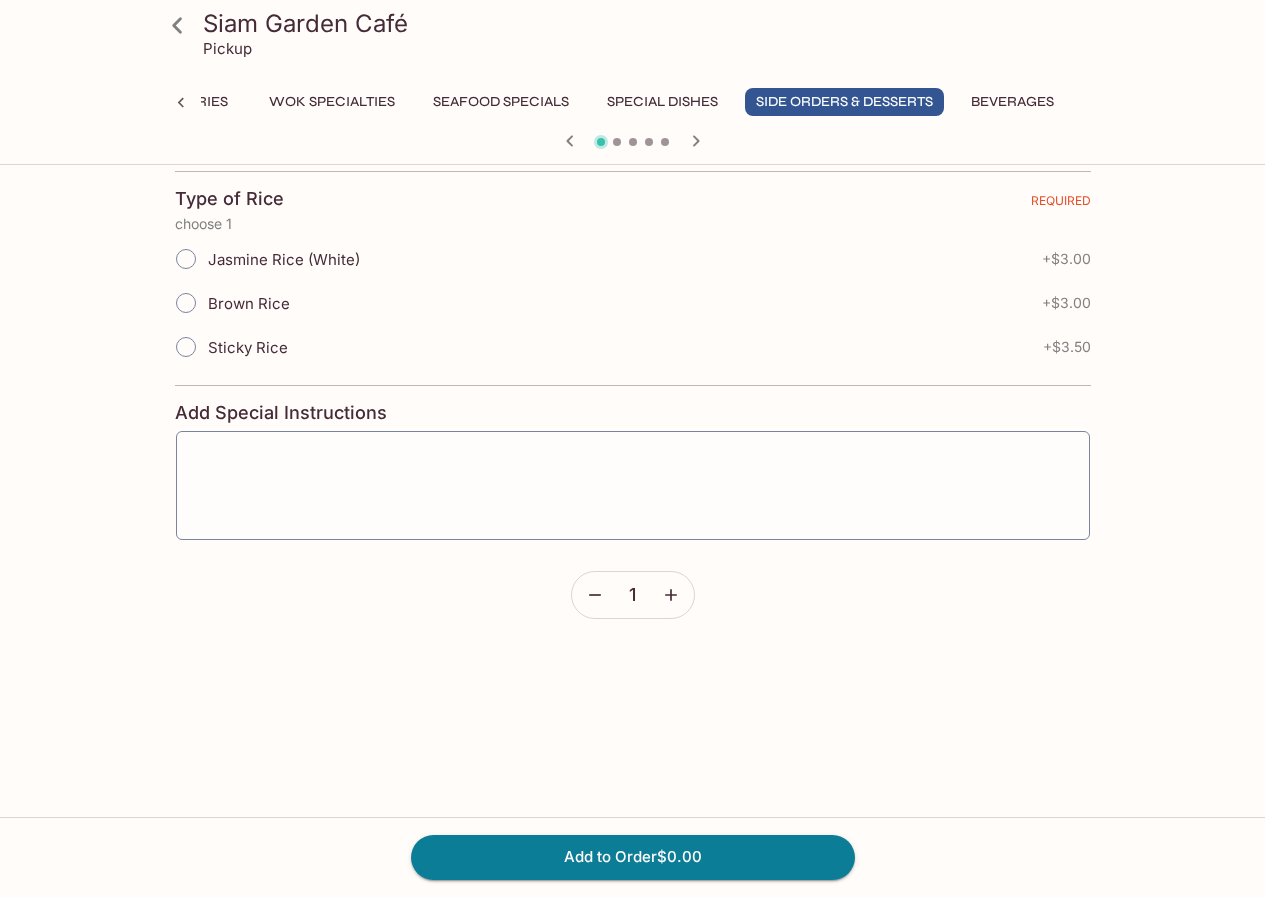 scroll, scrollTop: 0, scrollLeft: 0, axis: both 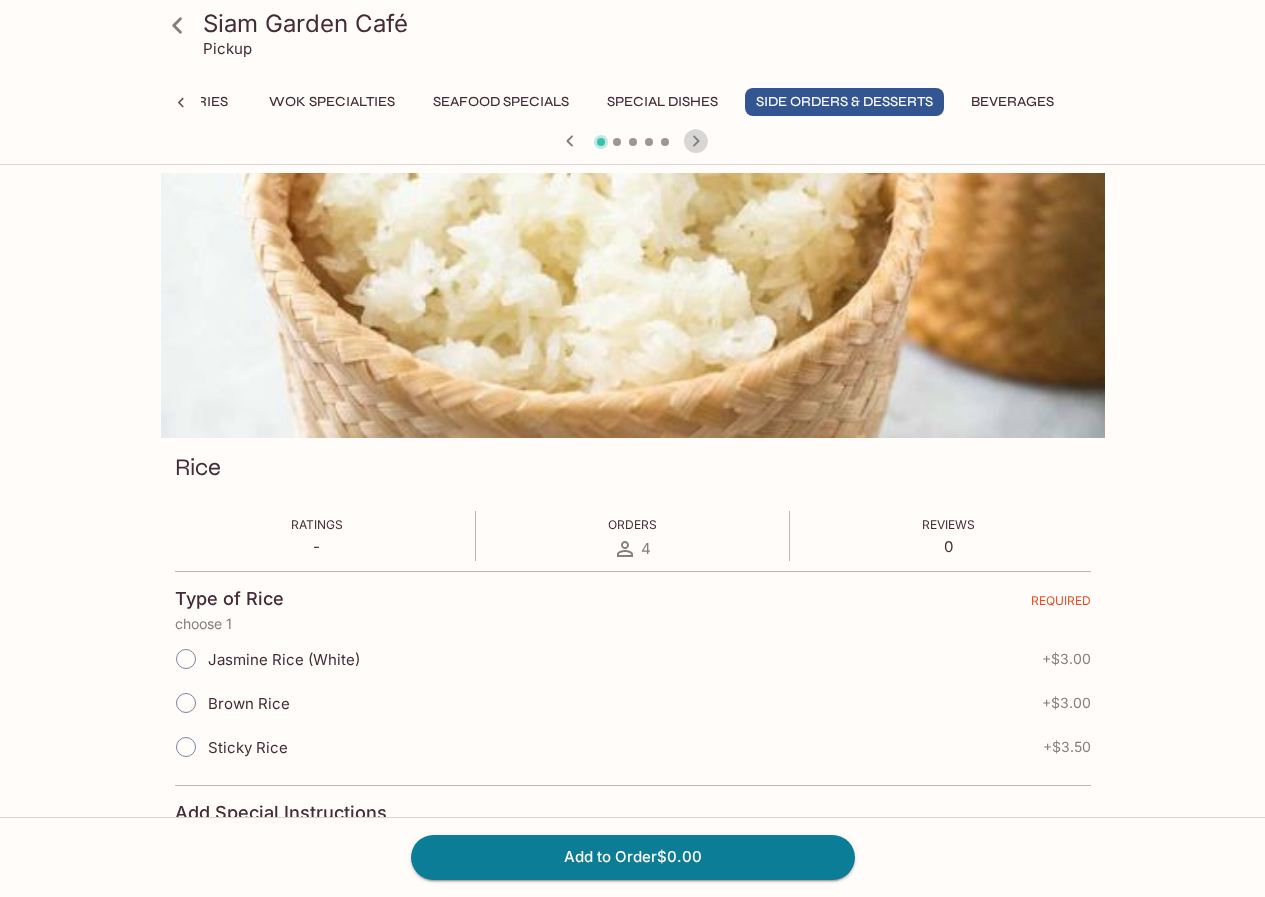 click 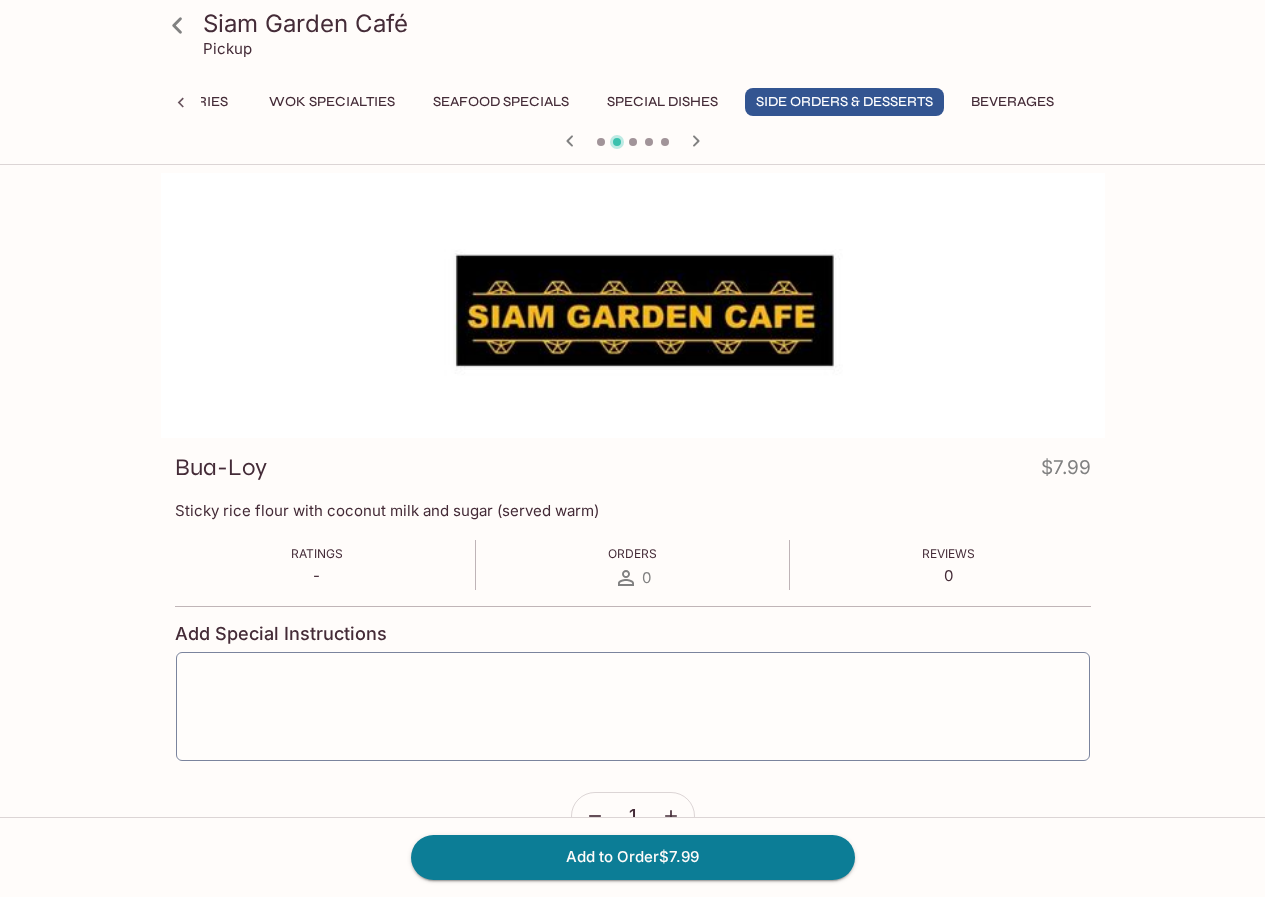 click 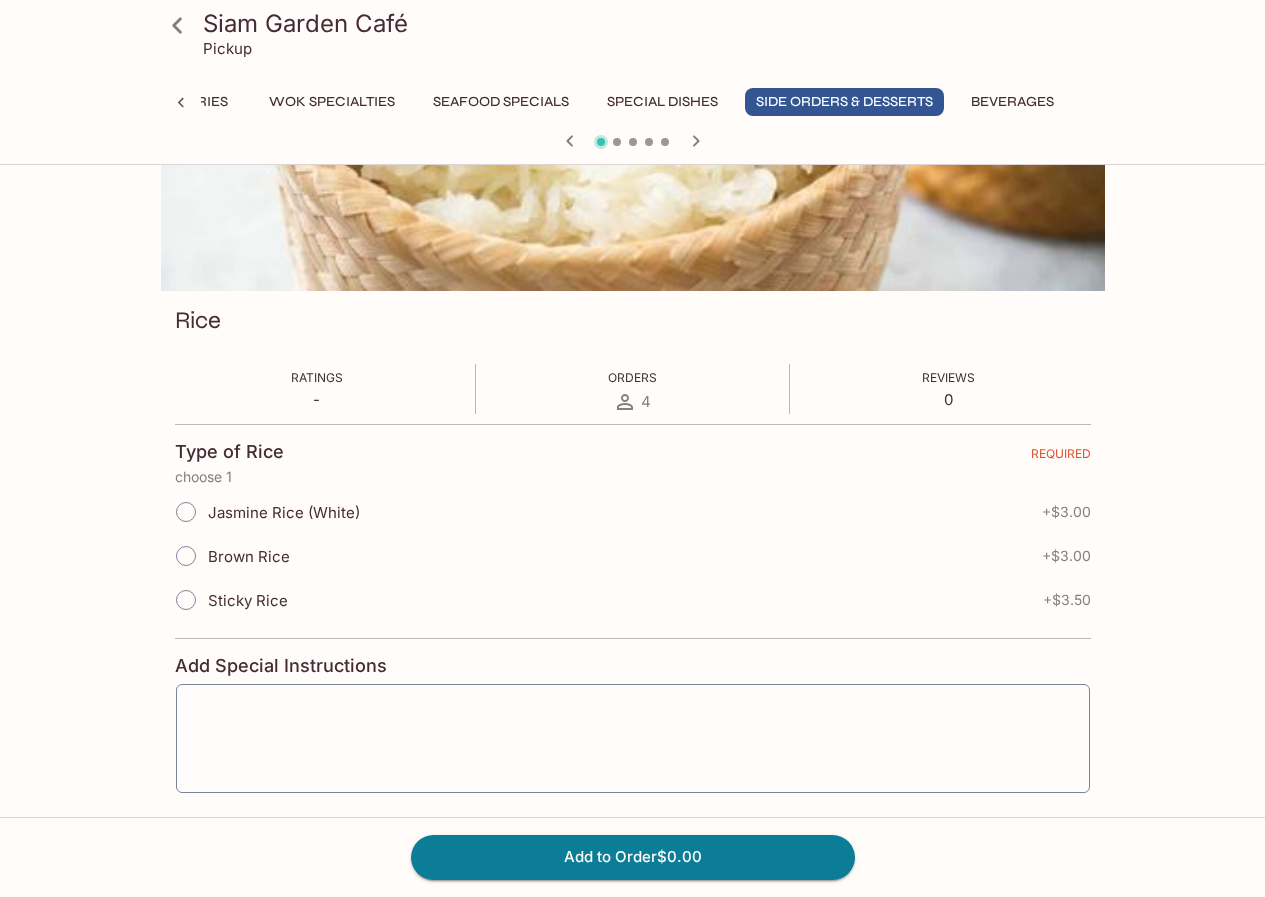 scroll, scrollTop: 0, scrollLeft: 0, axis: both 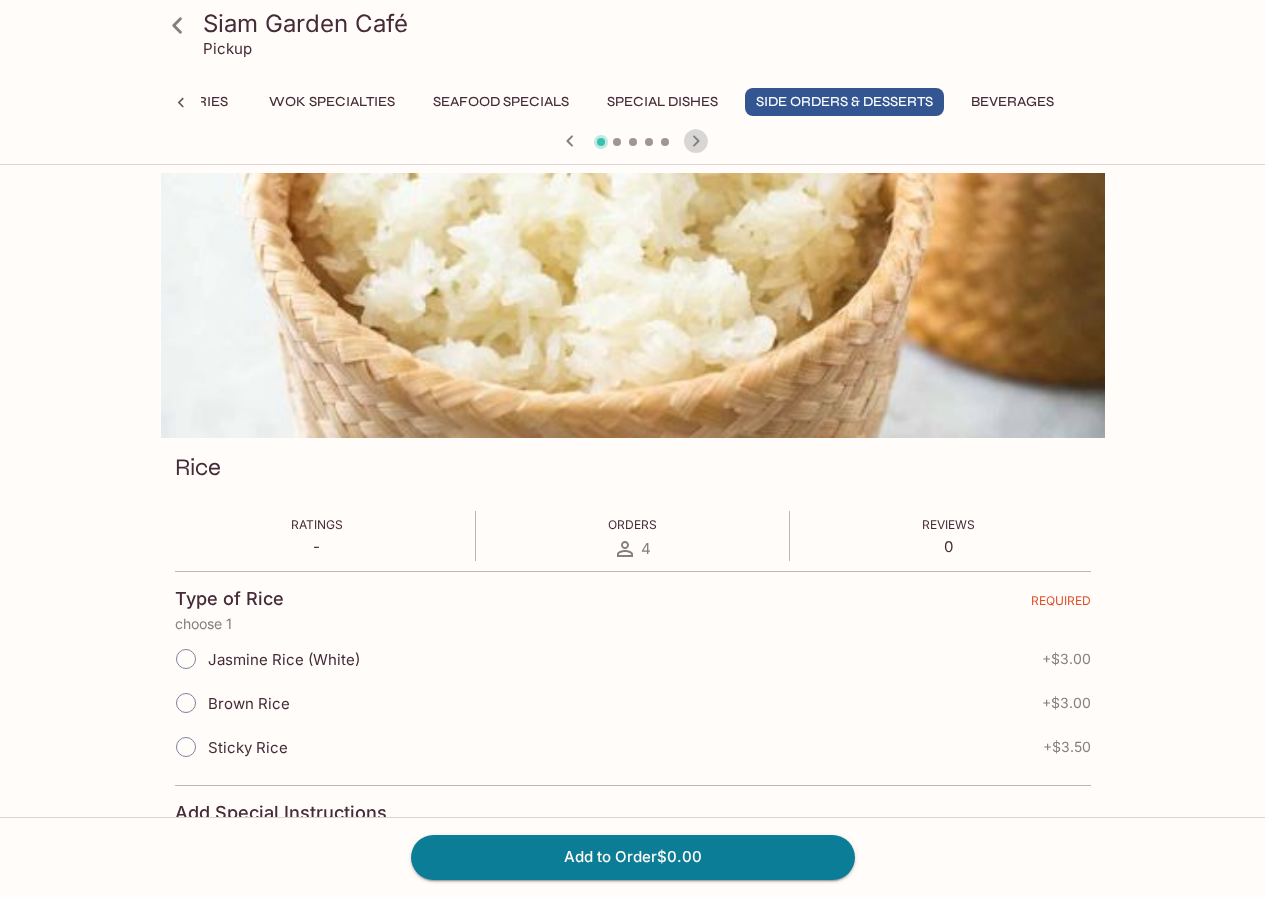 click 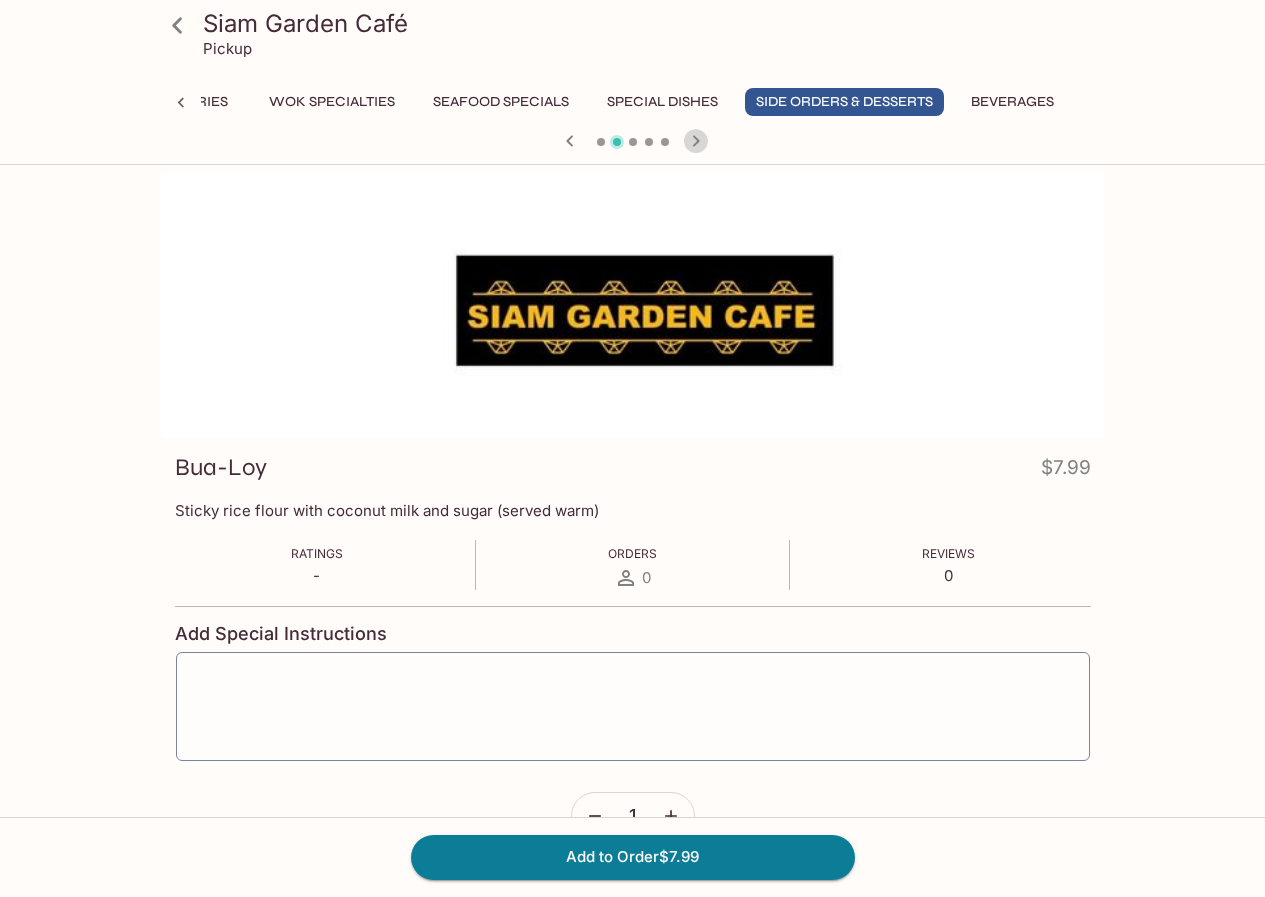 click 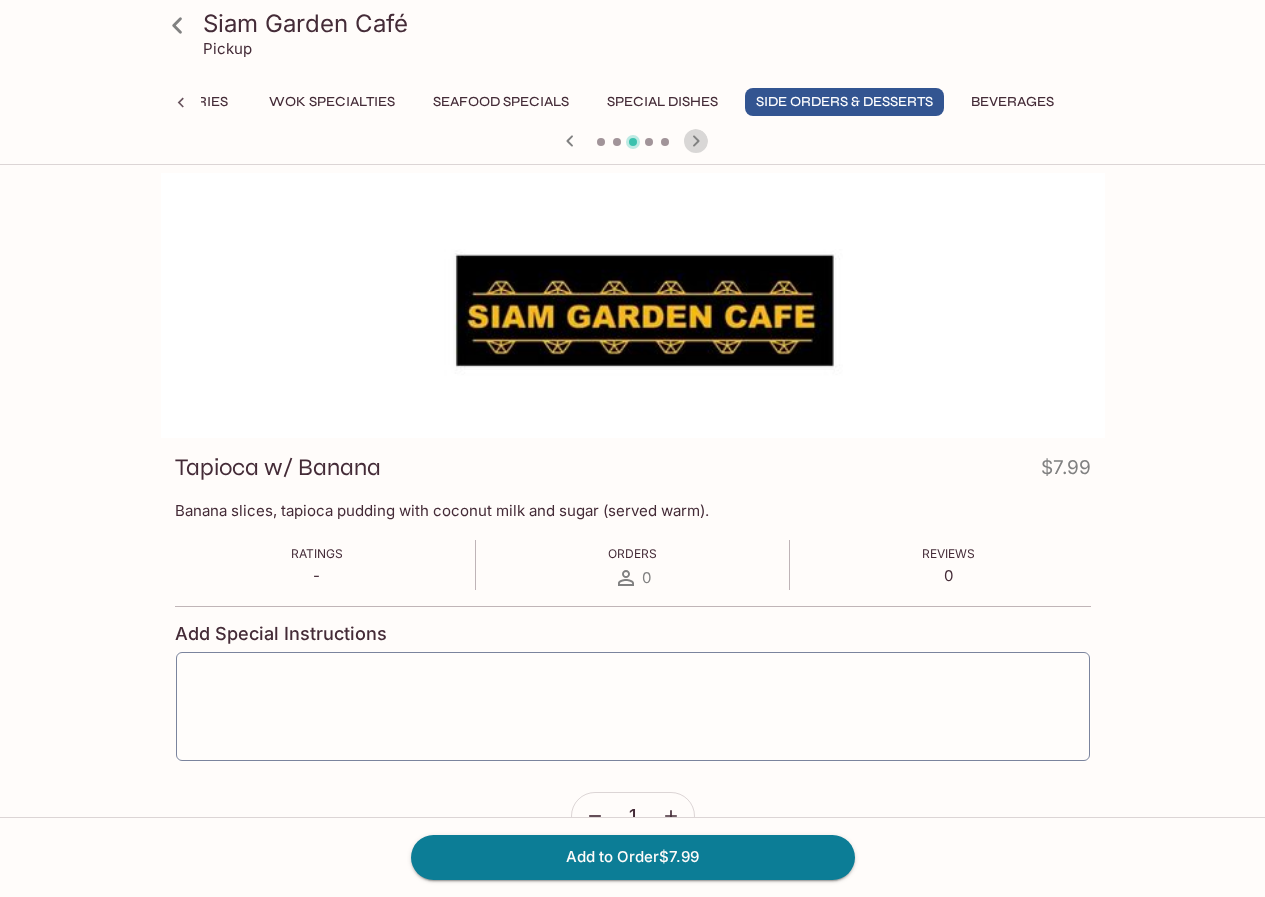 click 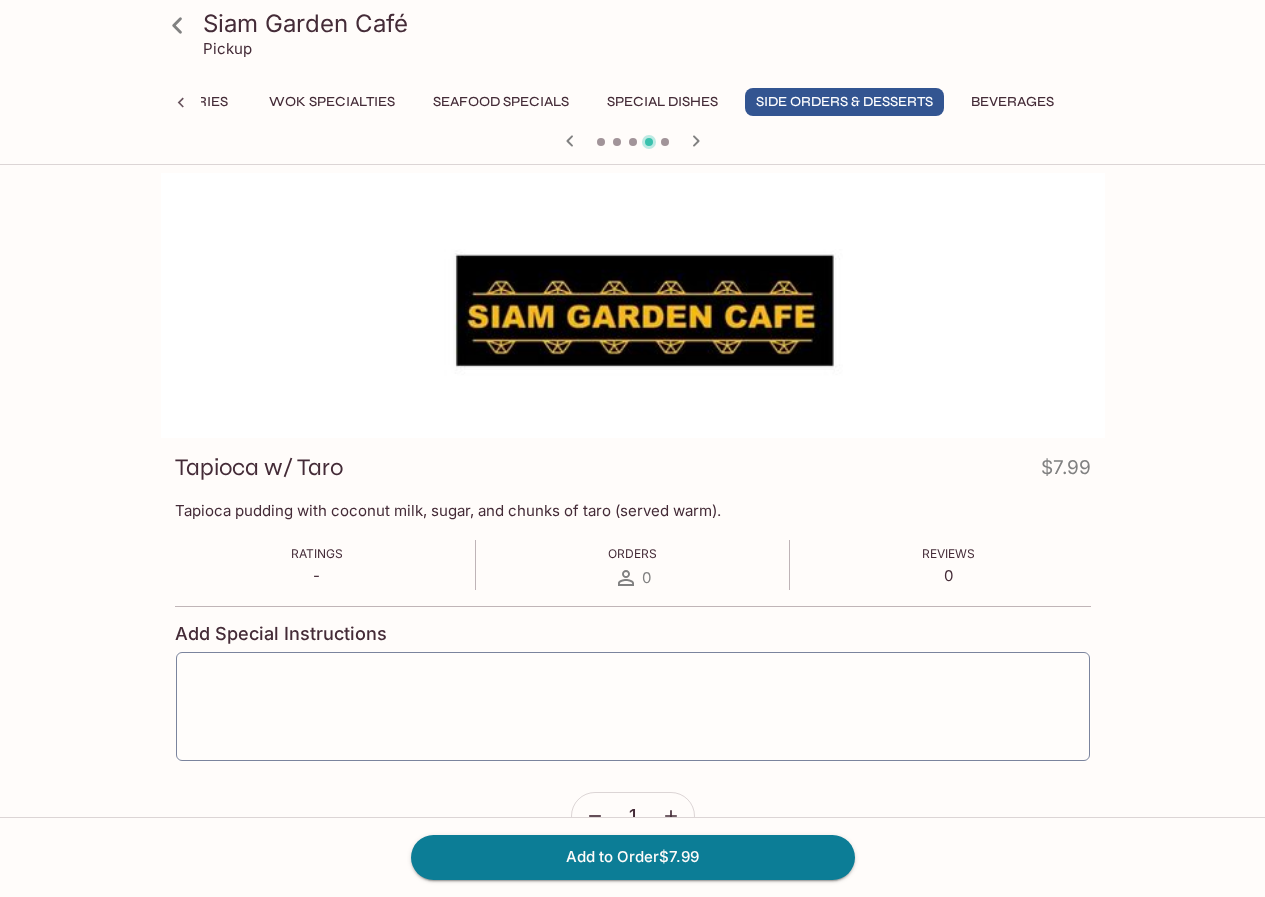 click 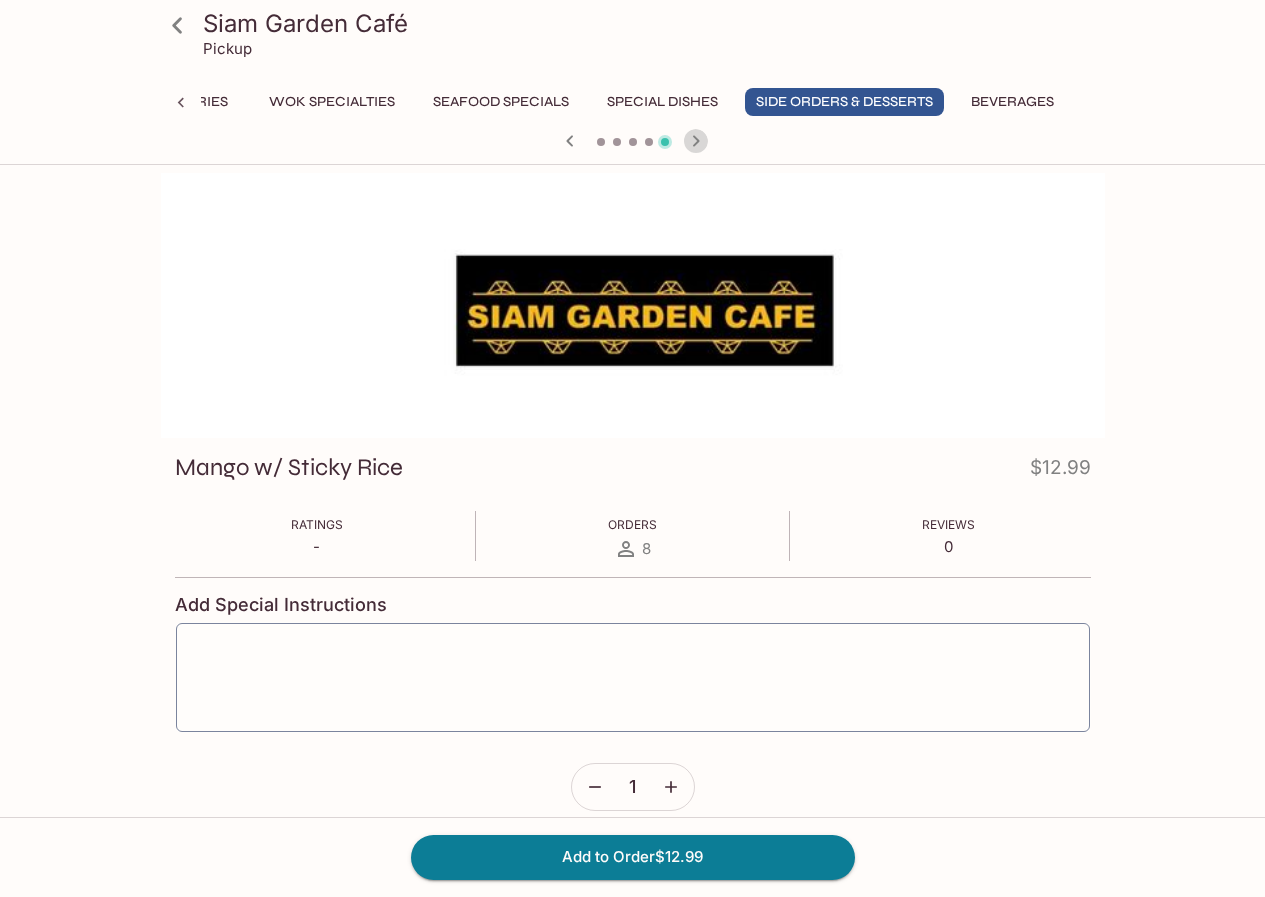 click 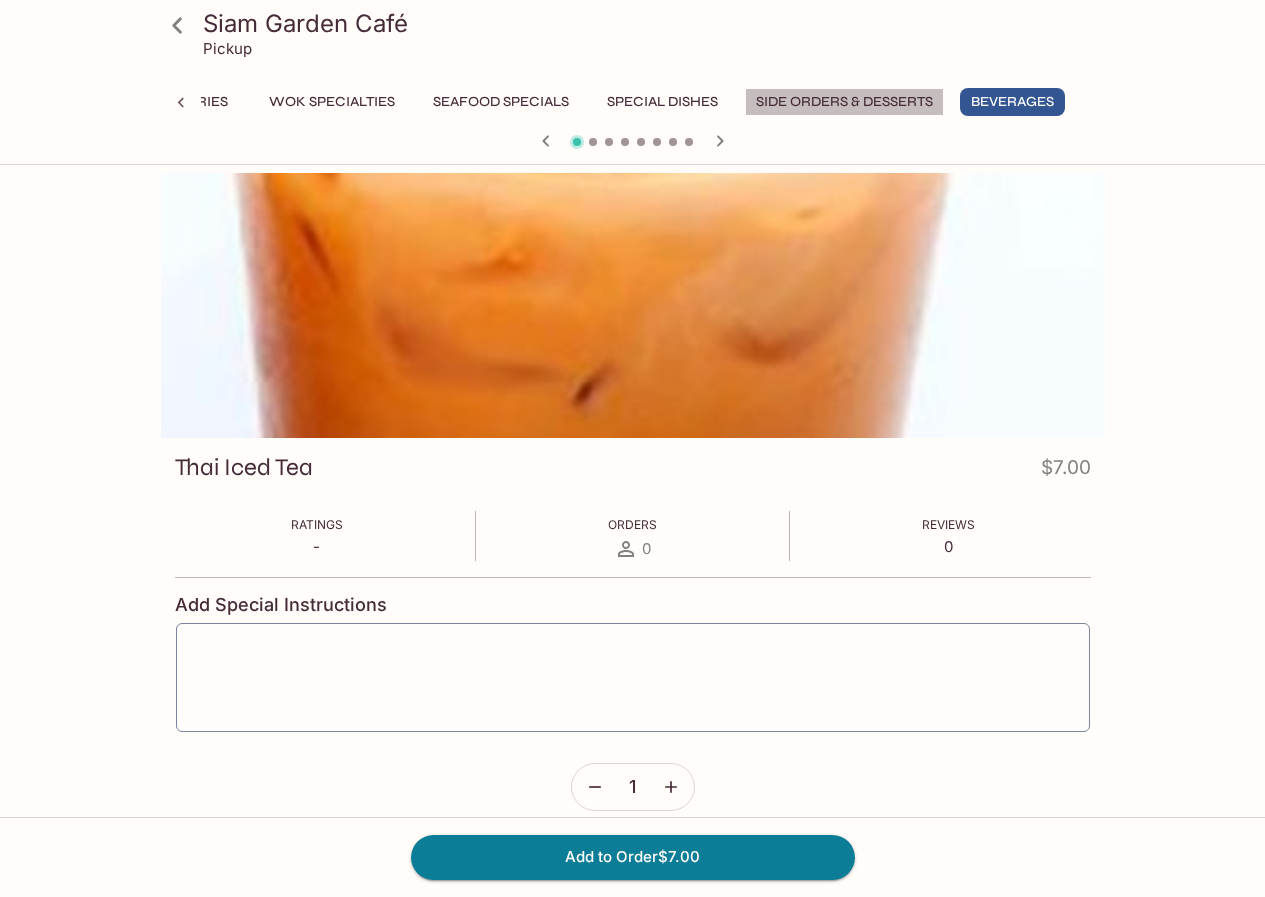 click on "Side Orders & Desserts" at bounding box center (844, 102) 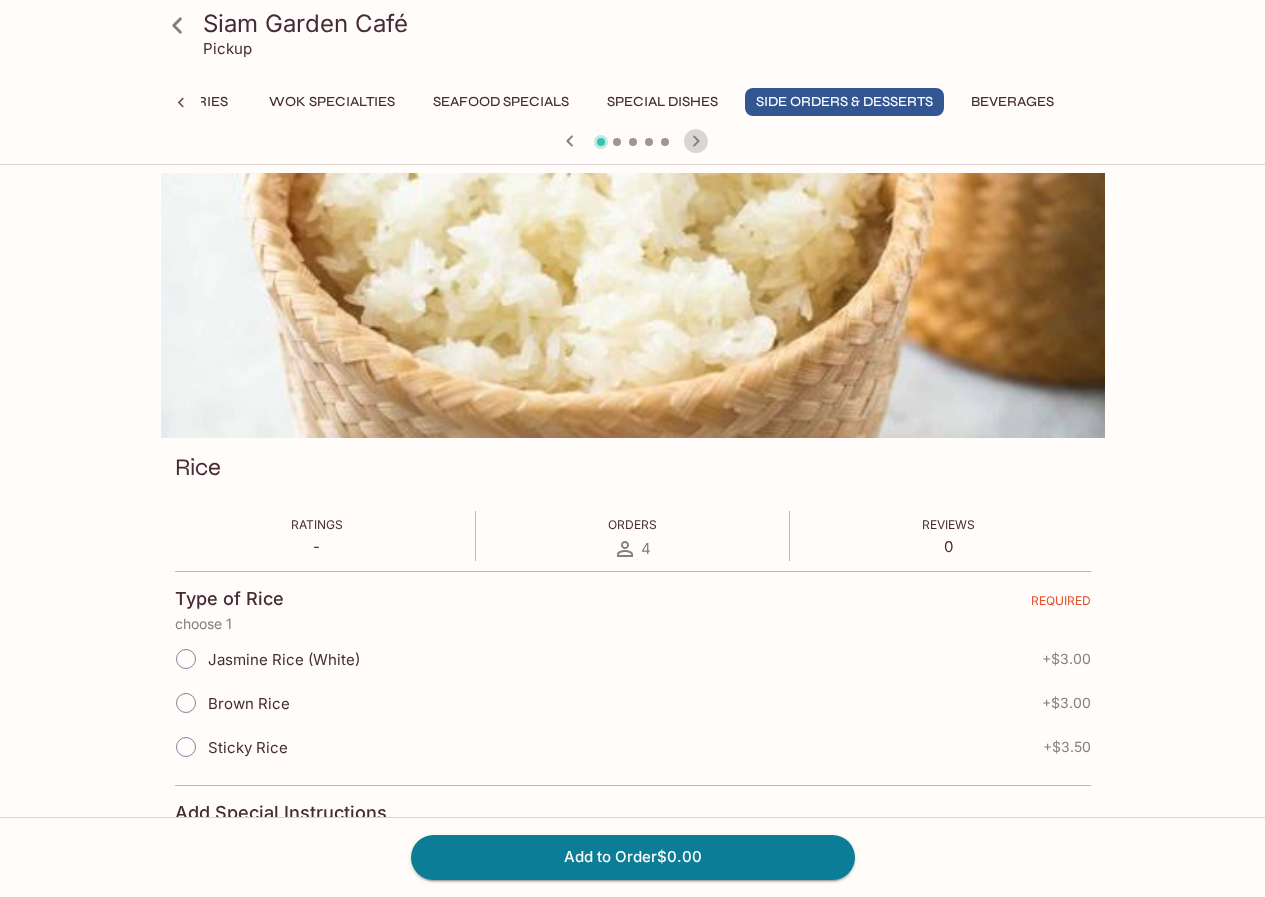click 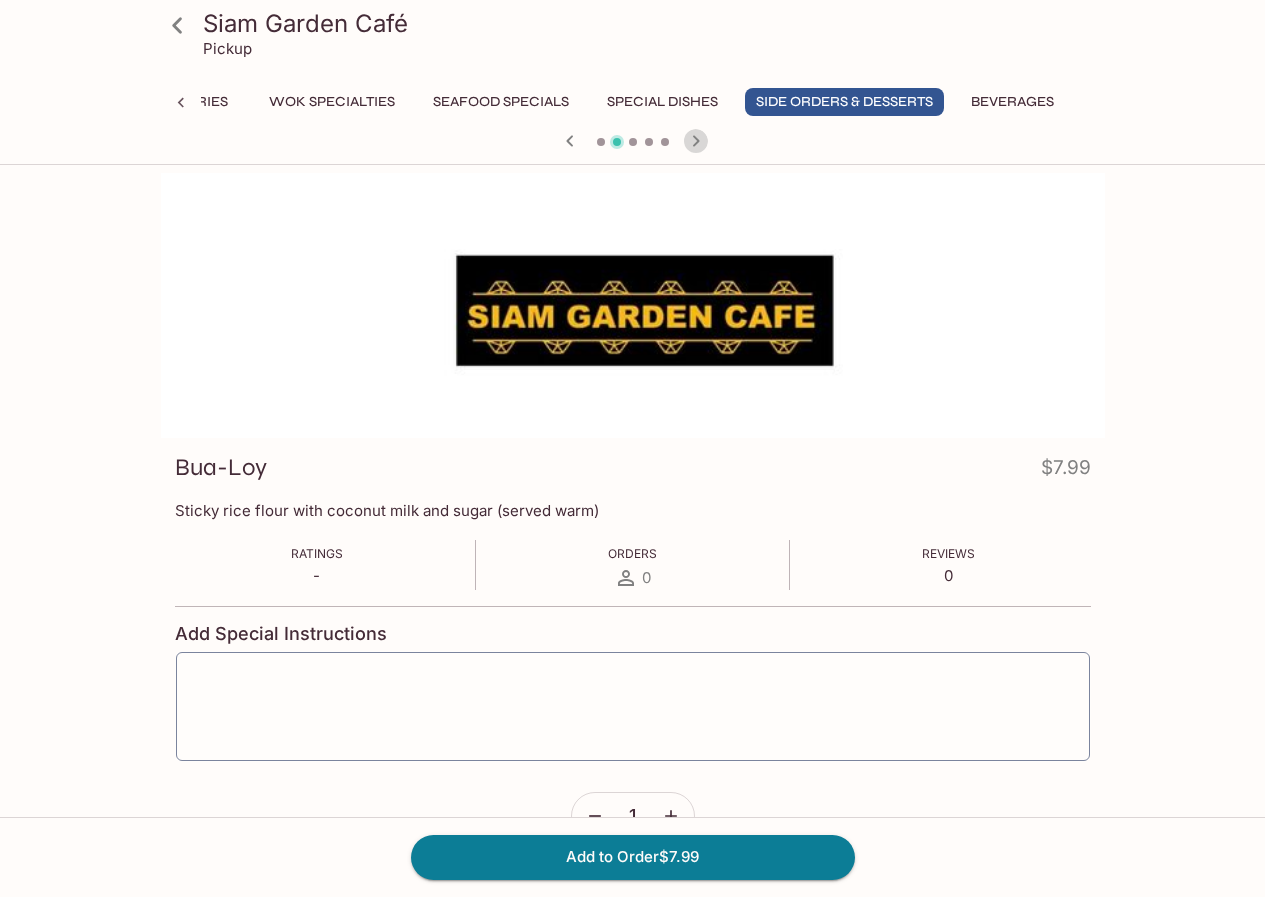 click 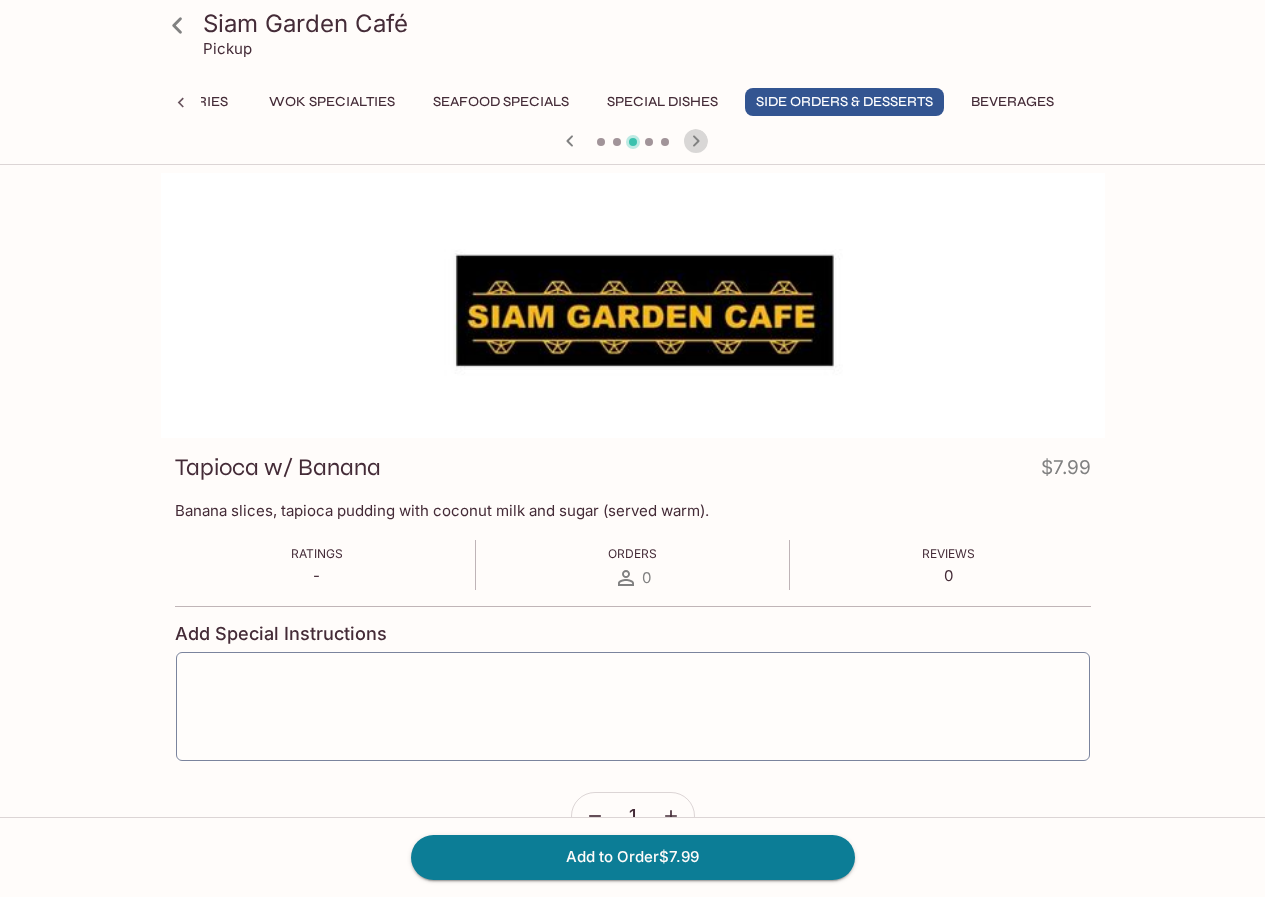 click 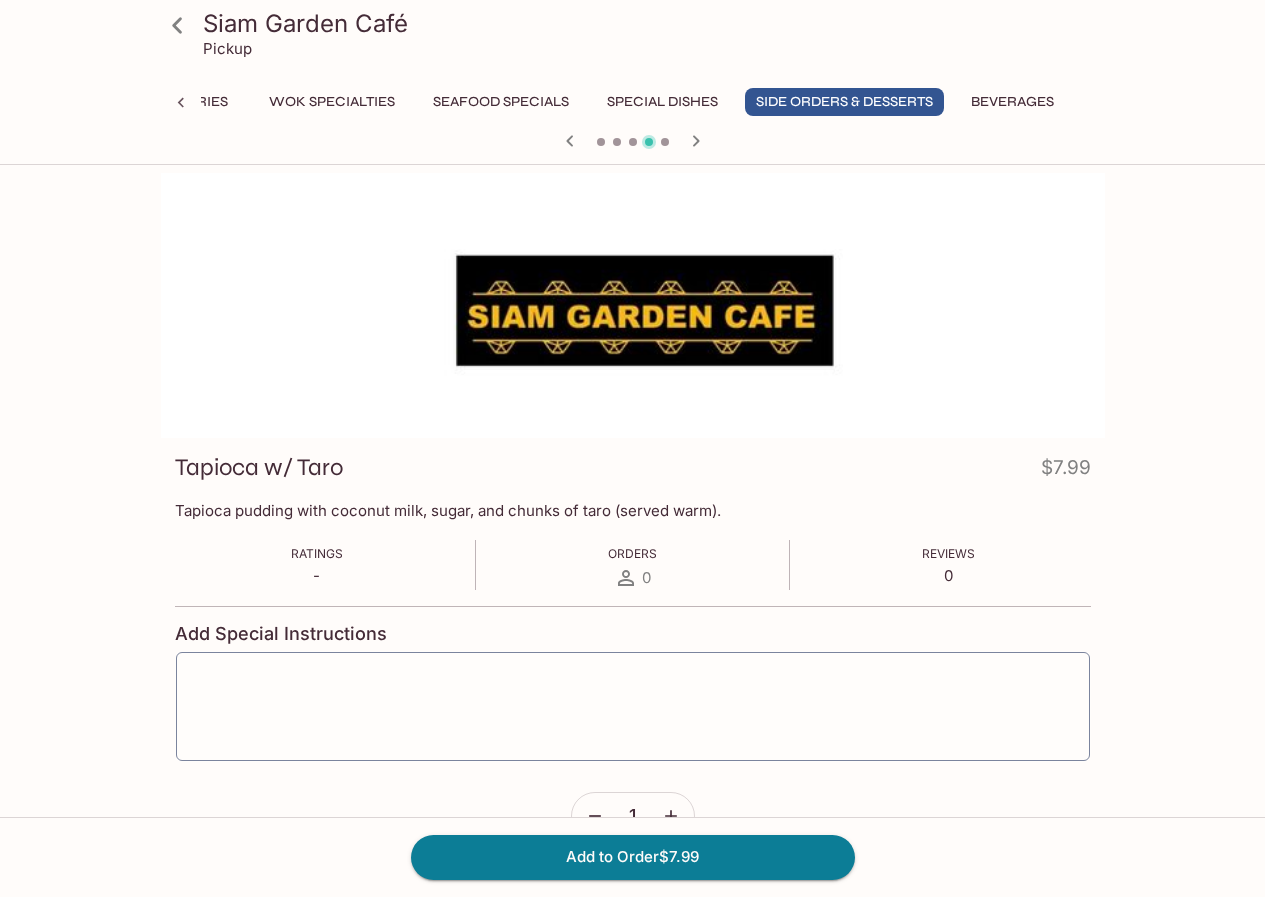 click 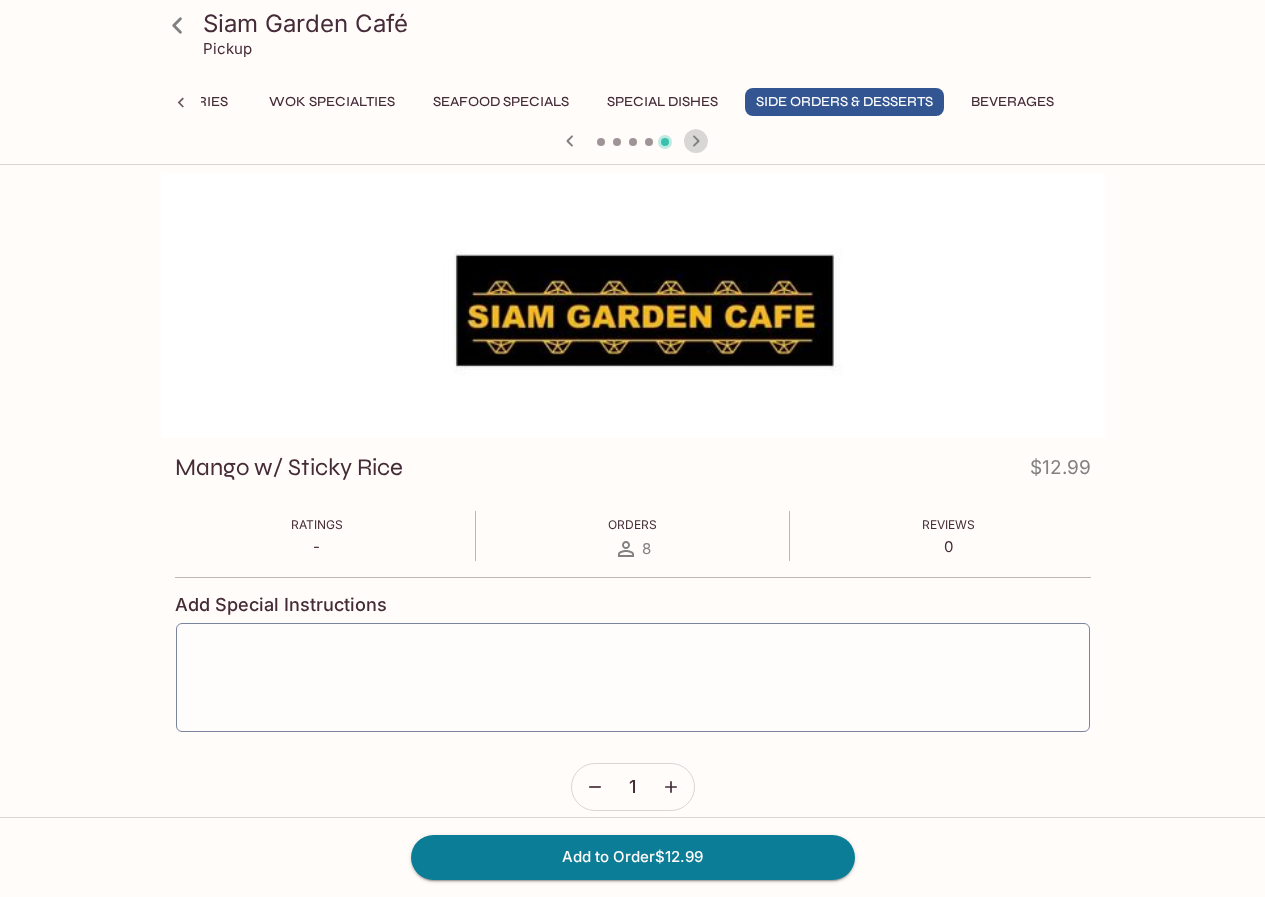 click 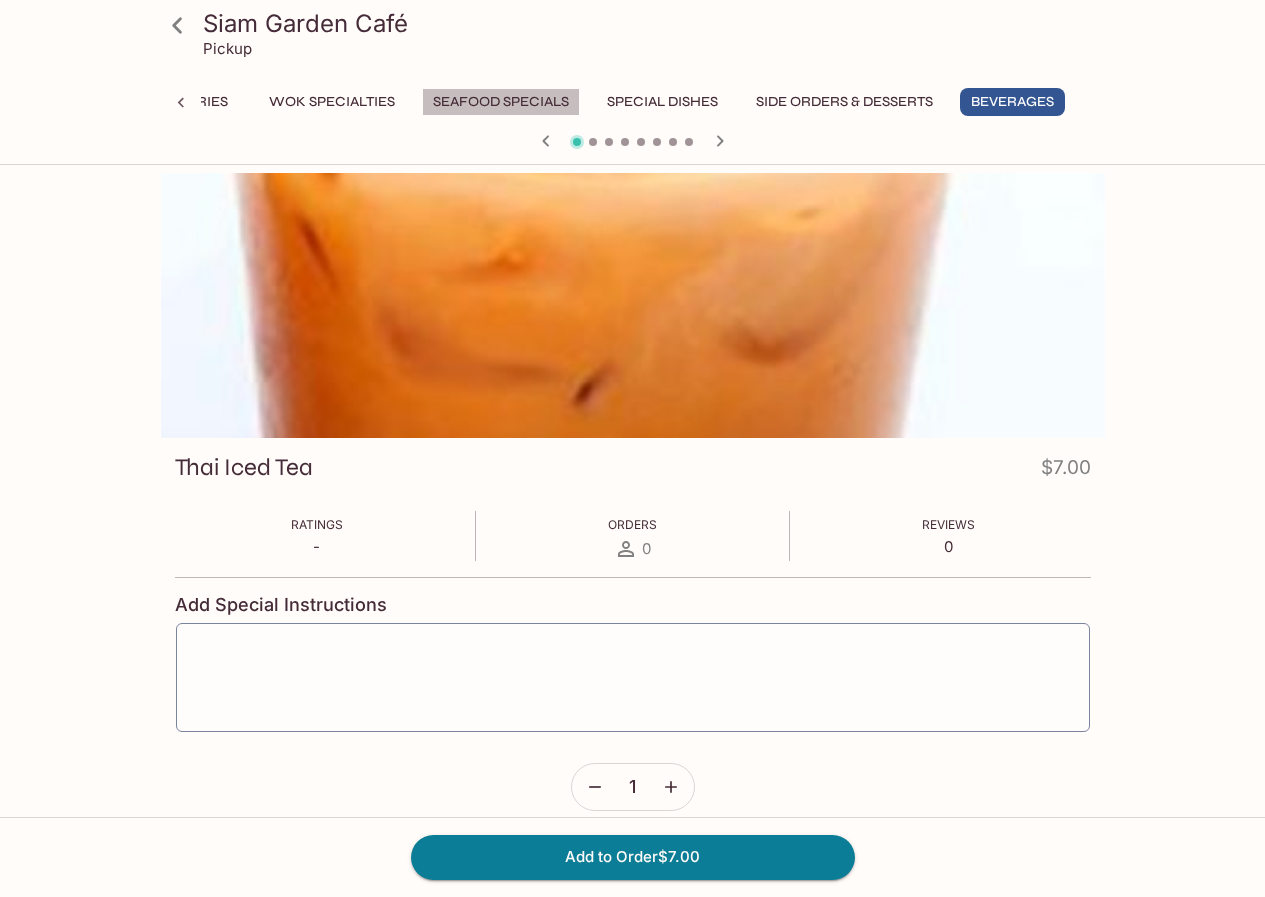 click on "Seafood Specials" at bounding box center (501, 102) 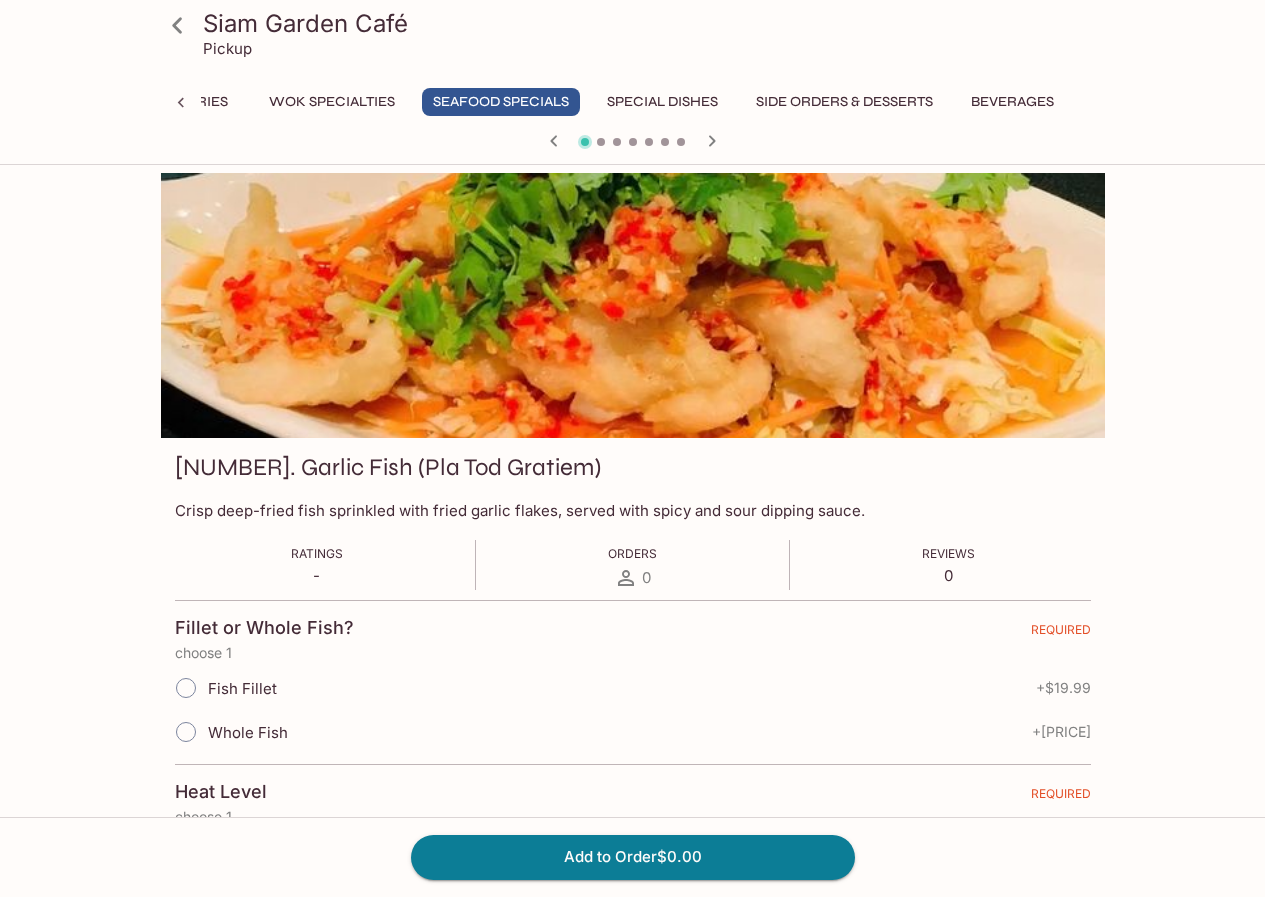 click on "Other Appetizers Salads Soups Rice Dishes Noodles Curries Wok Specialties Seafood Specials Special Dishes Side Orders & Desserts Beverages" at bounding box center [633, 108] 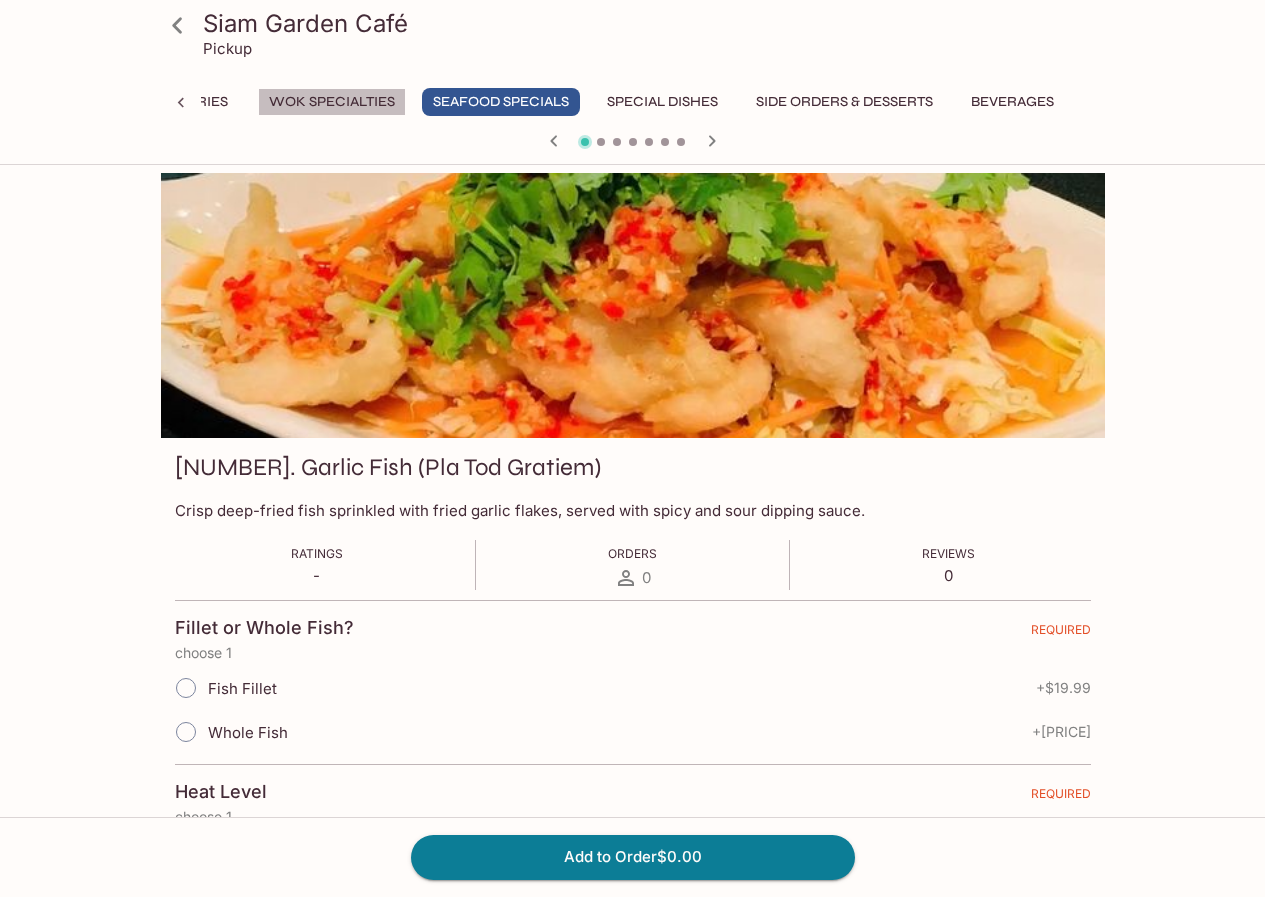 click on "Wok Specialties" at bounding box center [332, 102] 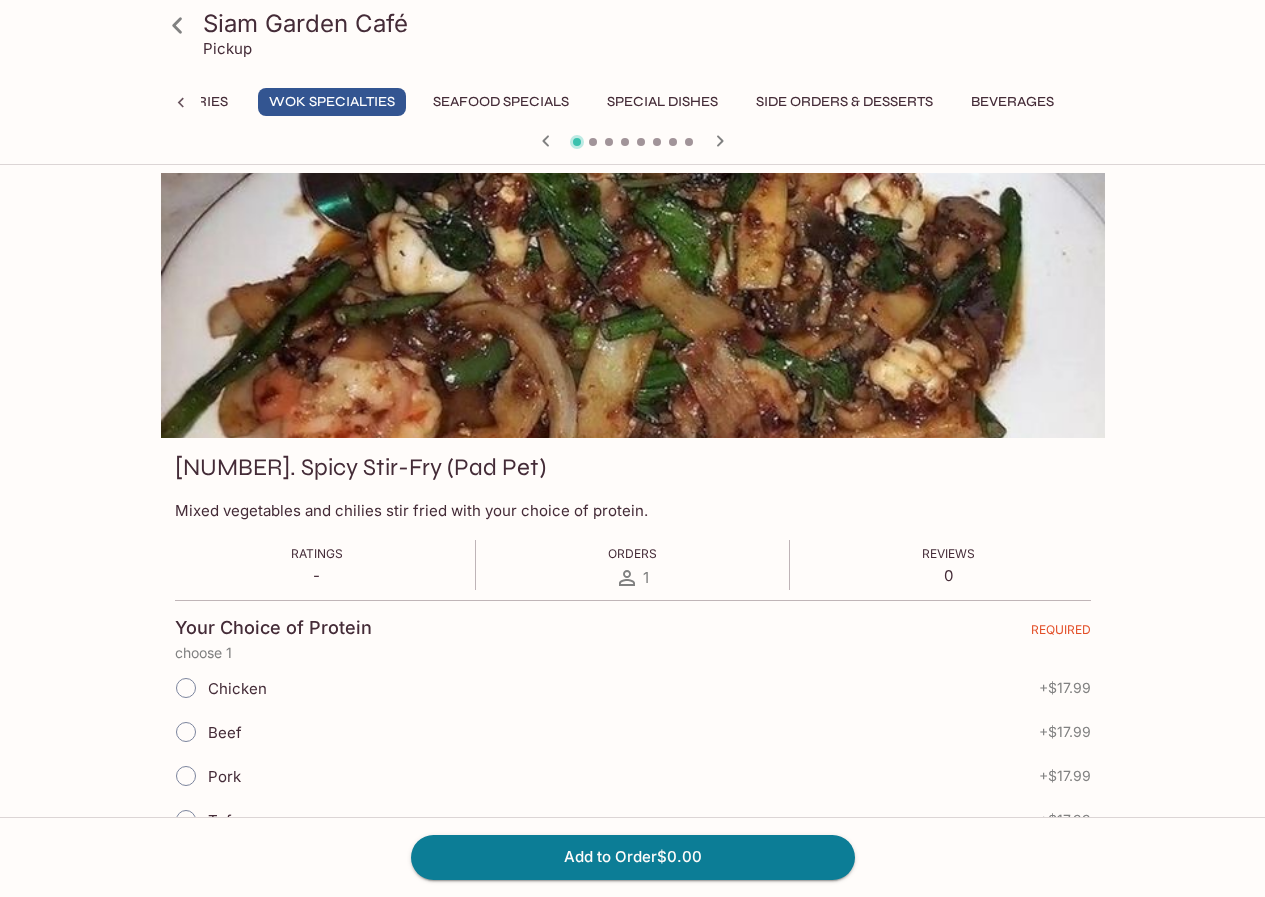 click 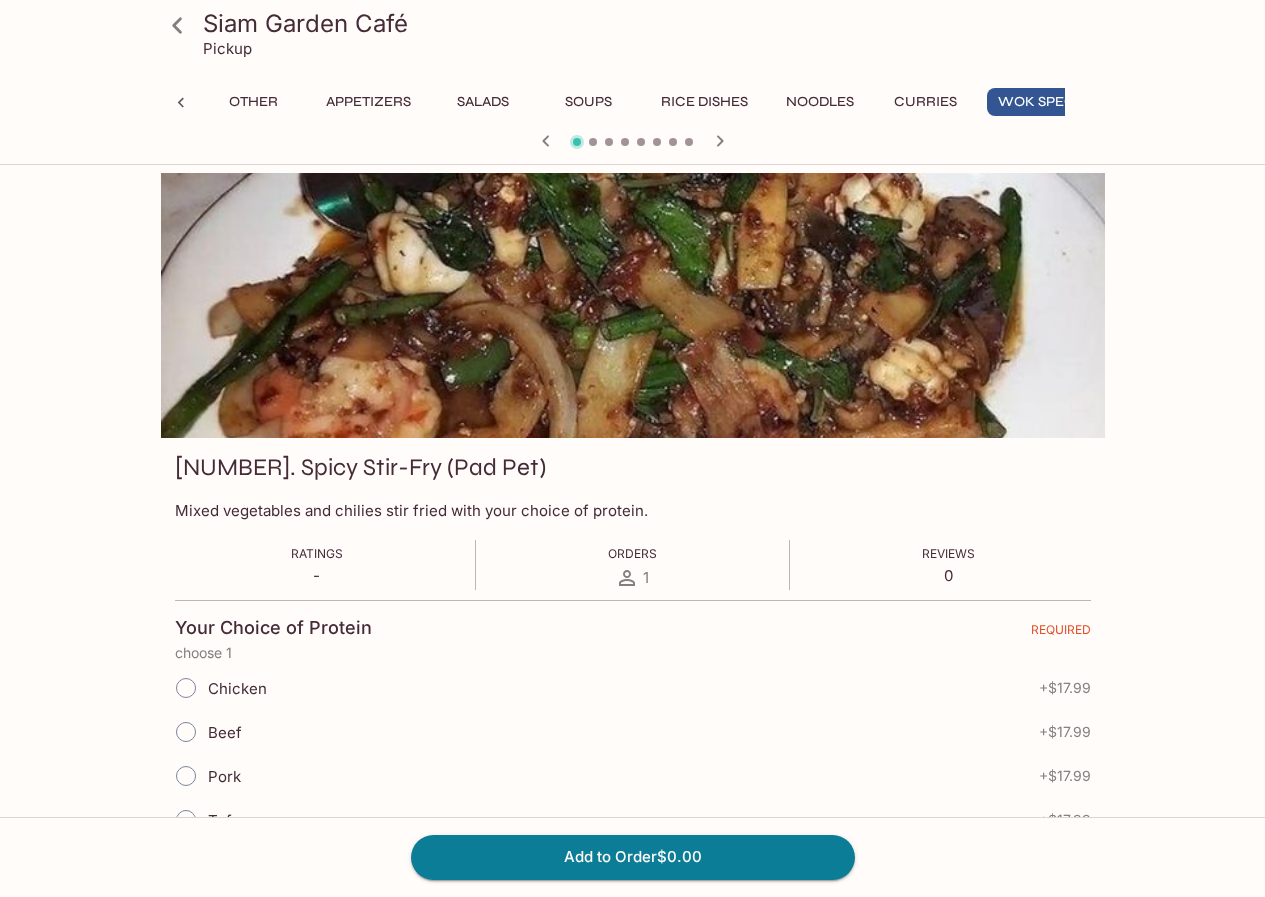 scroll, scrollTop: 0, scrollLeft: 0, axis: both 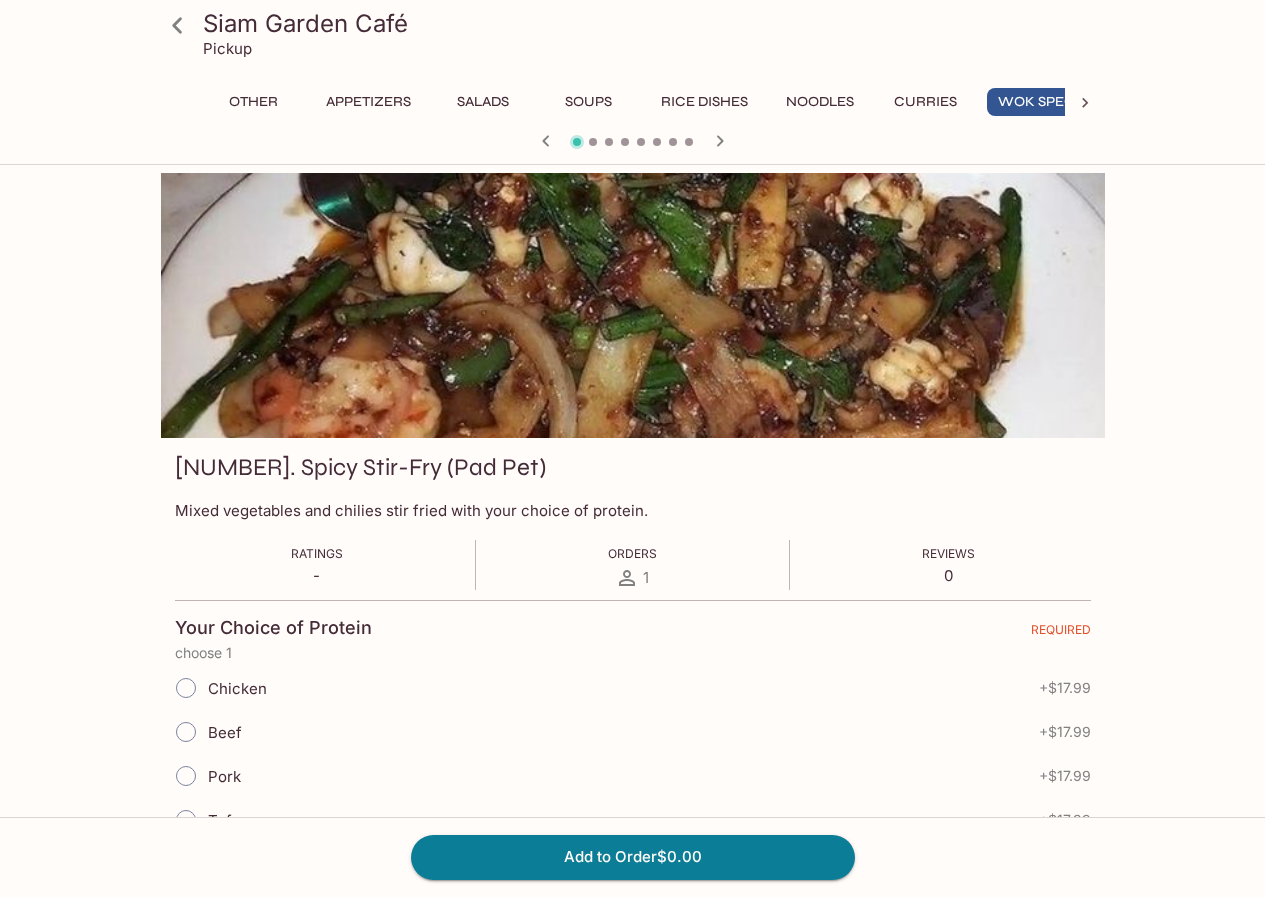 click on "Other" at bounding box center [254, 102] 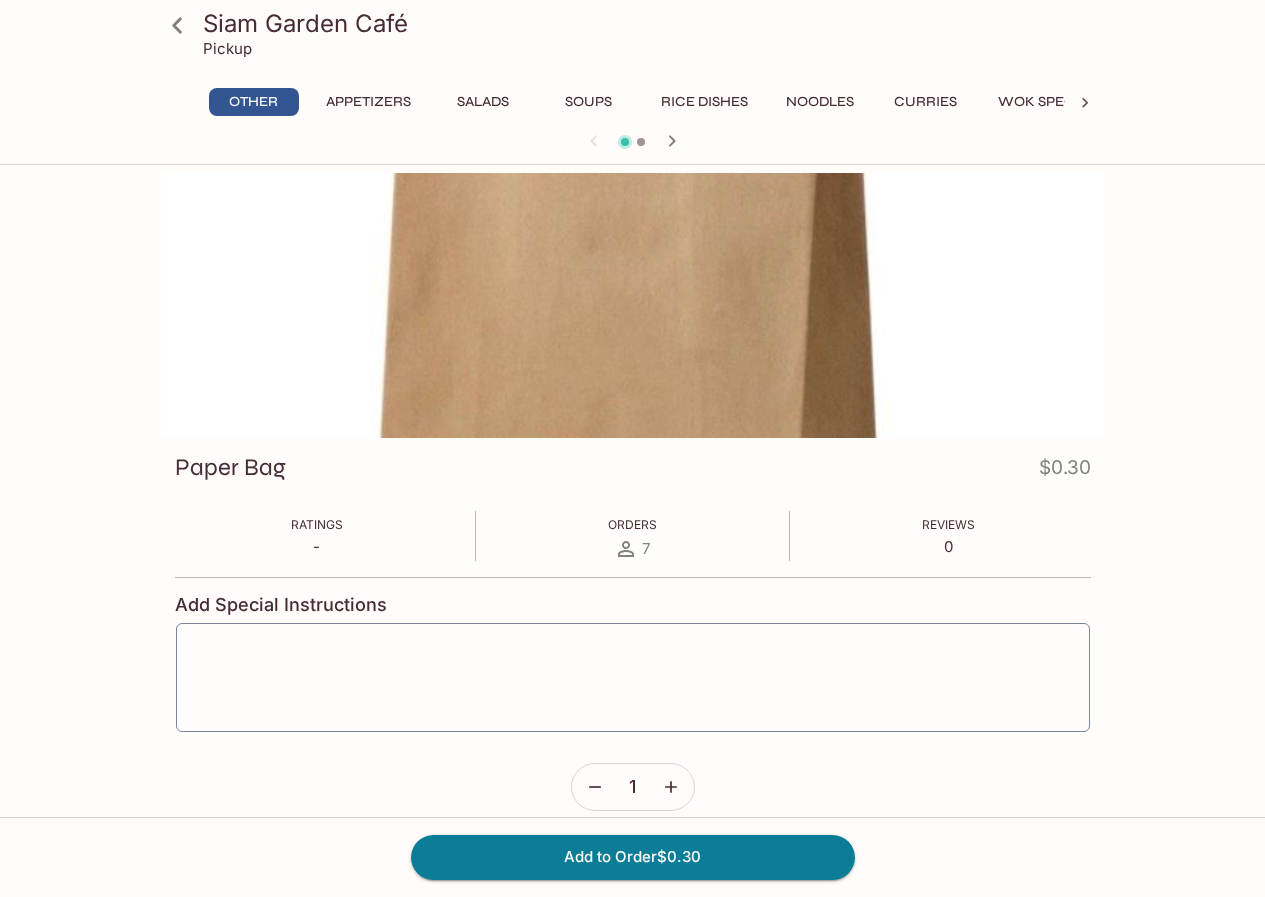 click on "Appetizers" at bounding box center [368, 102] 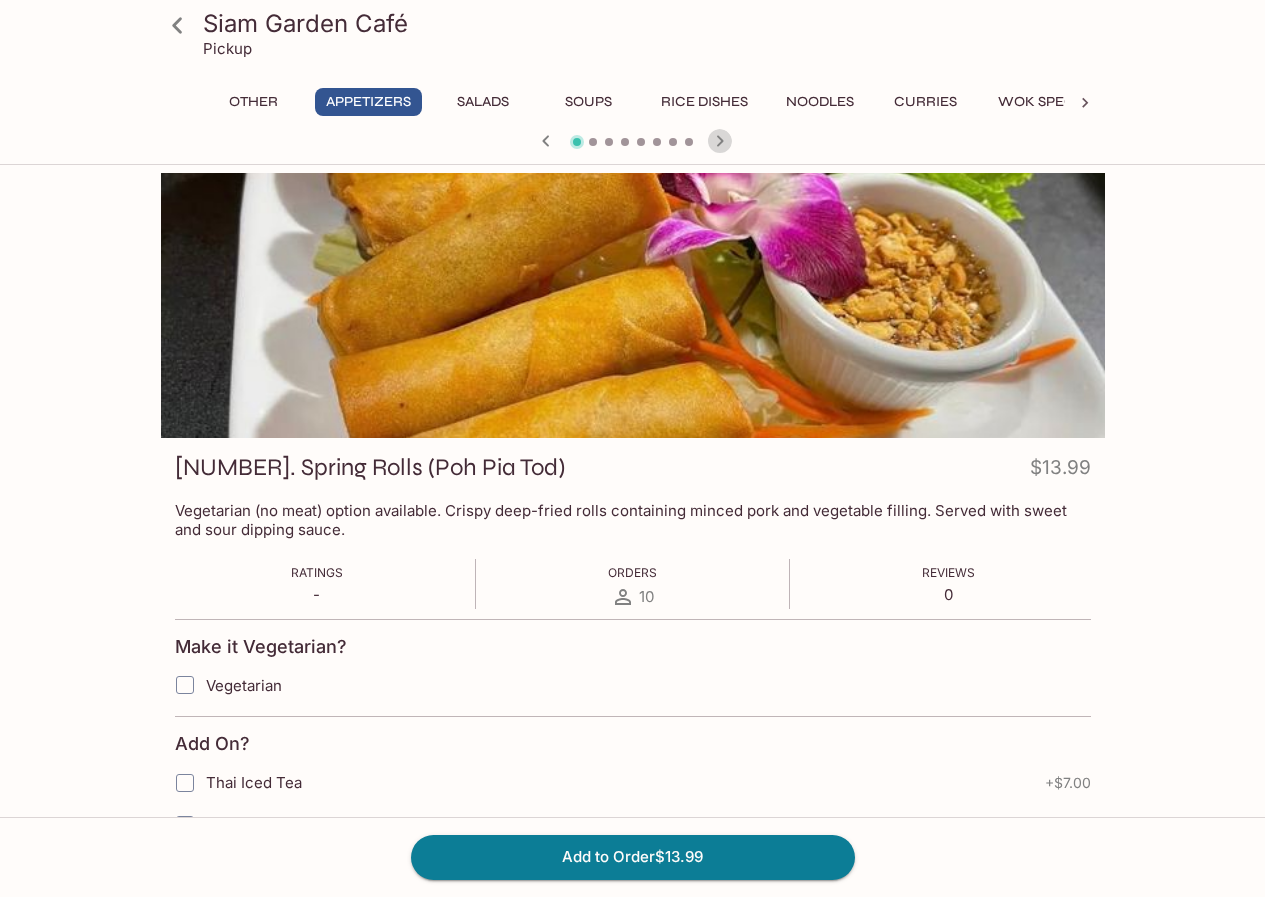 click 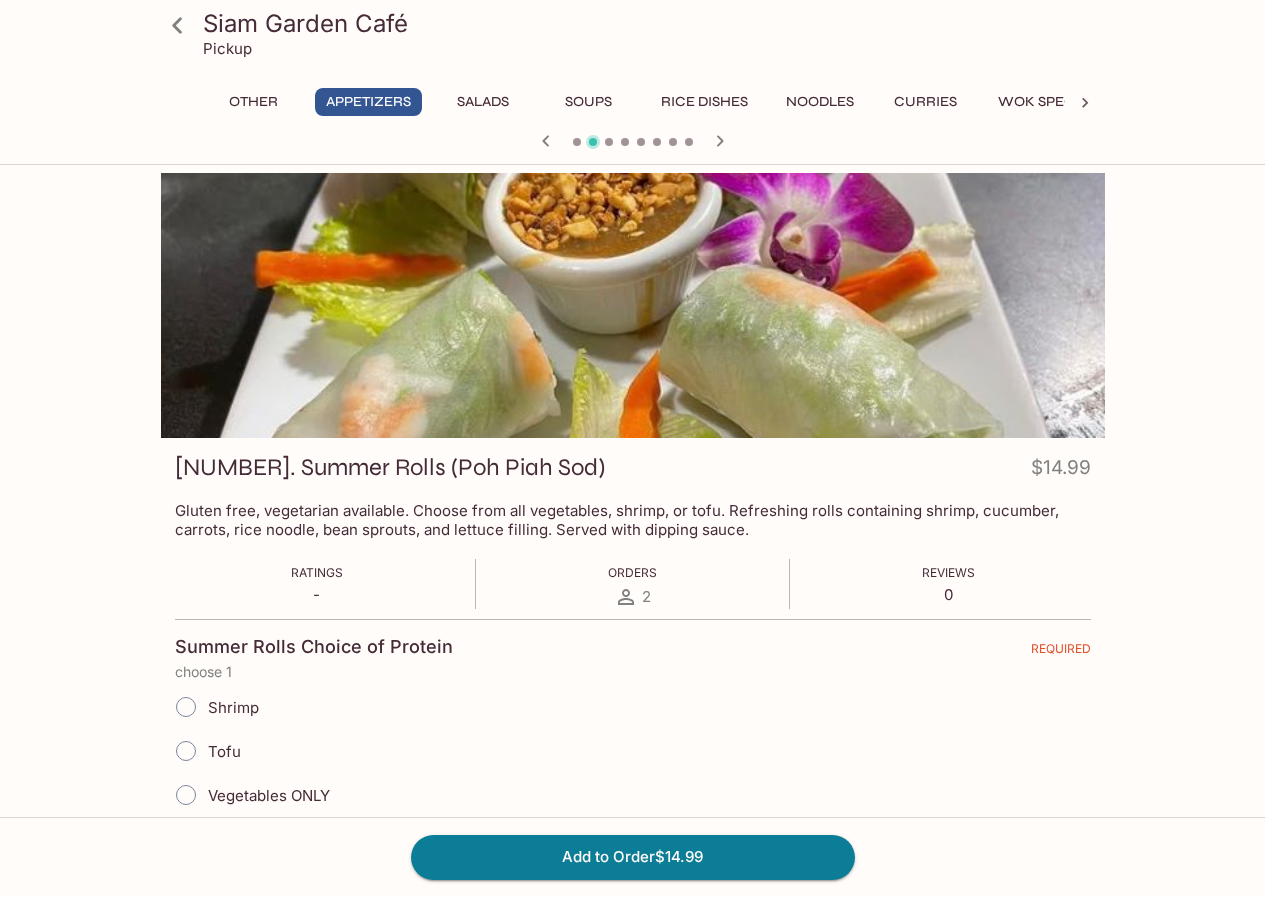 click 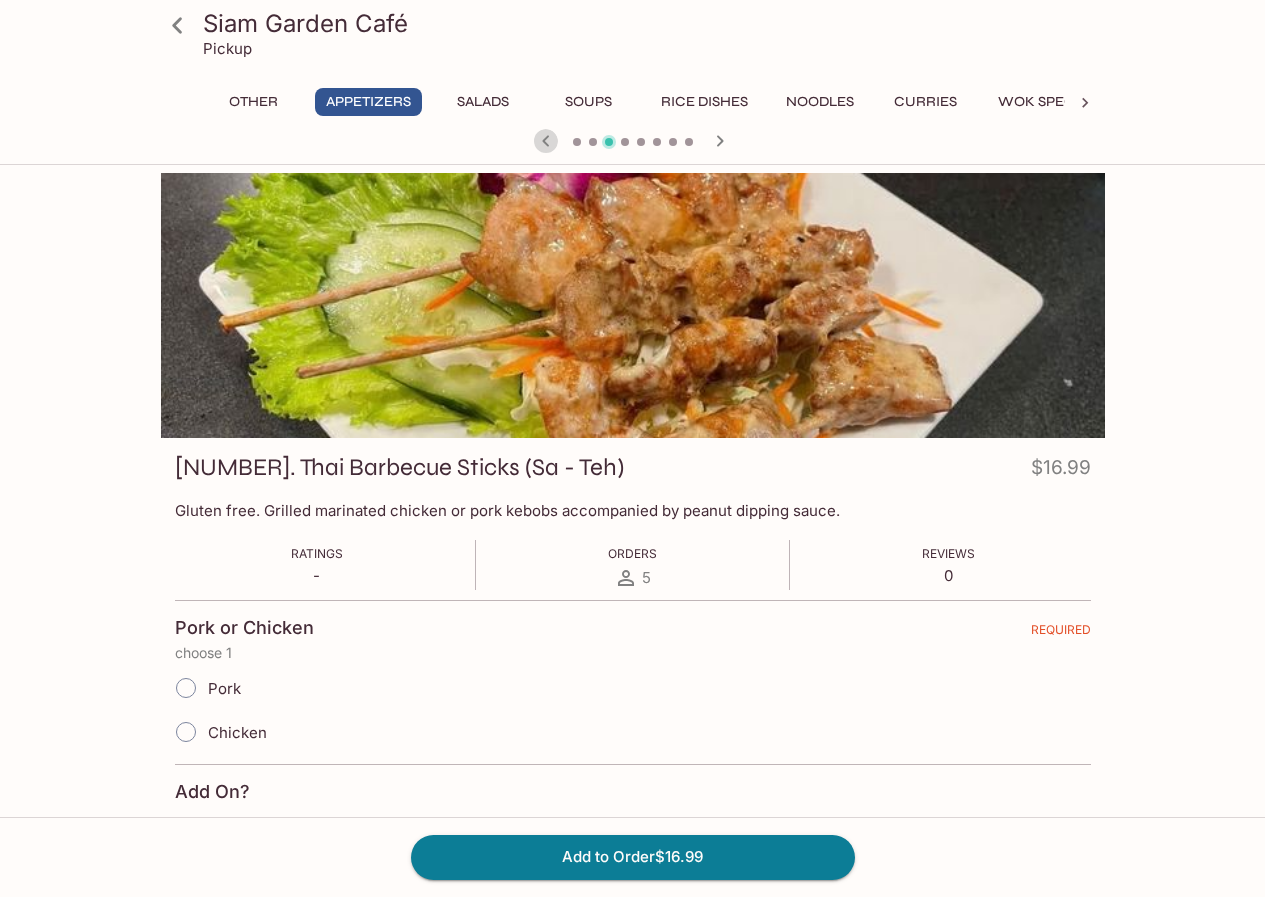 click 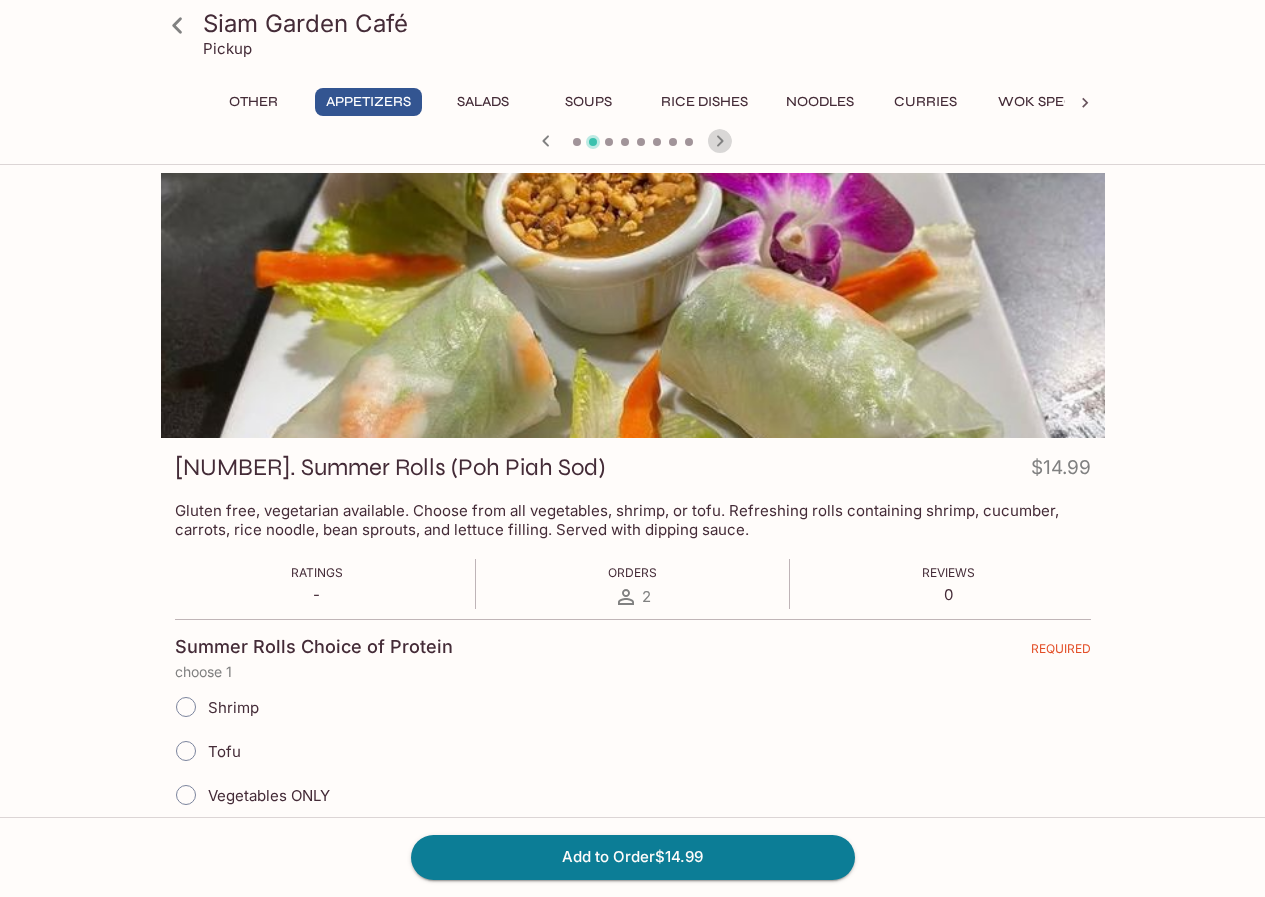 click 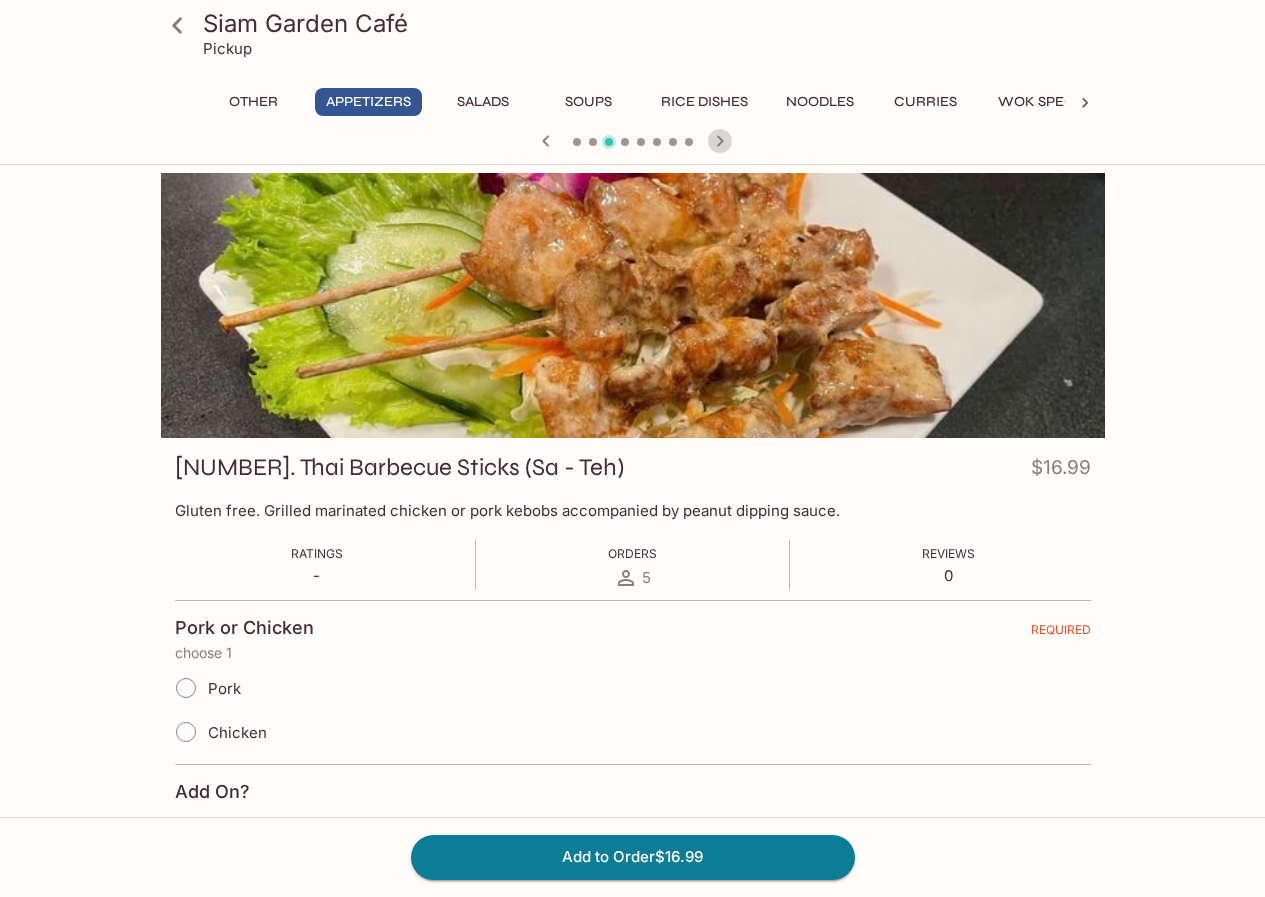 click 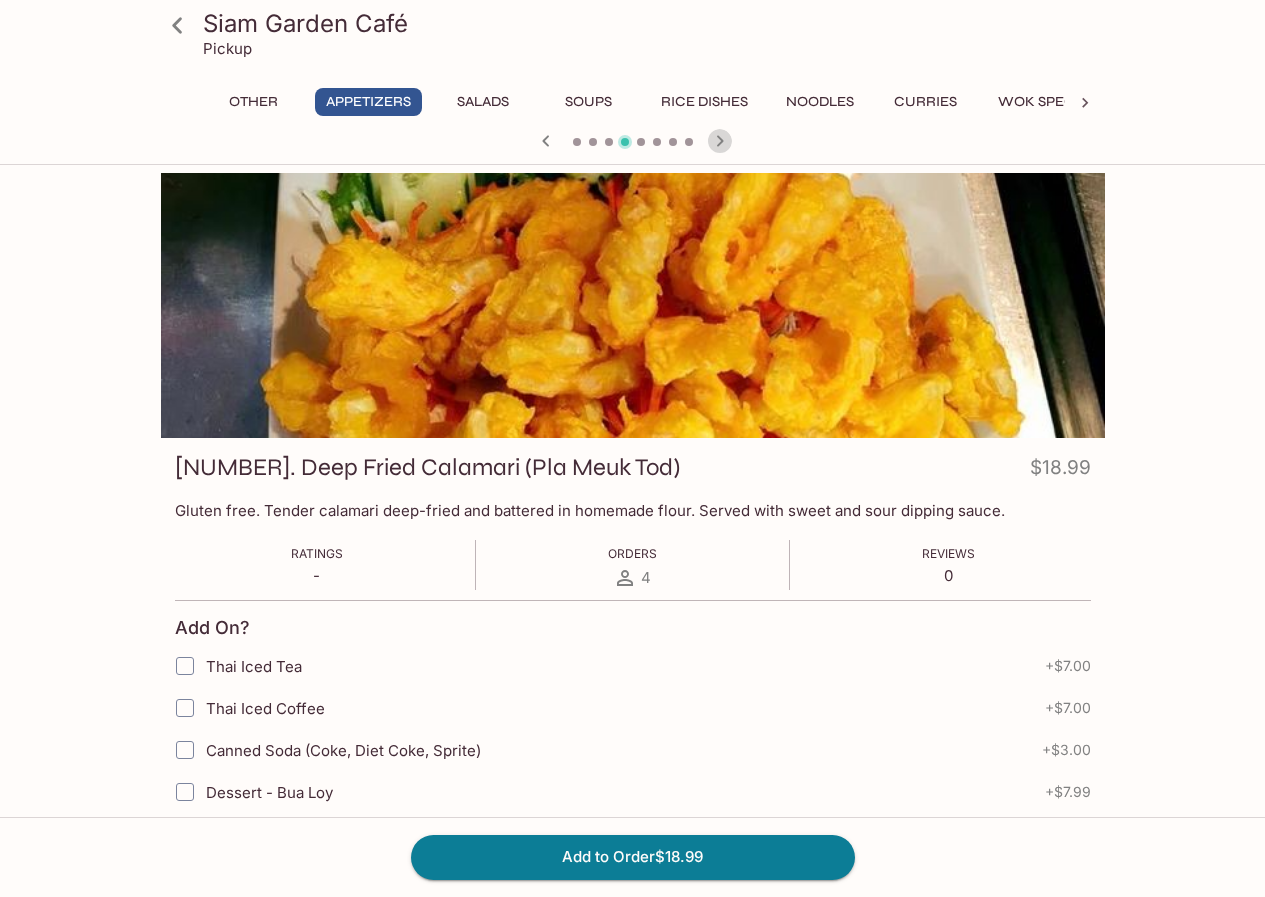 click 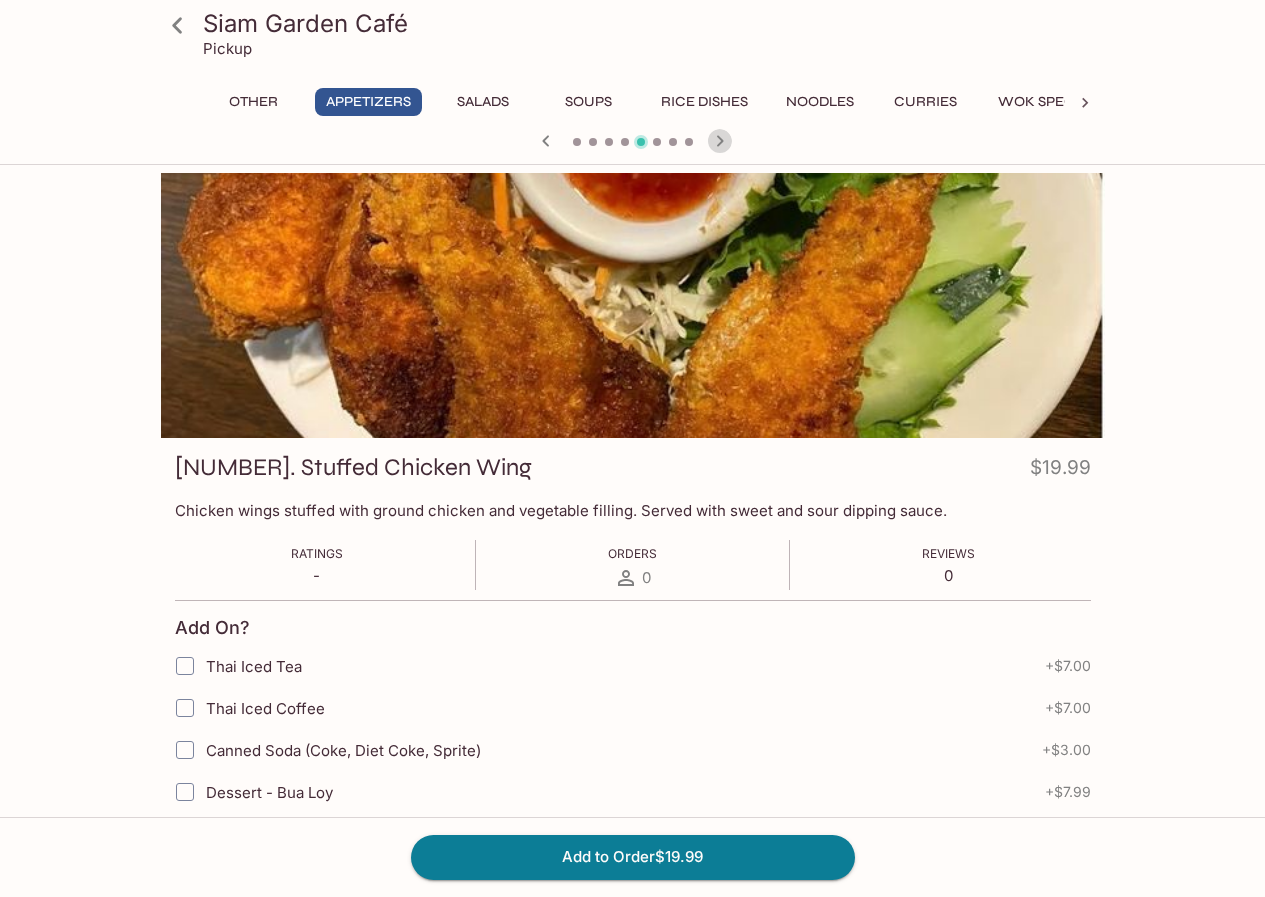 click 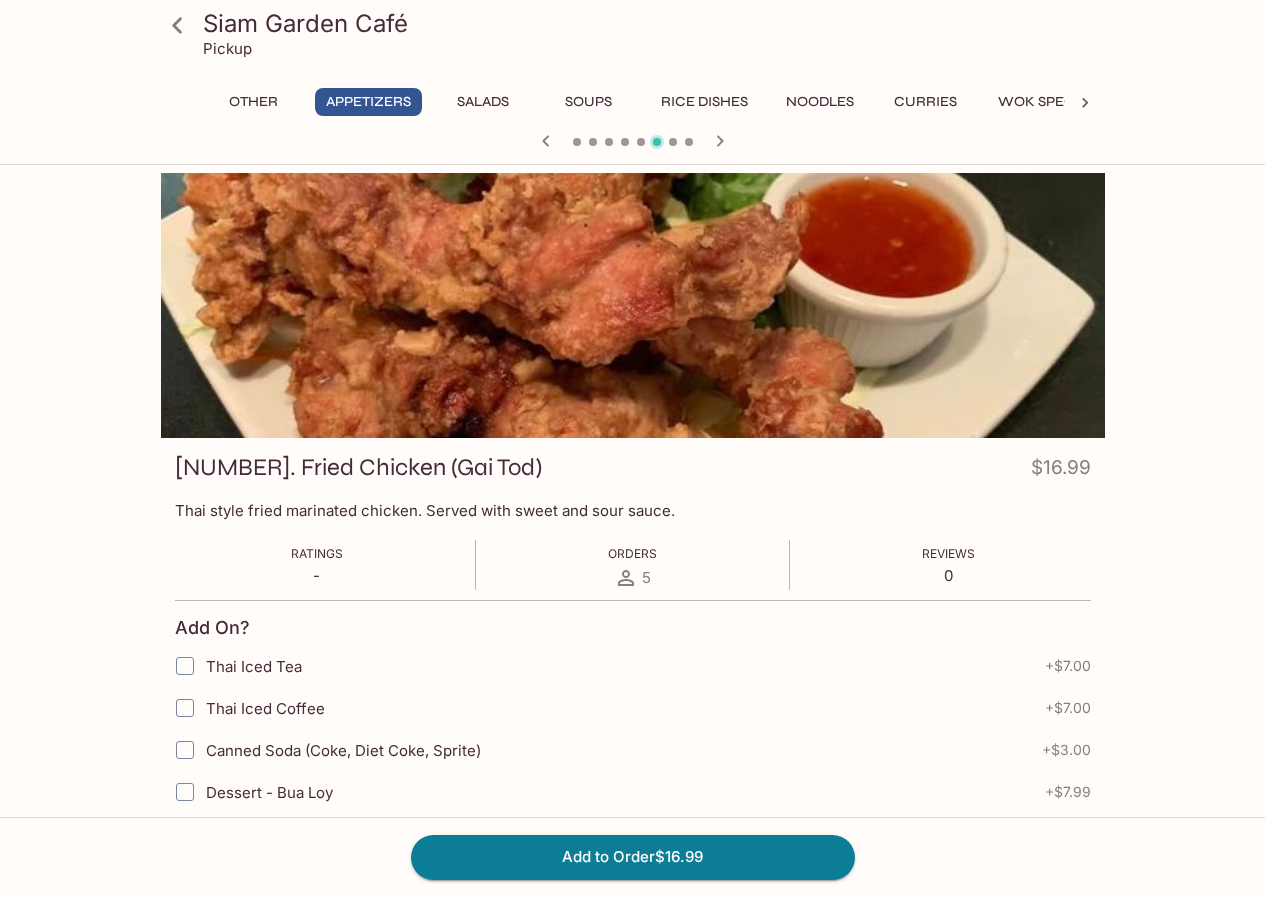 click 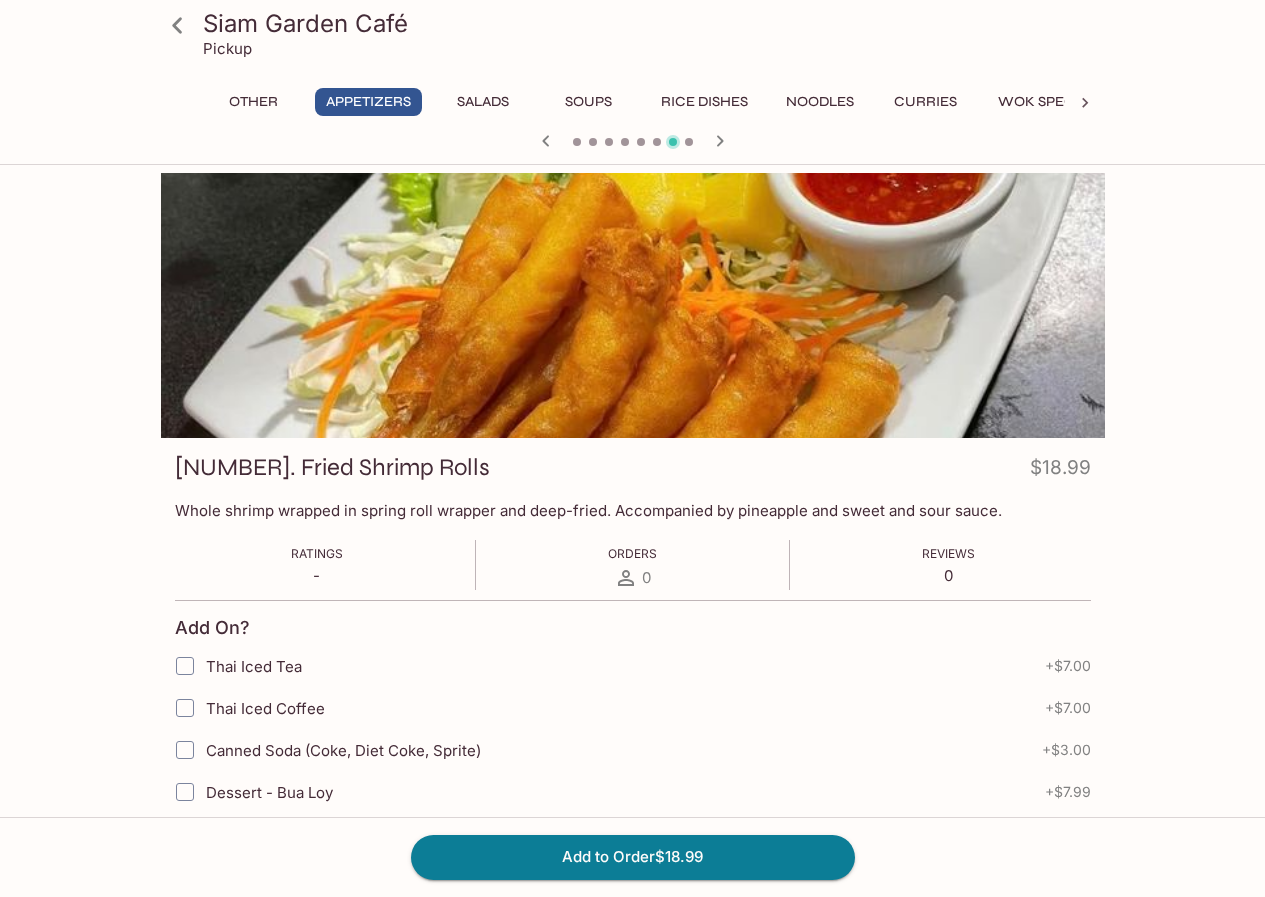 click 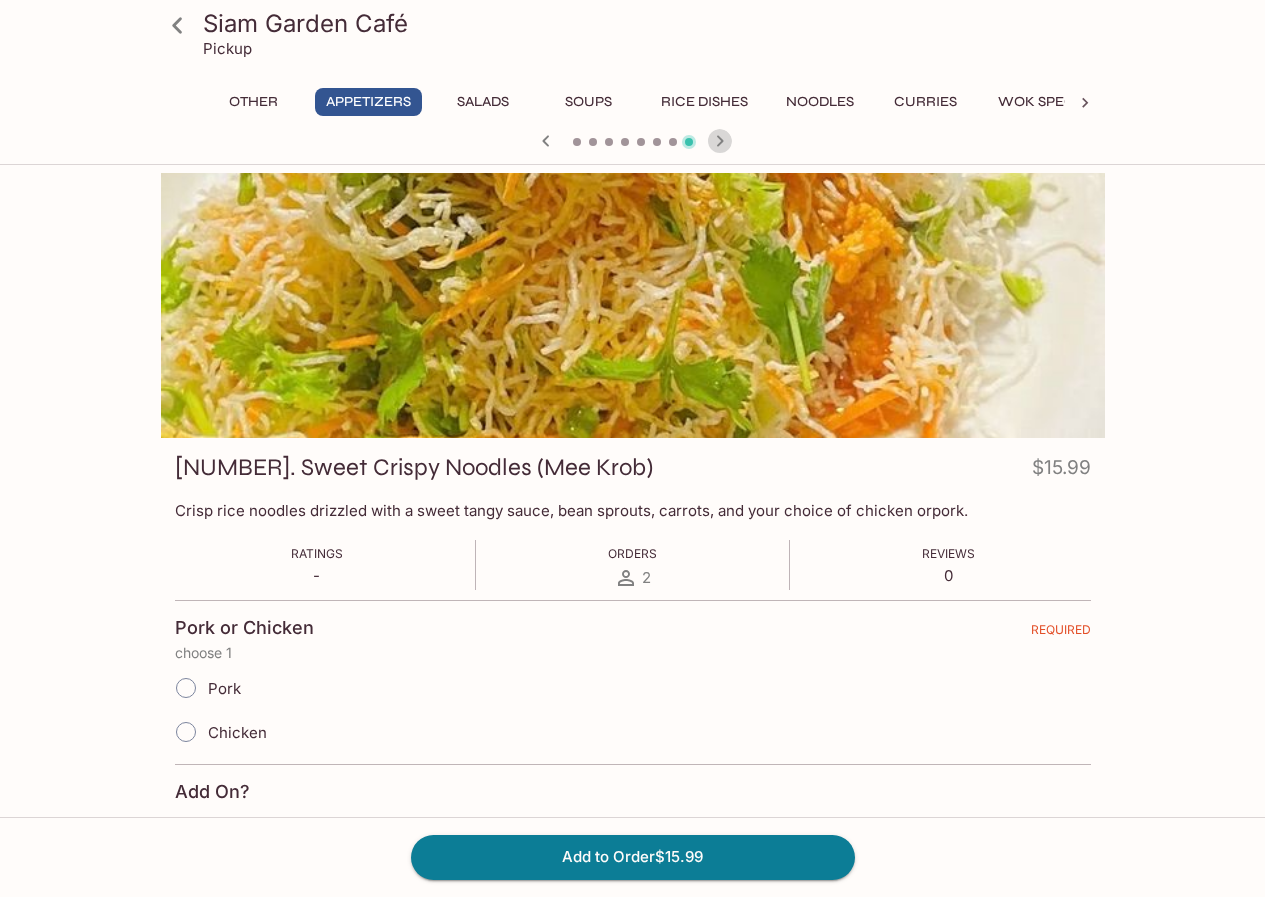 click 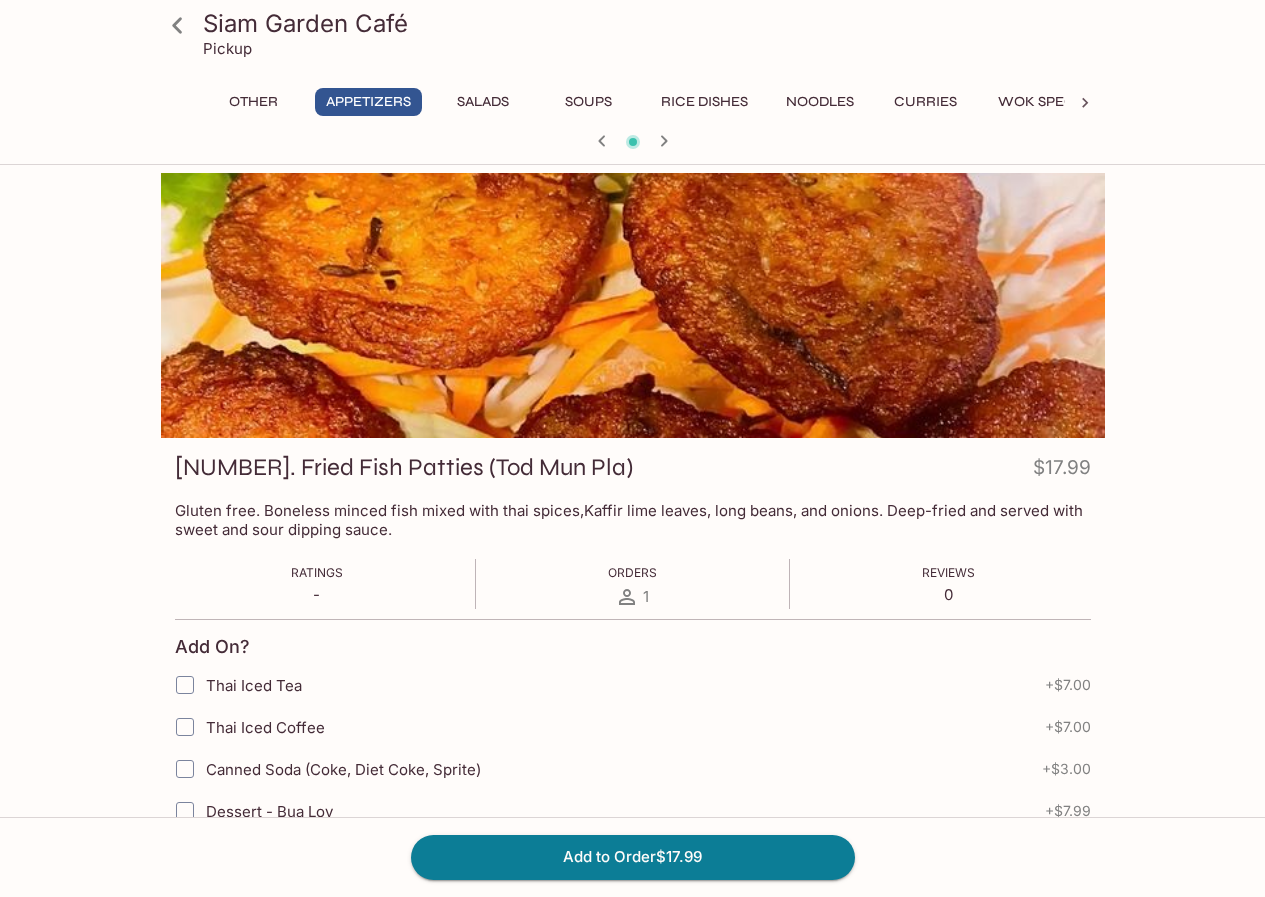 click at bounding box center (633, 143) 